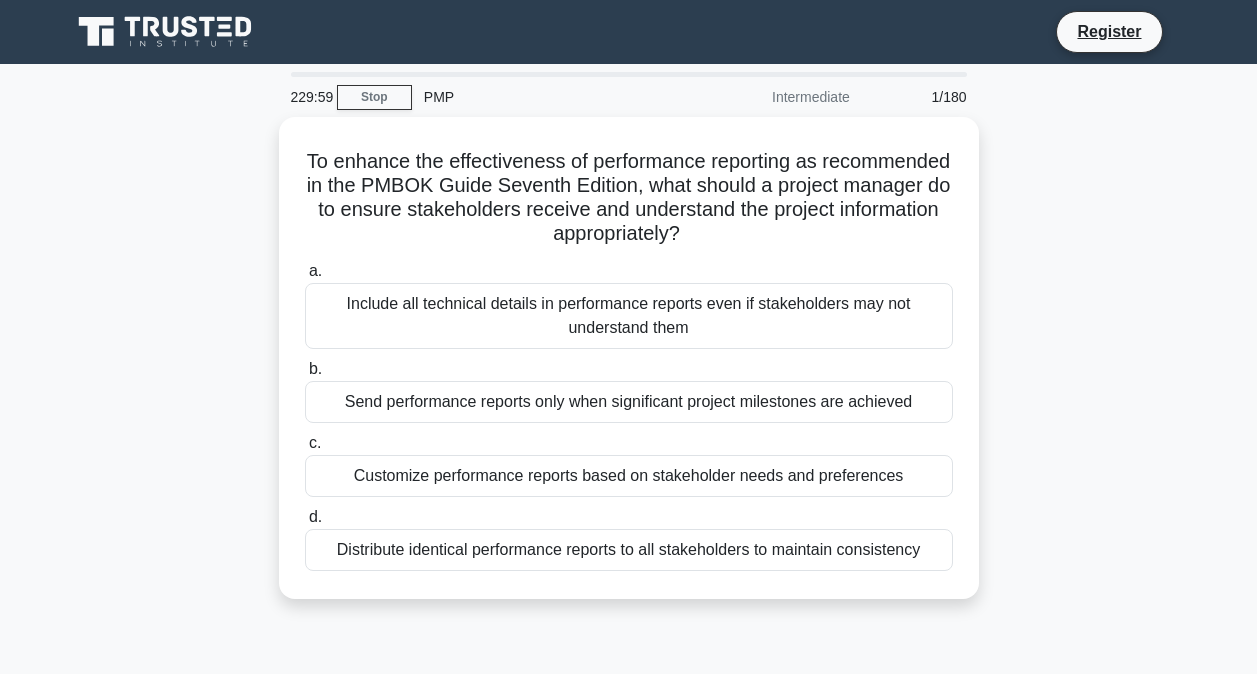 scroll, scrollTop: 0, scrollLeft: 0, axis: both 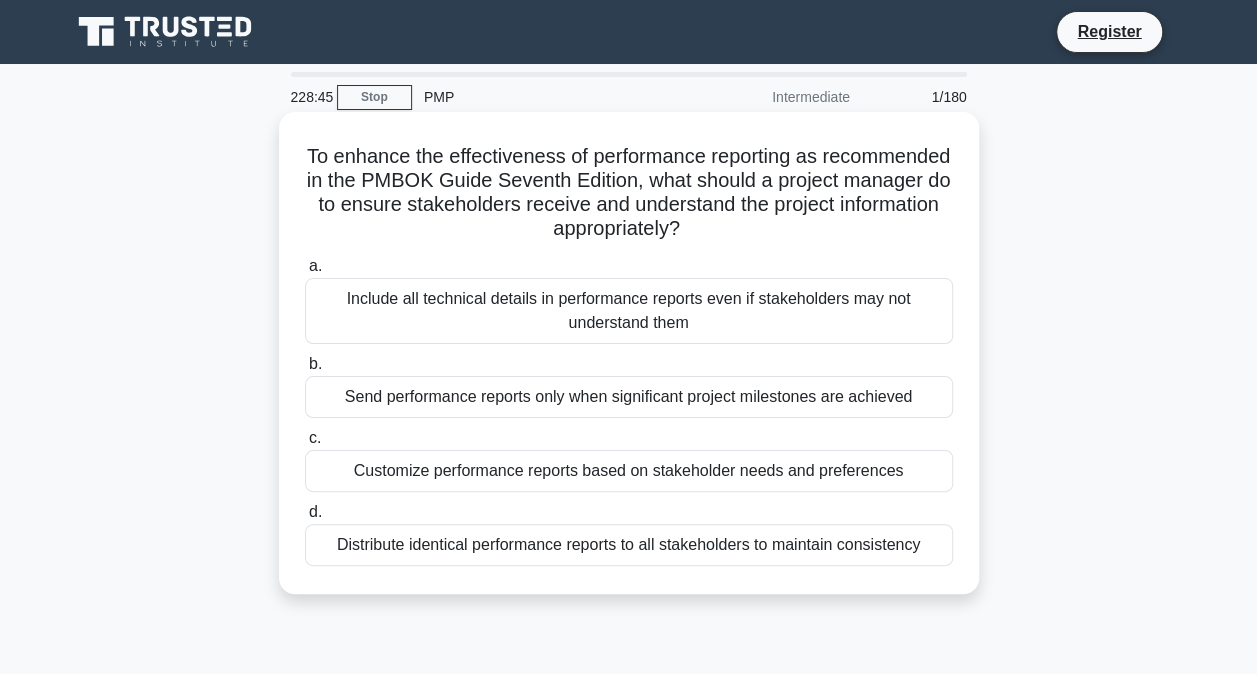click on "Customize performance reports based on stakeholder needs and preferences" at bounding box center [629, 471] 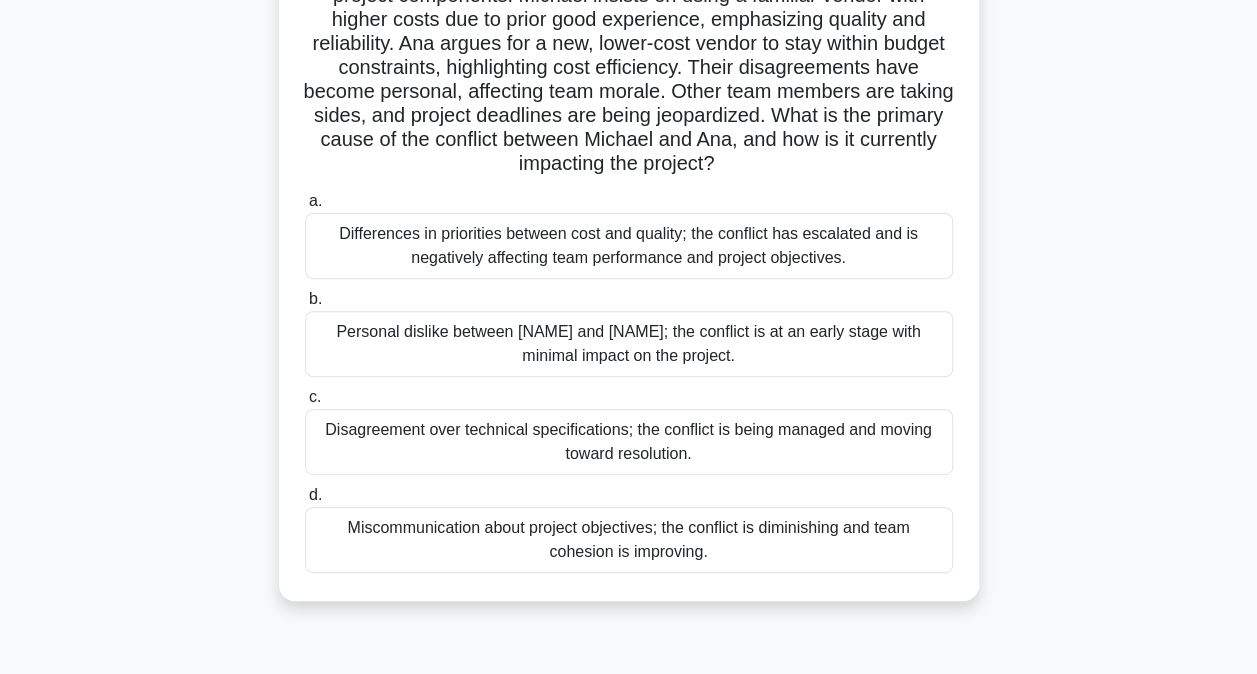 scroll, scrollTop: 217, scrollLeft: 0, axis: vertical 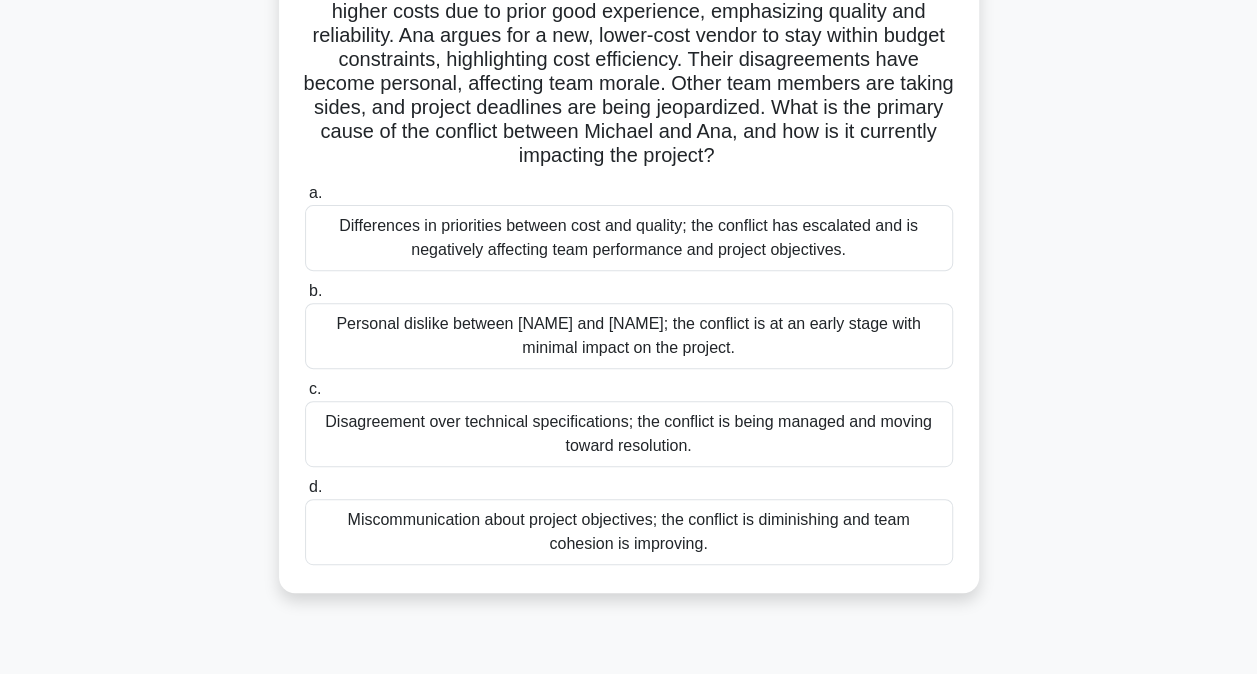 click on "Differences in priorities between cost and quality; the conflict has escalated and is negatively affecting team performance and project objectives." at bounding box center (629, 238) 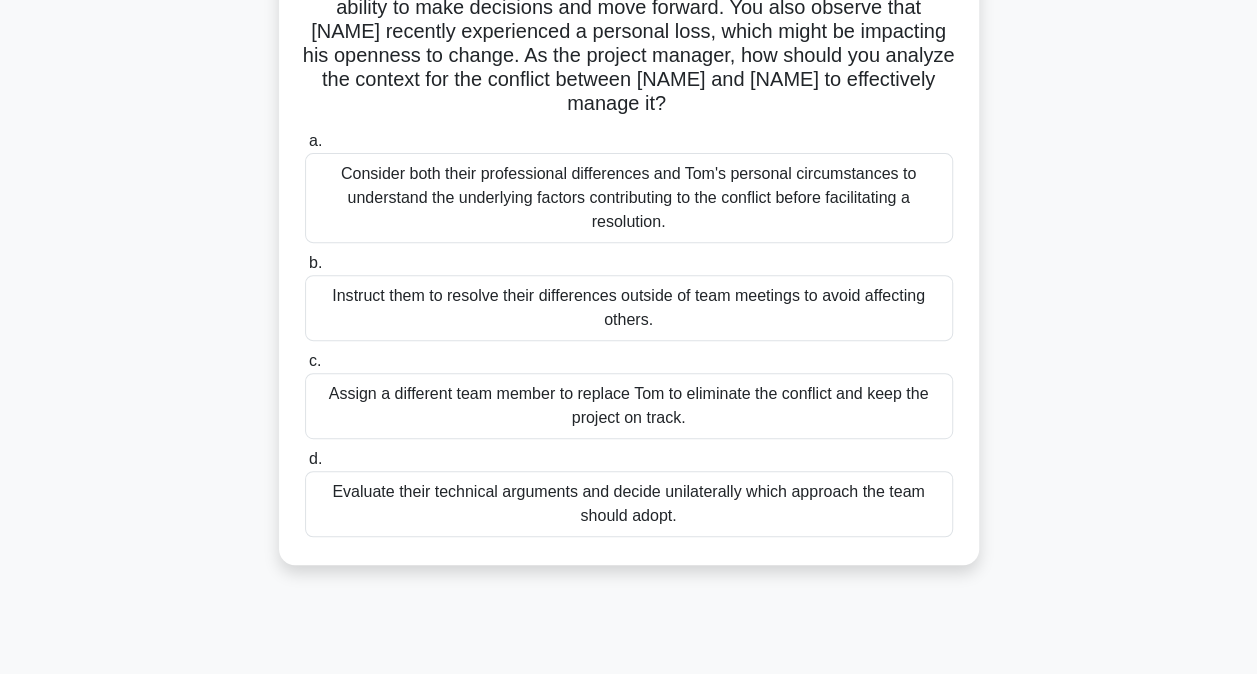 scroll, scrollTop: 298, scrollLeft: 0, axis: vertical 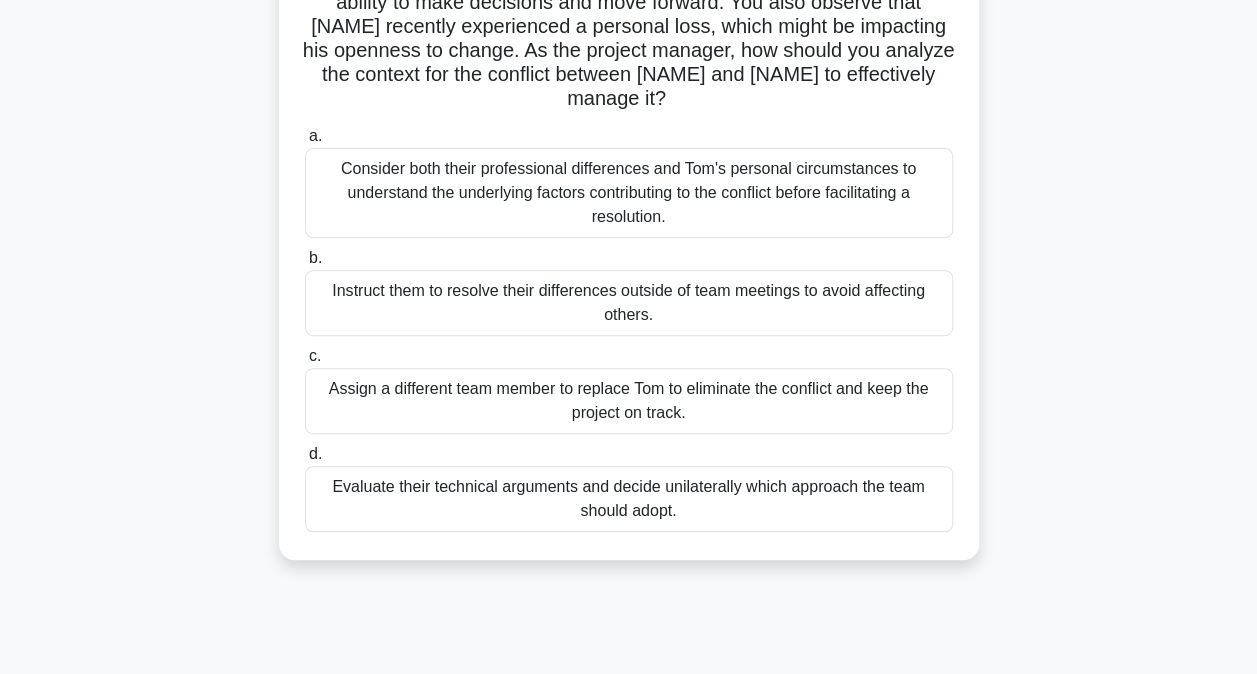 click on "Consider both their professional differences and Tom's personal circumstances to understand the underlying factors contributing to the conflict before facilitating a resolution." at bounding box center (629, 193) 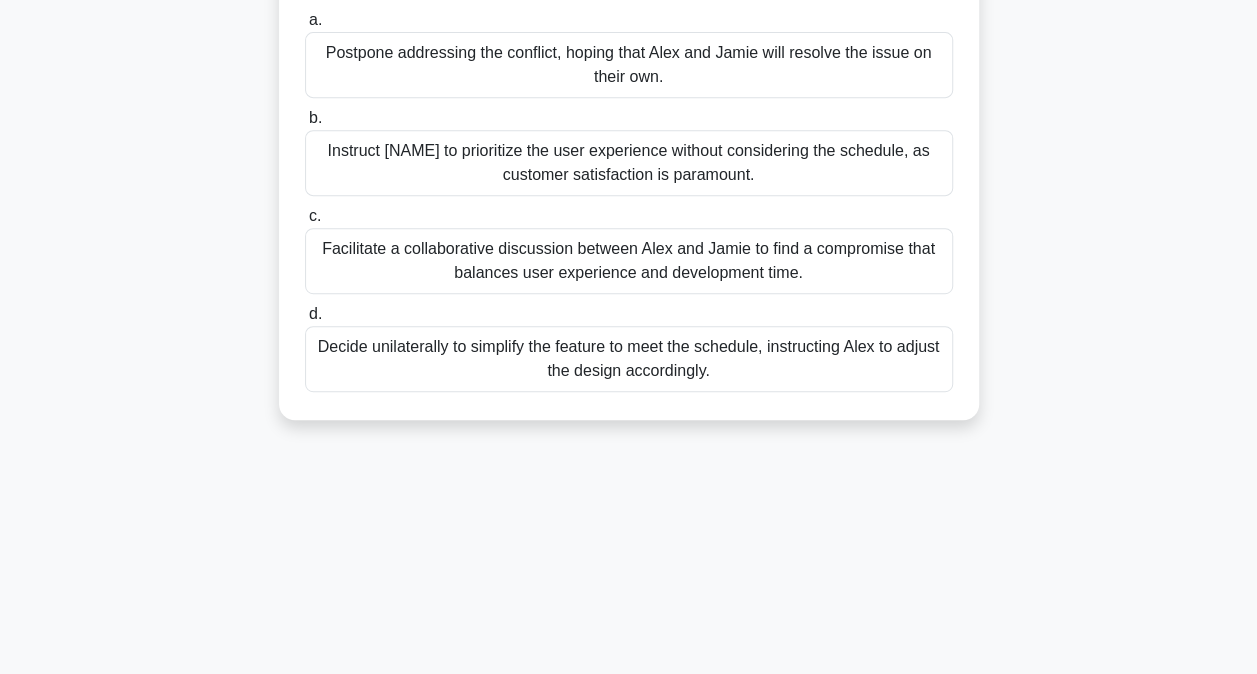 scroll, scrollTop: 396, scrollLeft: 0, axis: vertical 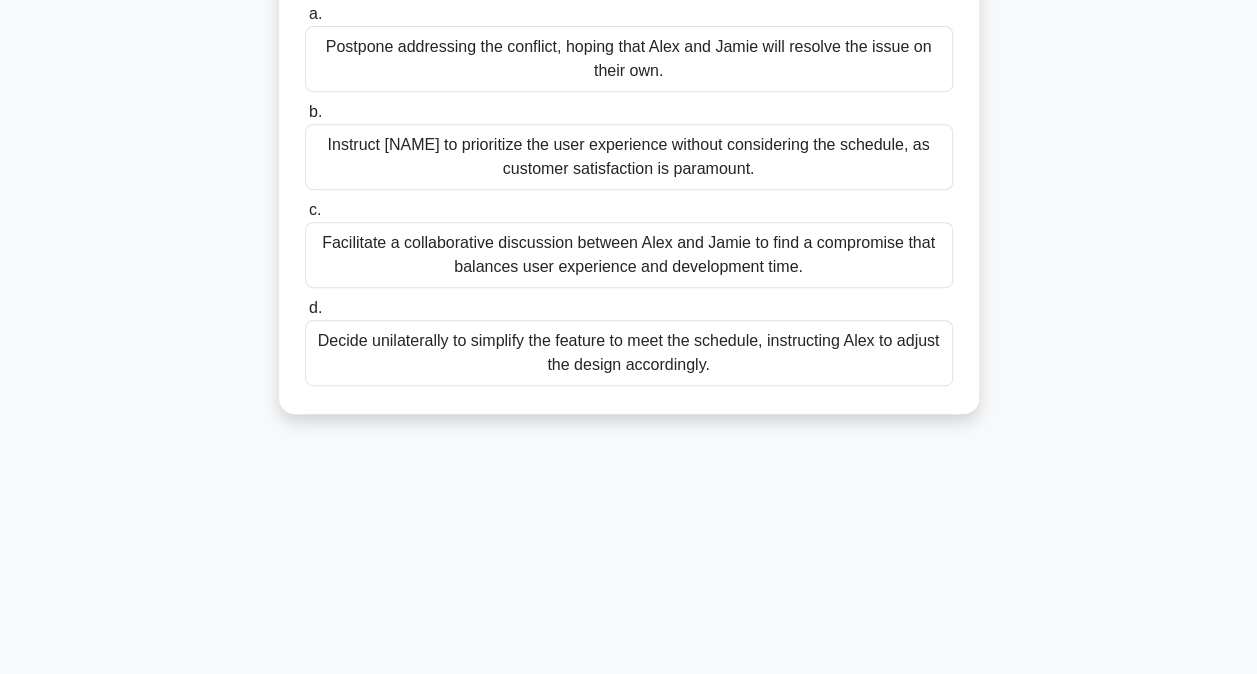 click on "Facilitate a collaborative discussion between Alex and Jamie to find a compromise that balances user experience and development time." at bounding box center (629, 255) 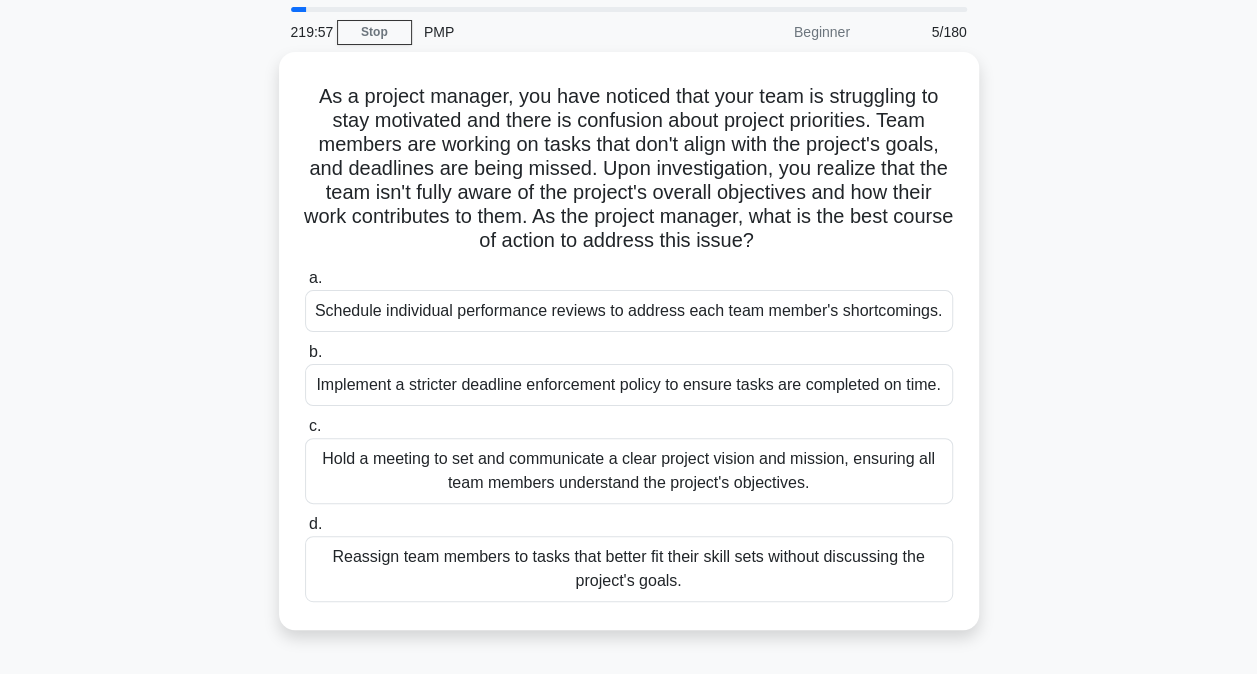 scroll, scrollTop: 67, scrollLeft: 0, axis: vertical 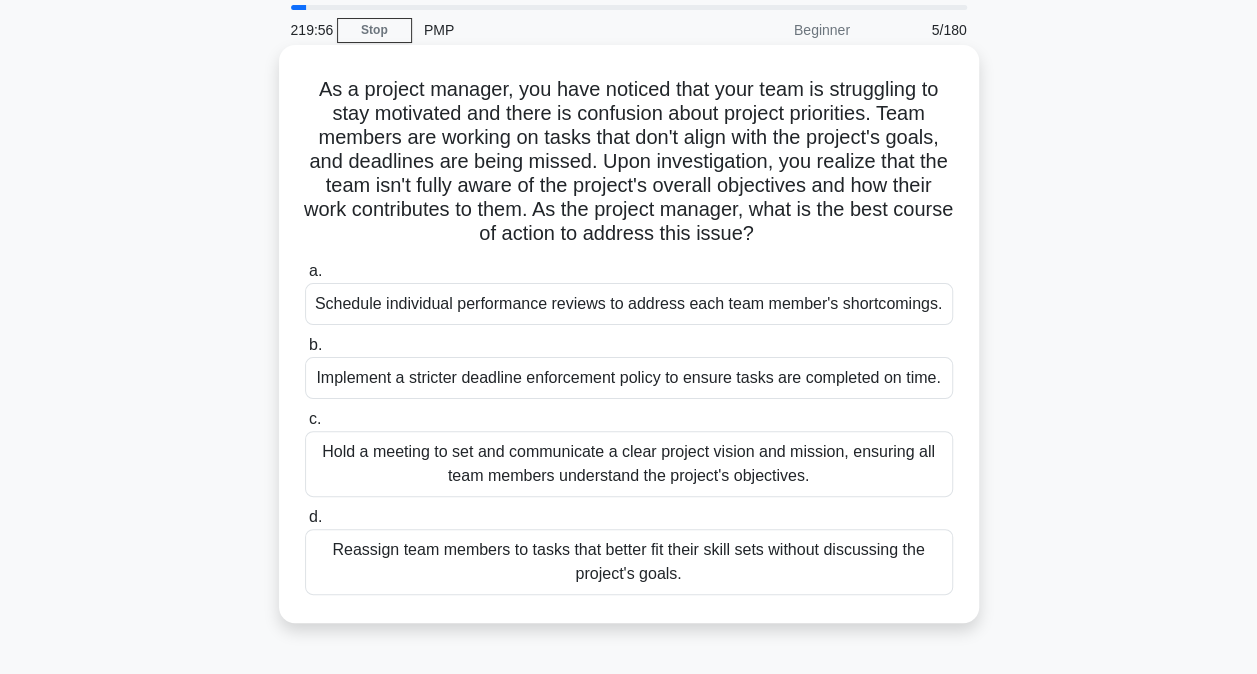click on "Hold a meeting to set and communicate a clear project vision and mission, ensuring all team members understand the project's objectives." at bounding box center [629, 464] 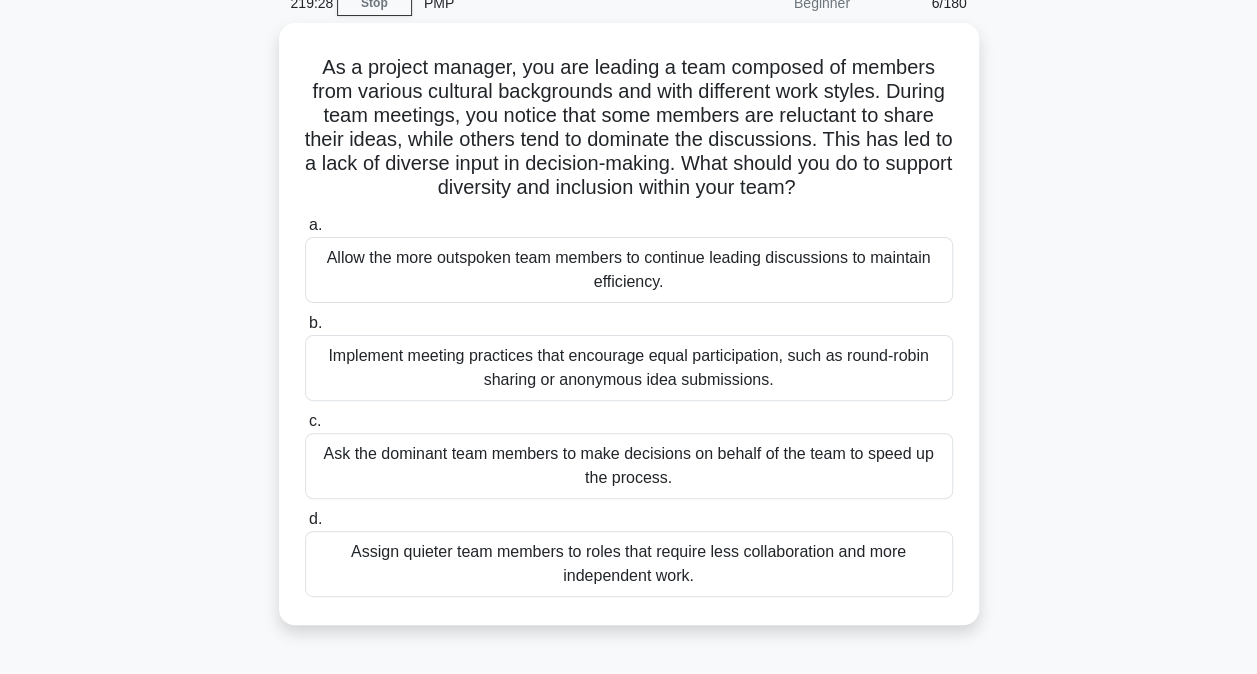 scroll, scrollTop: 95, scrollLeft: 0, axis: vertical 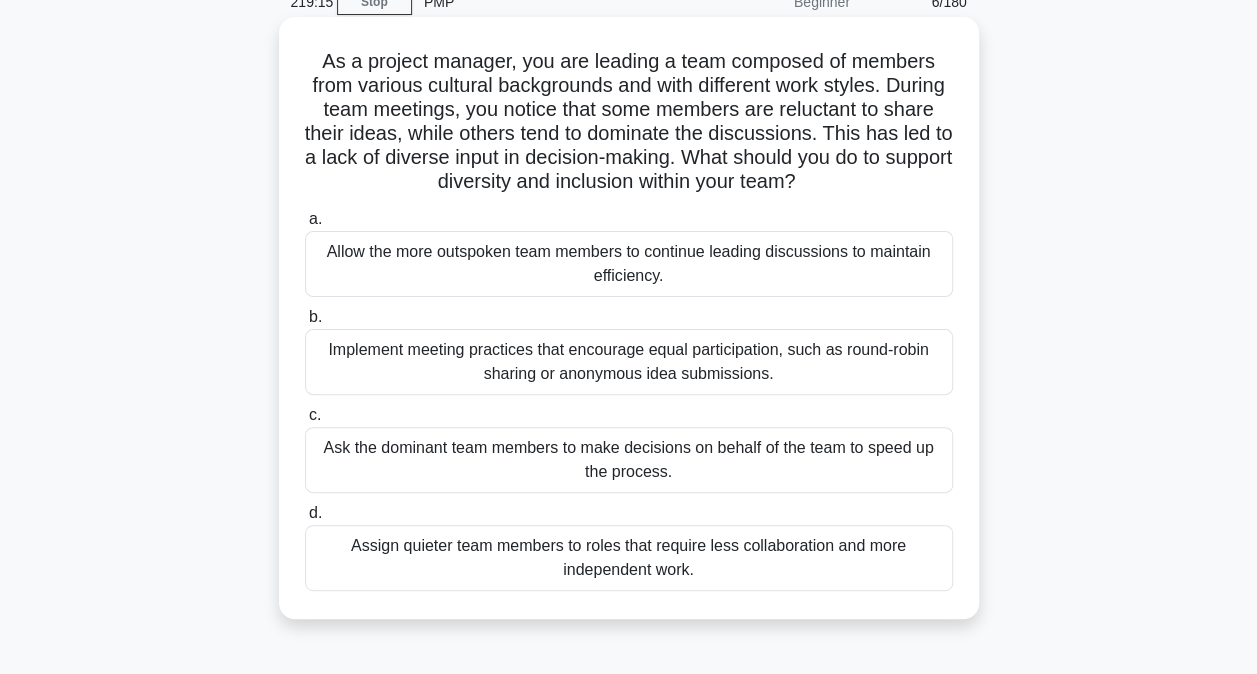 click on "Implement meeting practices that encourage equal participation, such as round-robin sharing or anonymous idea submissions." at bounding box center (629, 362) 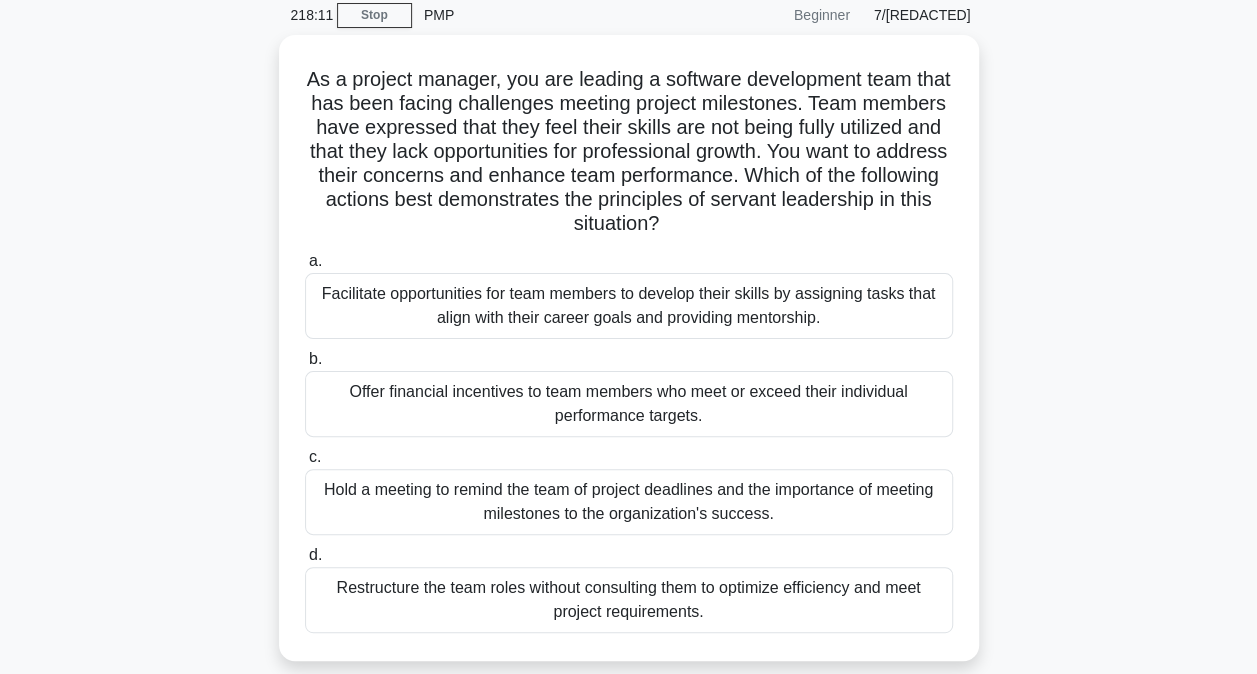 scroll, scrollTop: 83, scrollLeft: 0, axis: vertical 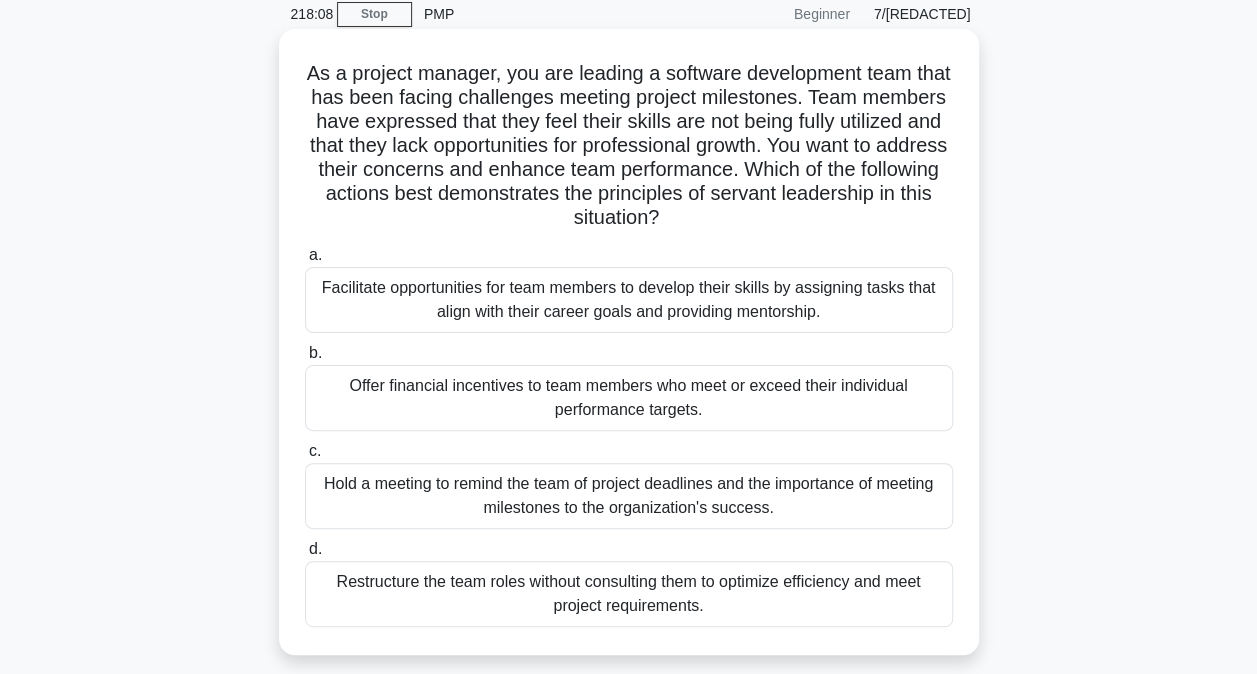 click on "Facilitate opportunities for team members to develop their skills by assigning tasks that align with their career goals and providing mentorship." at bounding box center (629, 300) 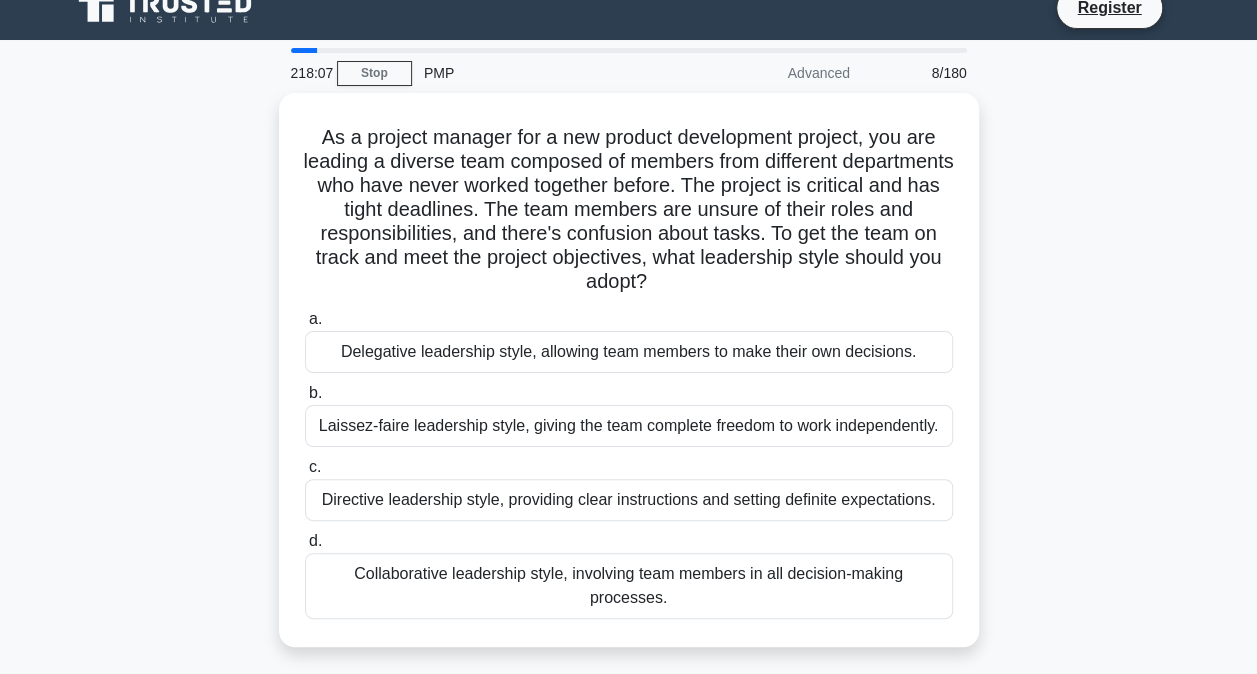 scroll, scrollTop: 0, scrollLeft: 0, axis: both 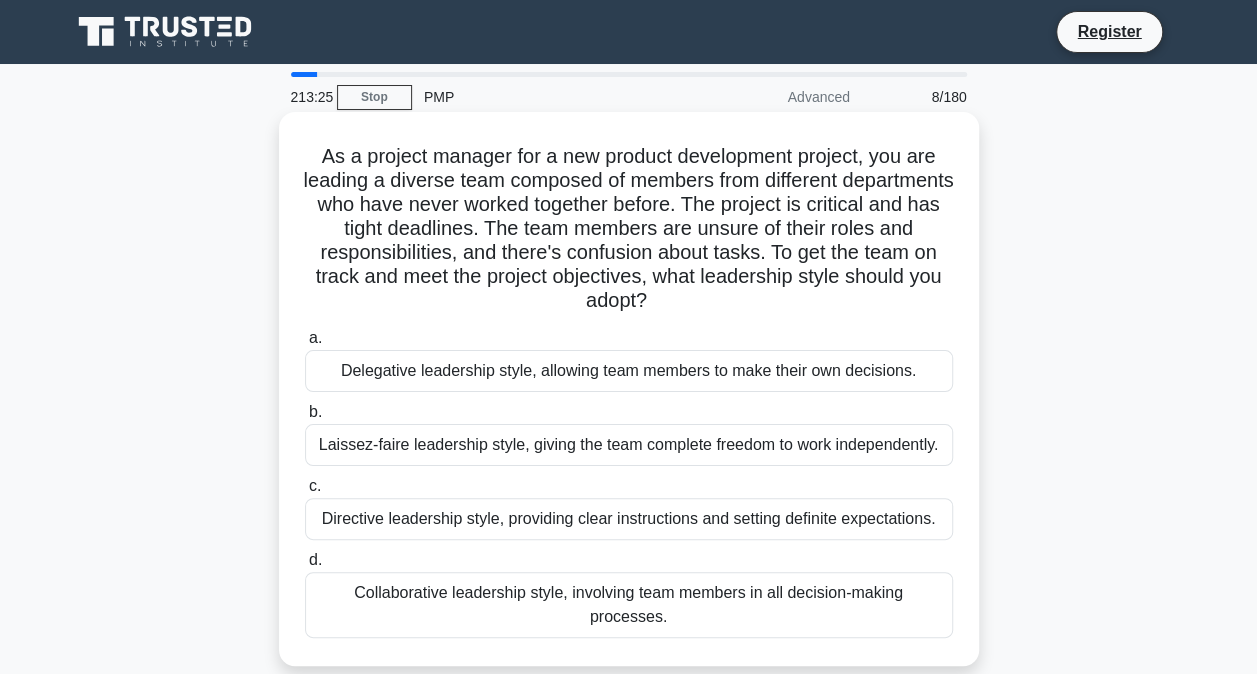 click on "Directive leadership style, providing clear instructions and setting definite expectations." at bounding box center [629, 519] 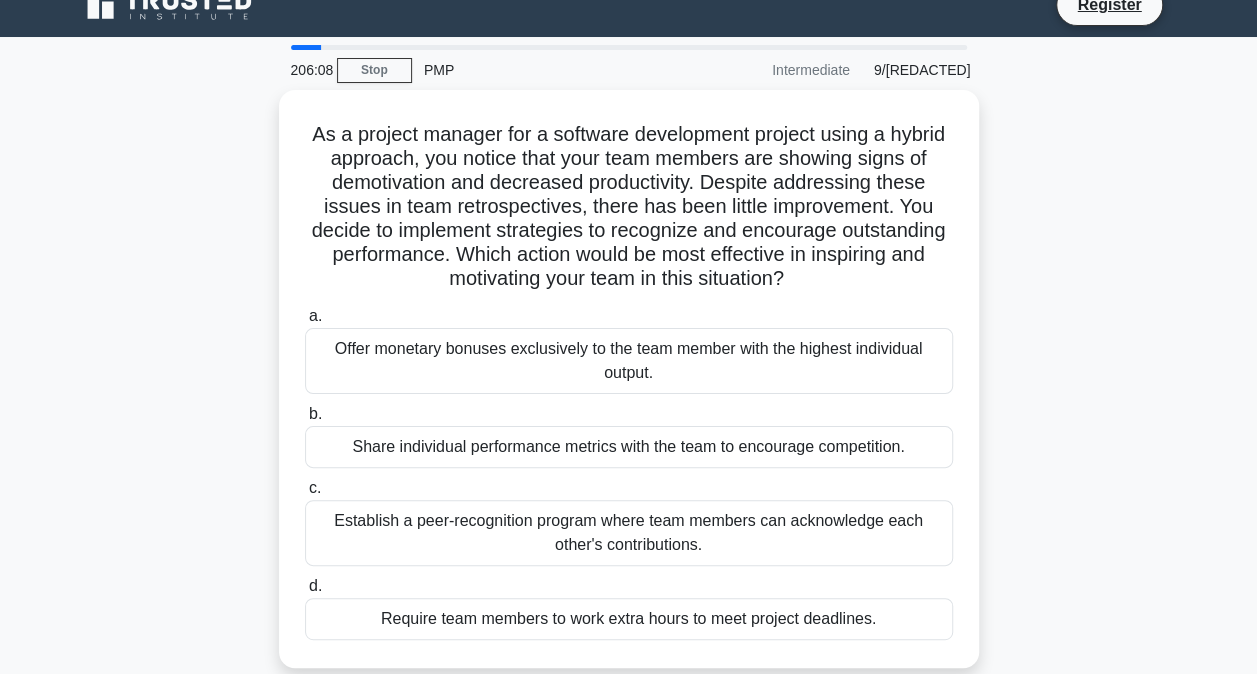 scroll, scrollTop: 26, scrollLeft: 0, axis: vertical 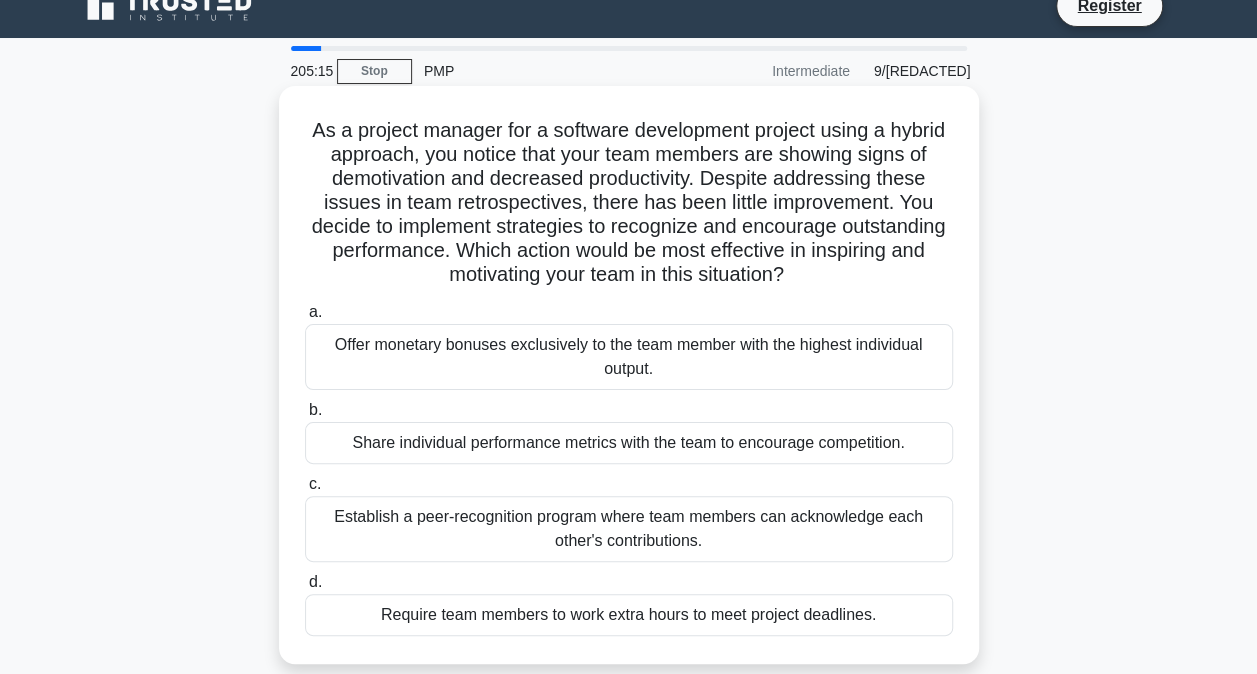 click on "Establish a peer-recognition program where team members can acknowledge each other's contributions." at bounding box center [629, 529] 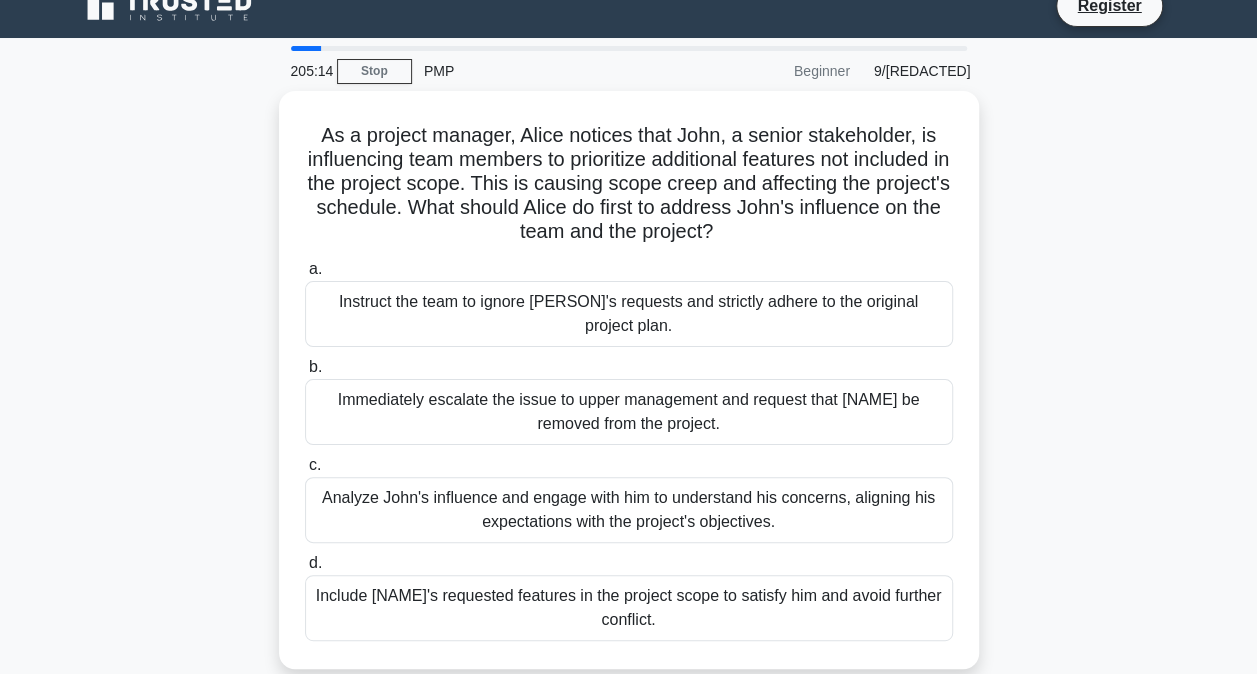 scroll, scrollTop: 0, scrollLeft: 0, axis: both 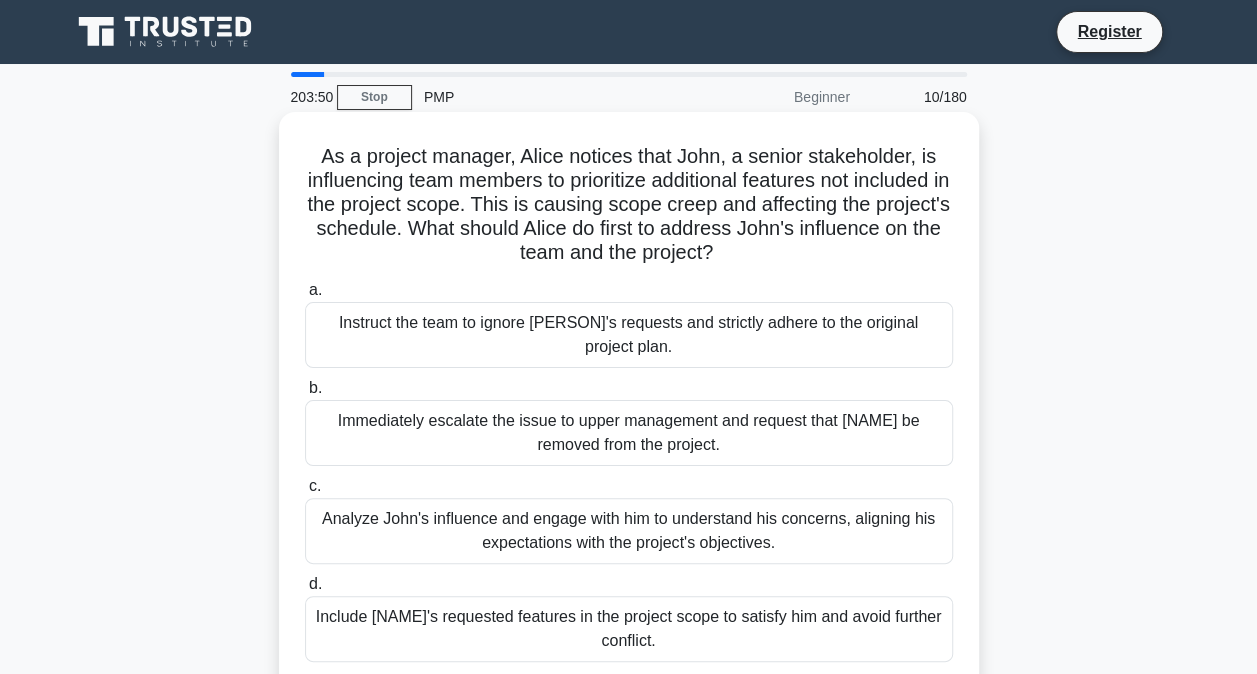 click on "Analyze John's influence and engage with him to understand his concerns, aligning his expectations with the project's objectives." at bounding box center [629, 531] 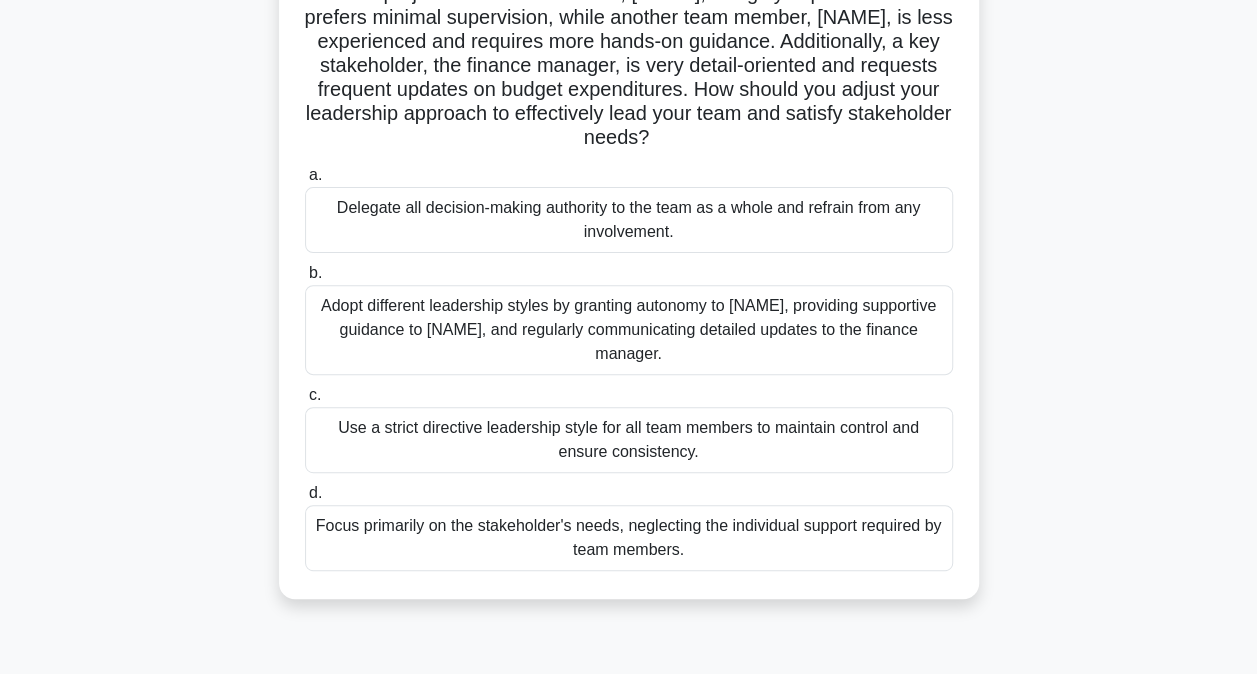 scroll, scrollTop: 196, scrollLeft: 0, axis: vertical 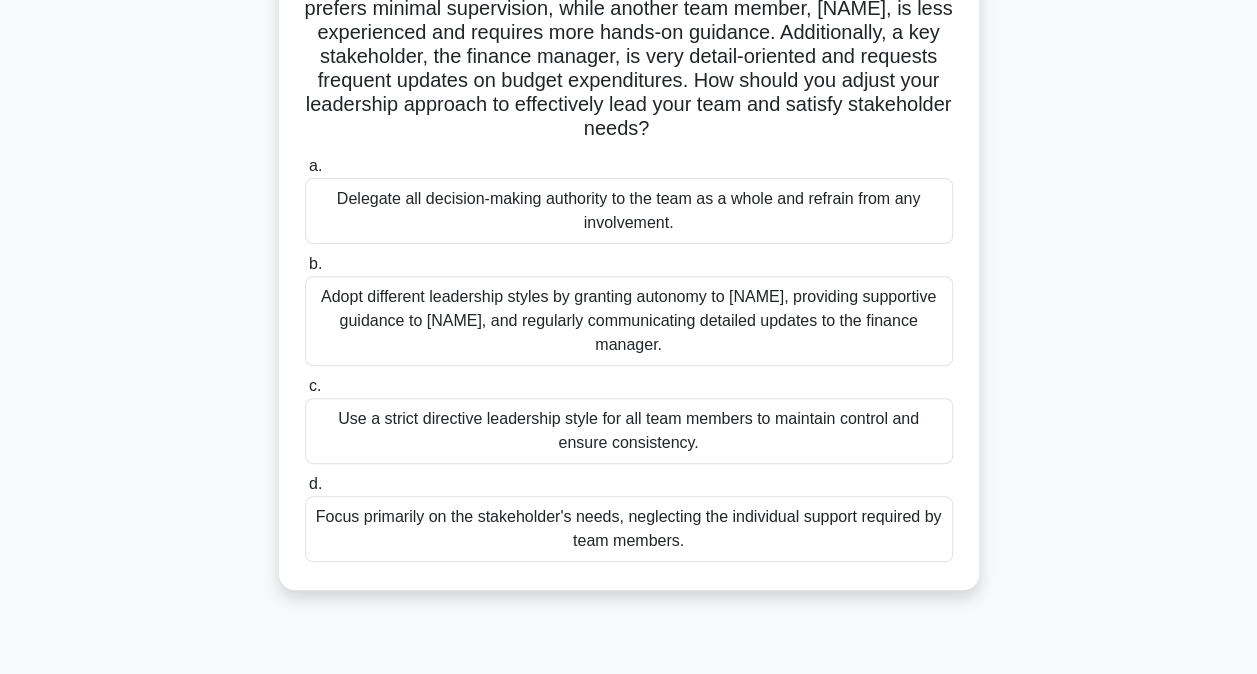 click on "Adopt different leadership styles by granting autonomy to [NAME], providing supportive guidance to [NAME], and regularly communicating detailed updates to the finance manager." at bounding box center (629, 321) 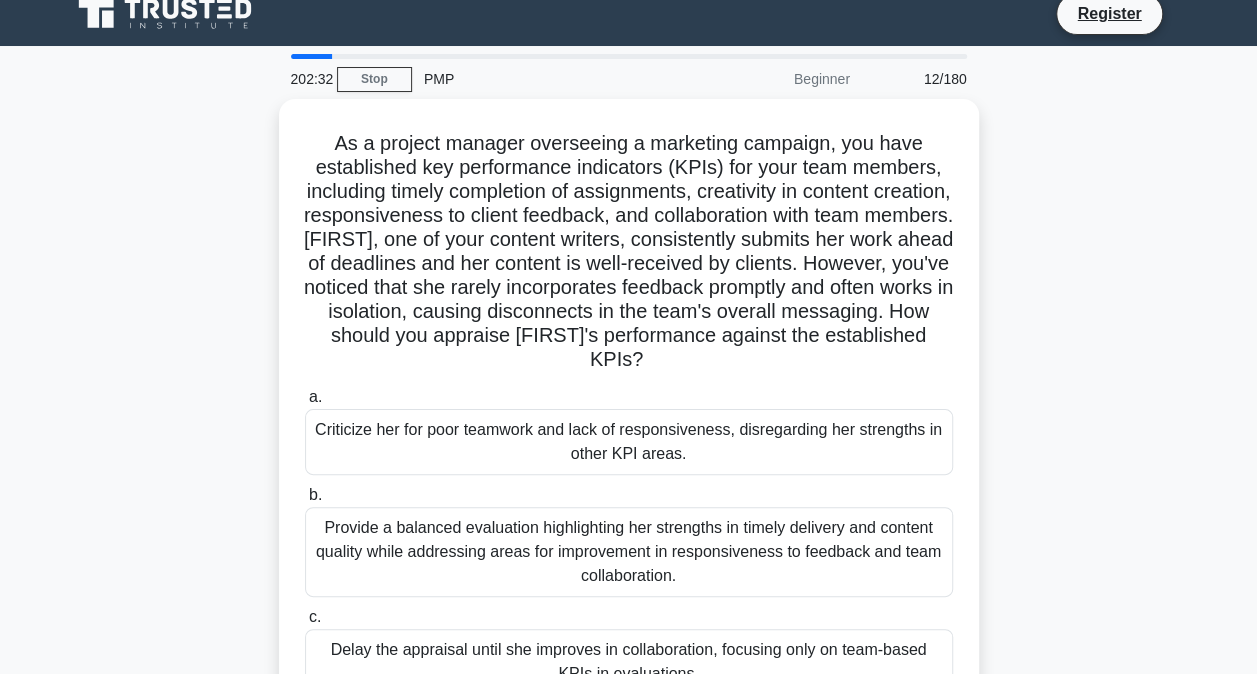 scroll, scrollTop: 22, scrollLeft: 0, axis: vertical 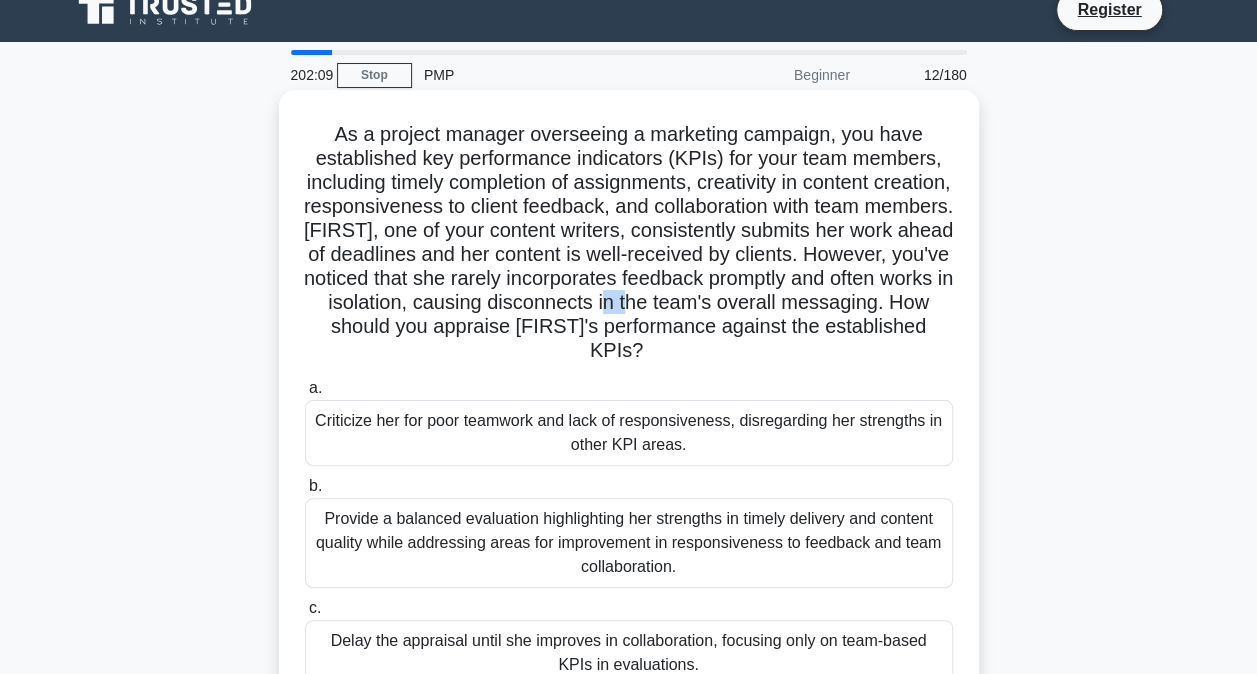 click on "As a project manager overseeing a marketing campaign, you have established key performance indicators (KPIs) for your team members, including timely completion of assignments, creativity in content creation, responsiveness to client feedback, and collaboration with team members. Emily, one of your content writers, consistently submits her work ahead of deadlines and her content is well-received by clients. However, you've noticed that she rarely incorporates feedback promptly and often works in isolation, causing disconnects in the team's overall messaging. How should you appraise Emily's performance against the established KPIs?
.spinner_0XTQ{transform-origin:center;animation:spinner_y6GP .75s linear infinite}@keyframes spinner_y6GP{100%{transform:rotate(360deg)}}" at bounding box center (629, 243) 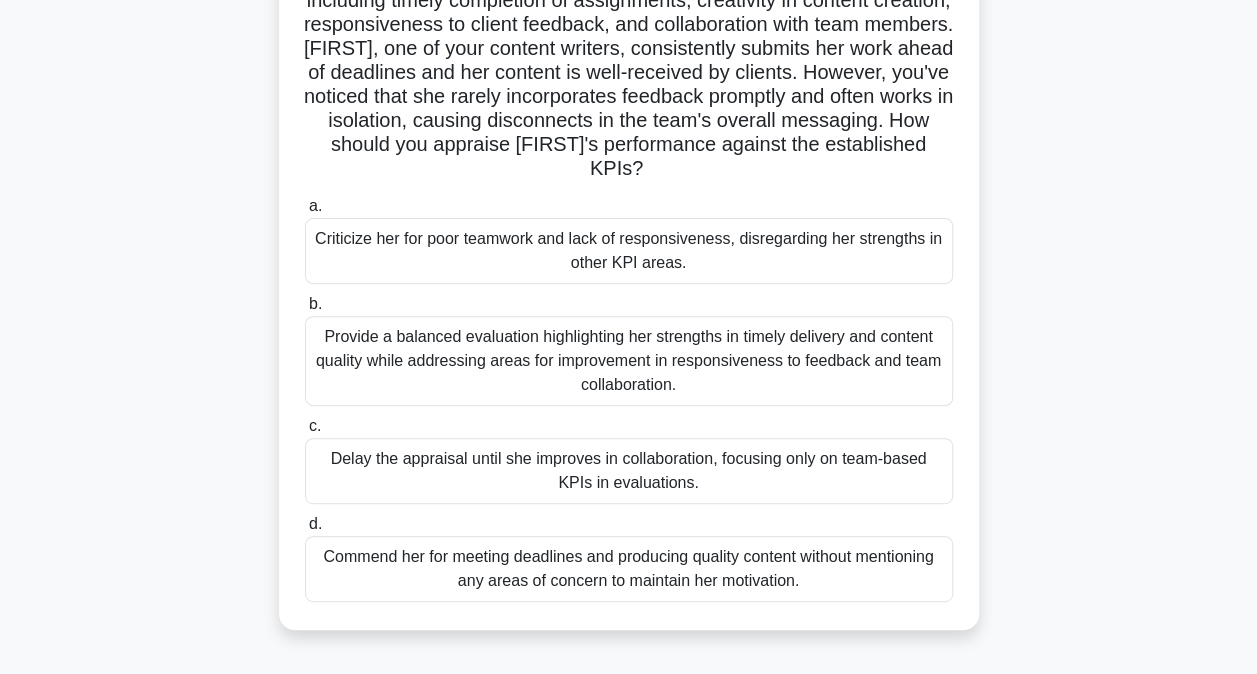 scroll, scrollTop: 208, scrollLeft: 0, axis: vertical 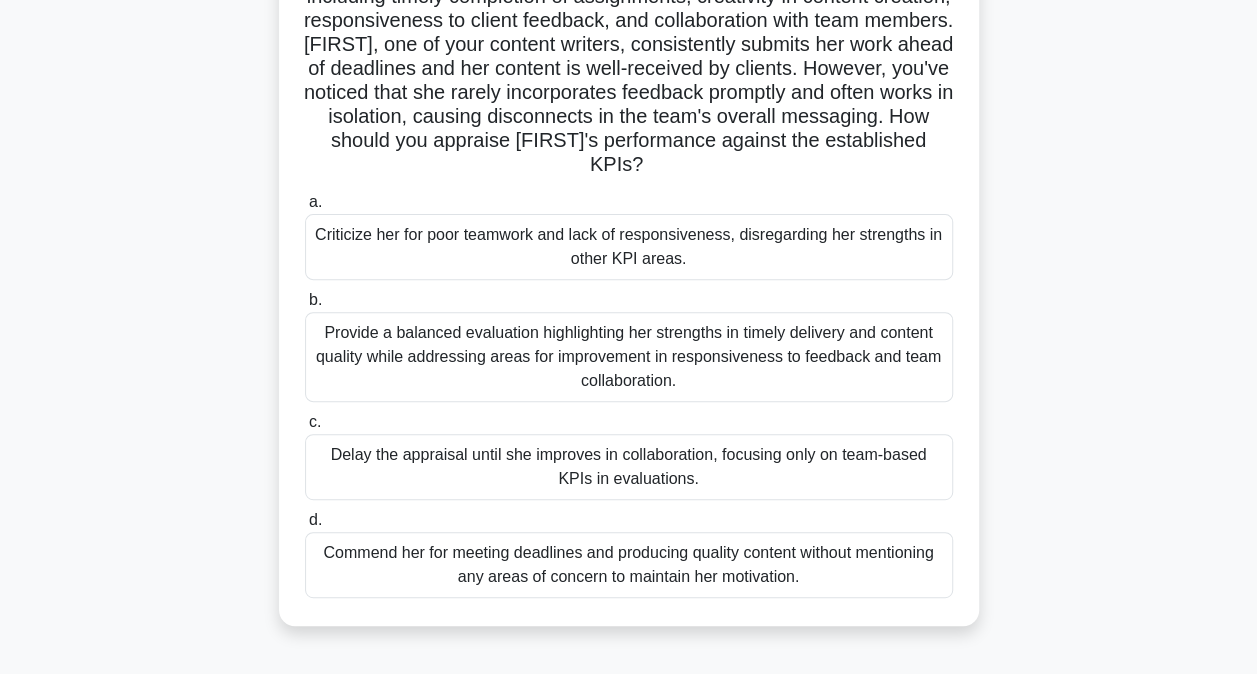 click on "Provide a balanced evaluation highlighting her strengths in timely delivery and content quality while addressing areas for improvement in responsiveness to feedback and team collaboration." at bounding box center [629, 357] 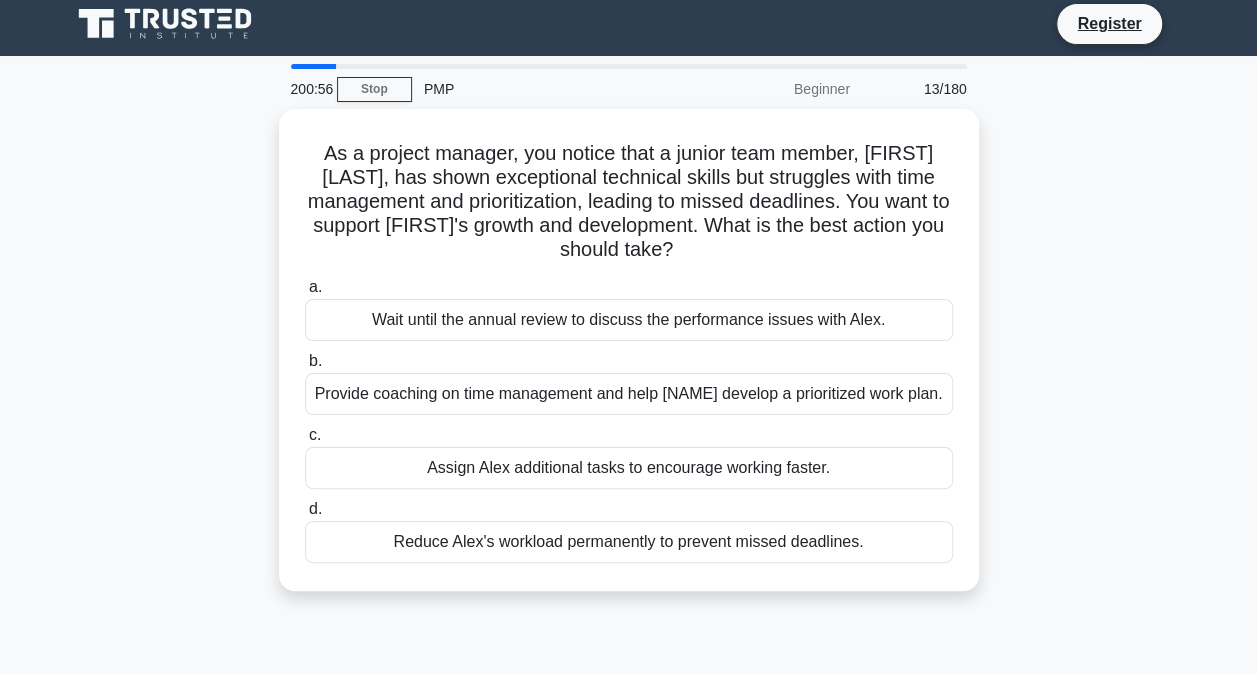 scroll, scrollTop: 8, scrollLeft: 0, axis: vertical 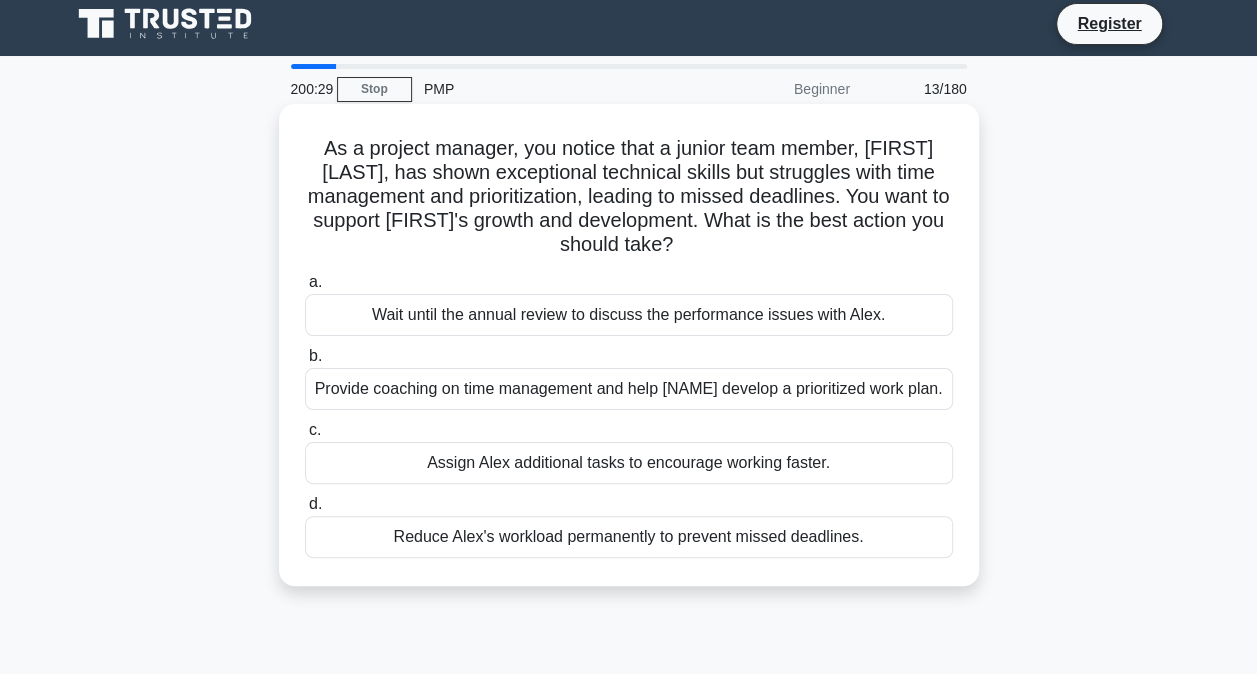 click on "Provide coaching on time management and help [NAME] develop a prioritized work plan." at bounding box center [629, 389] 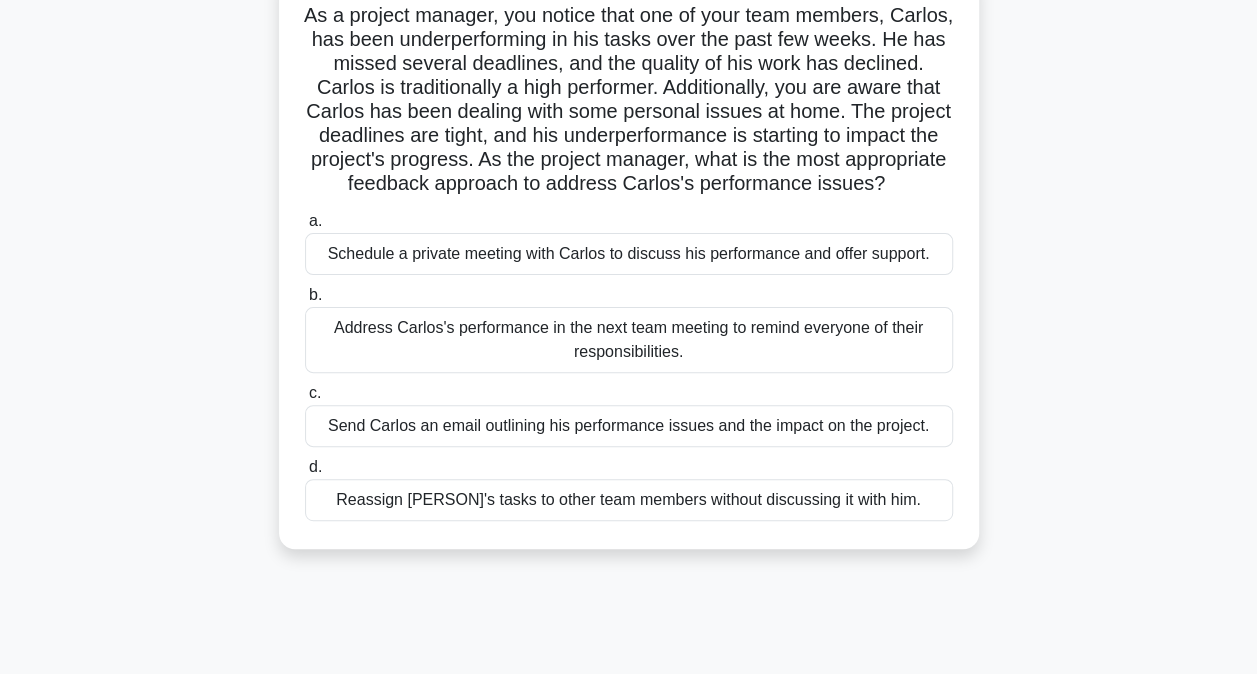 scroll, scrollTop: 148, scrollLeft: 0, axis: vertical 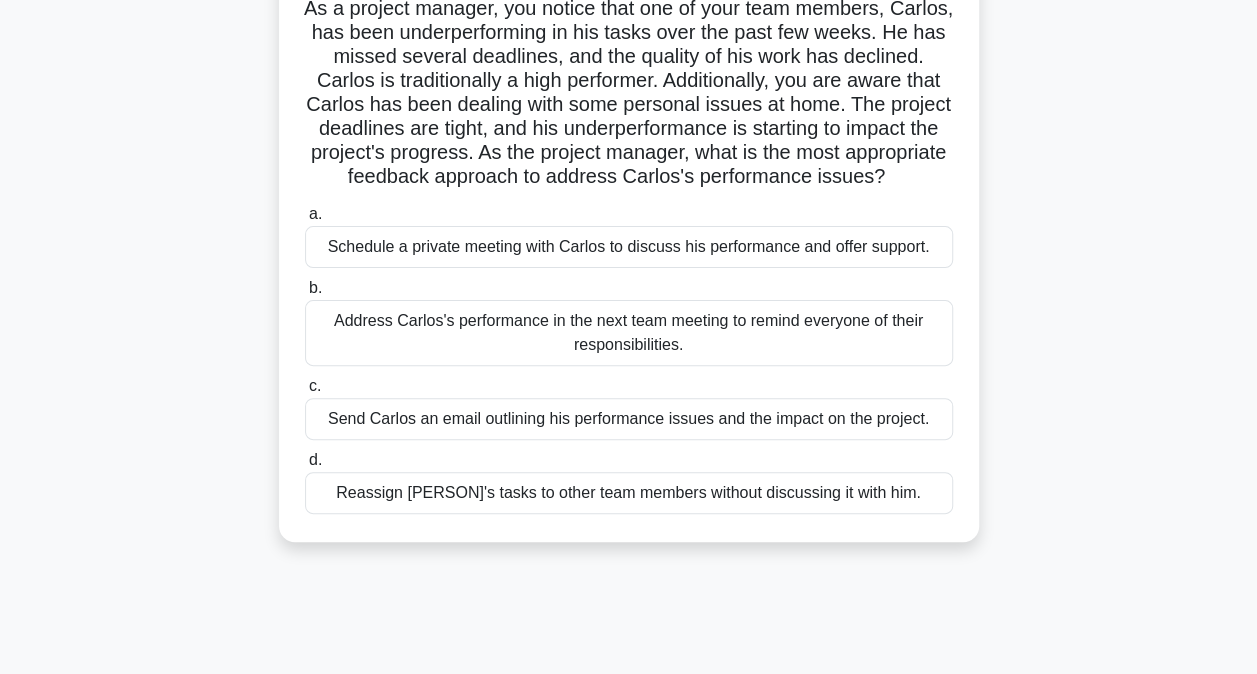 click on "Schedule a private meeting with Carlos to discuss his performance and offer support." at bounding box center [629, 247] 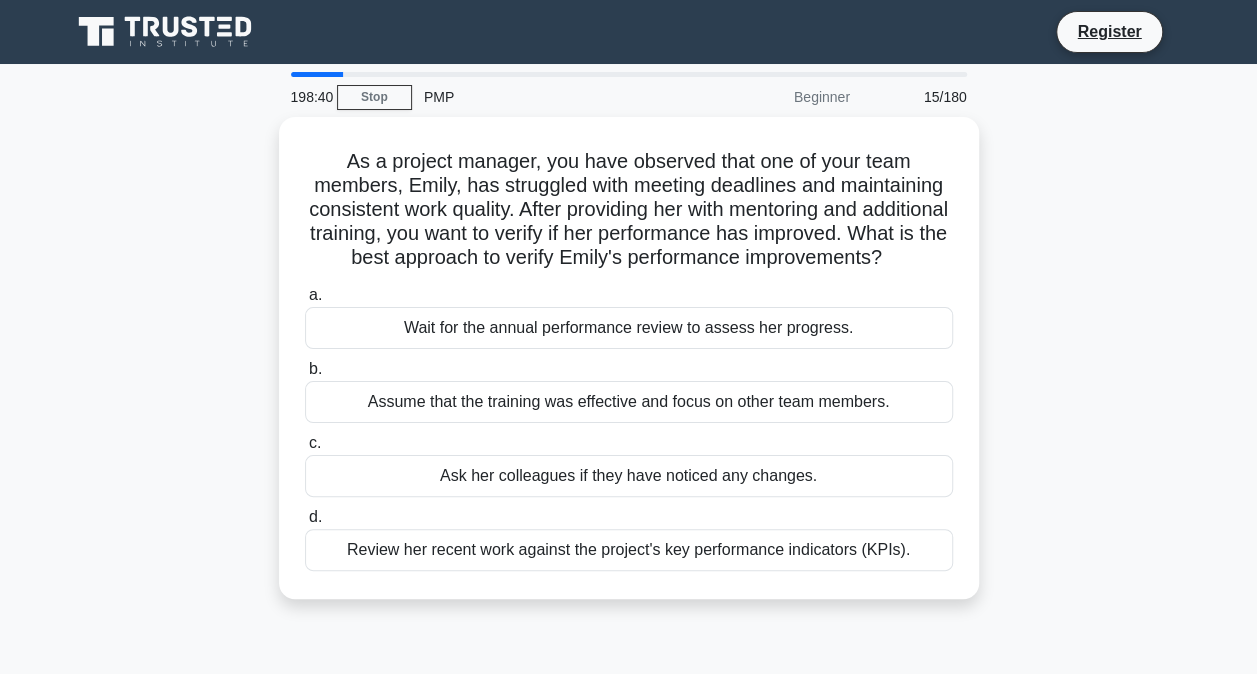 scroll, scrollTop: 0, scrollLeft: 0, axis: both 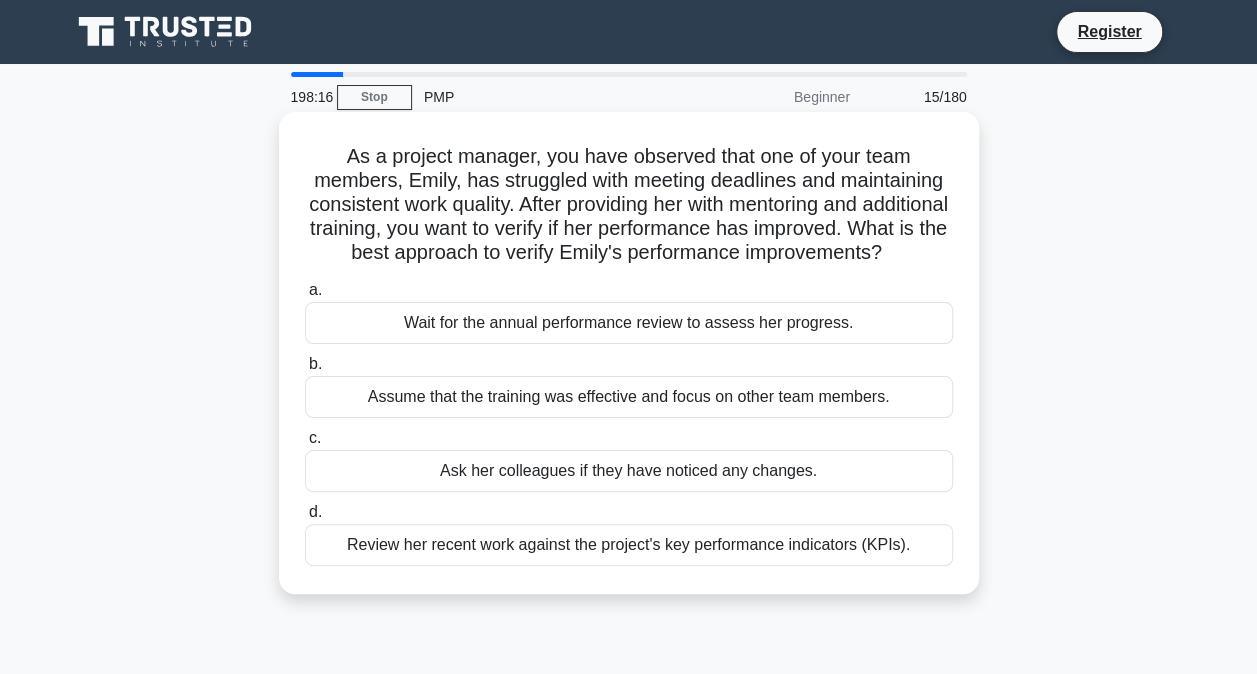 click on "Review her recent work against the project's key performance indicators (KPIs)." at bounding box center (629, 545) 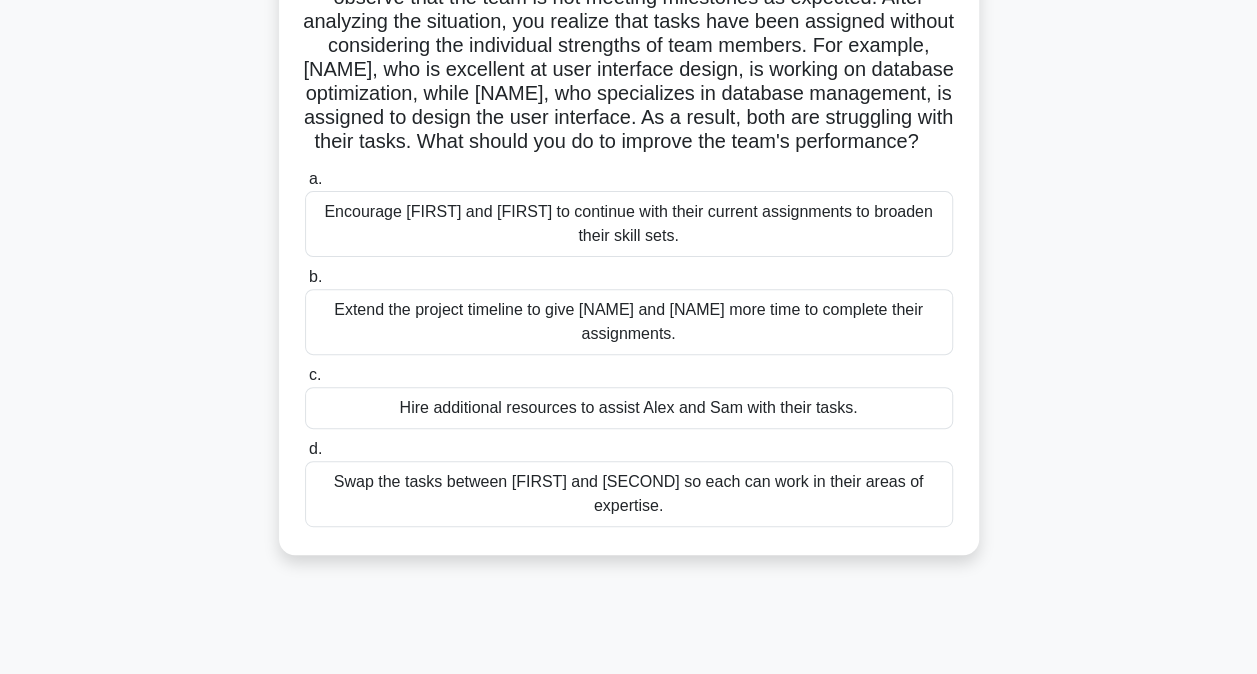 scroll, scrollTop: 193, scrollLeft: 0, axis: vertical 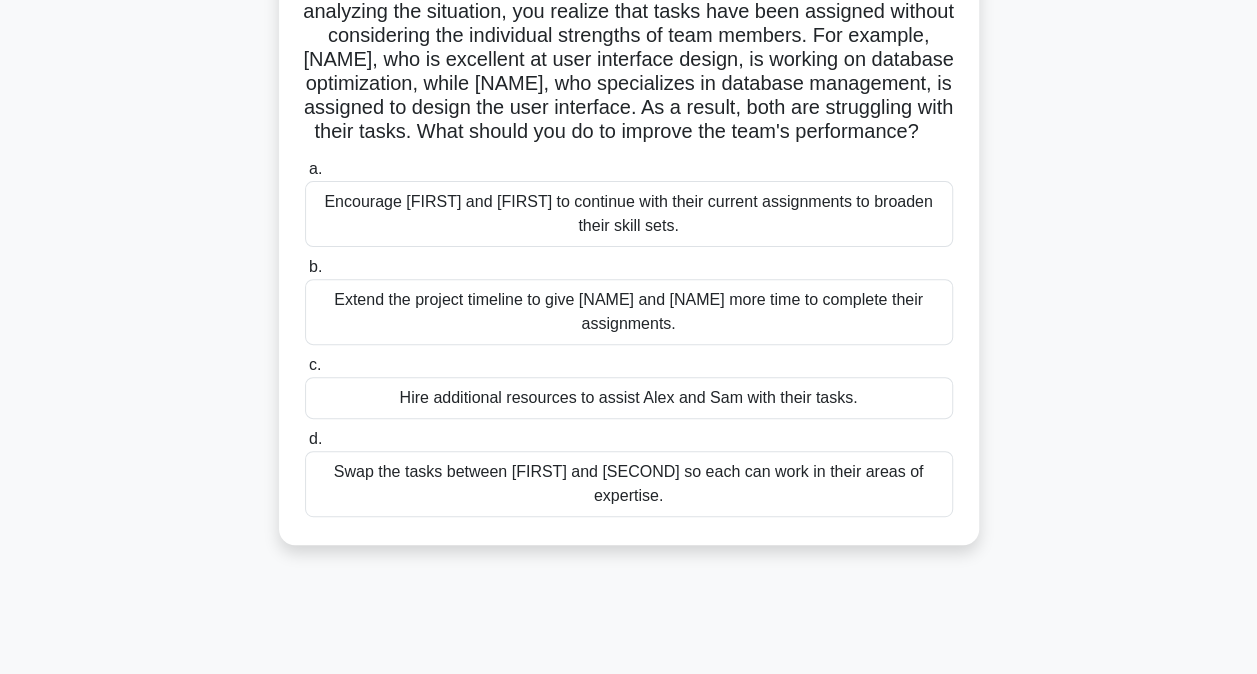 click on "Swap the tasks between [FIRST] and [SECOND] so each can work in their areas of expertise." at bounding box center (629, 484) 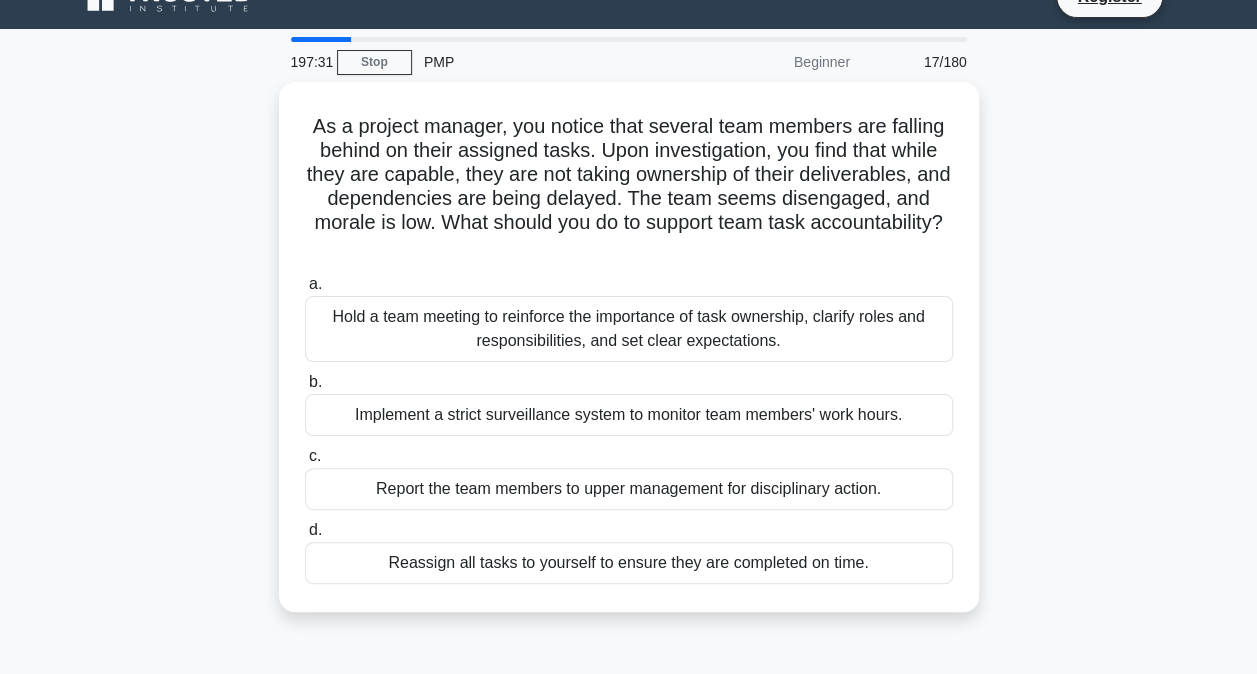 scroll, scrollTop: 0, scrollLeft: 0, axis: both 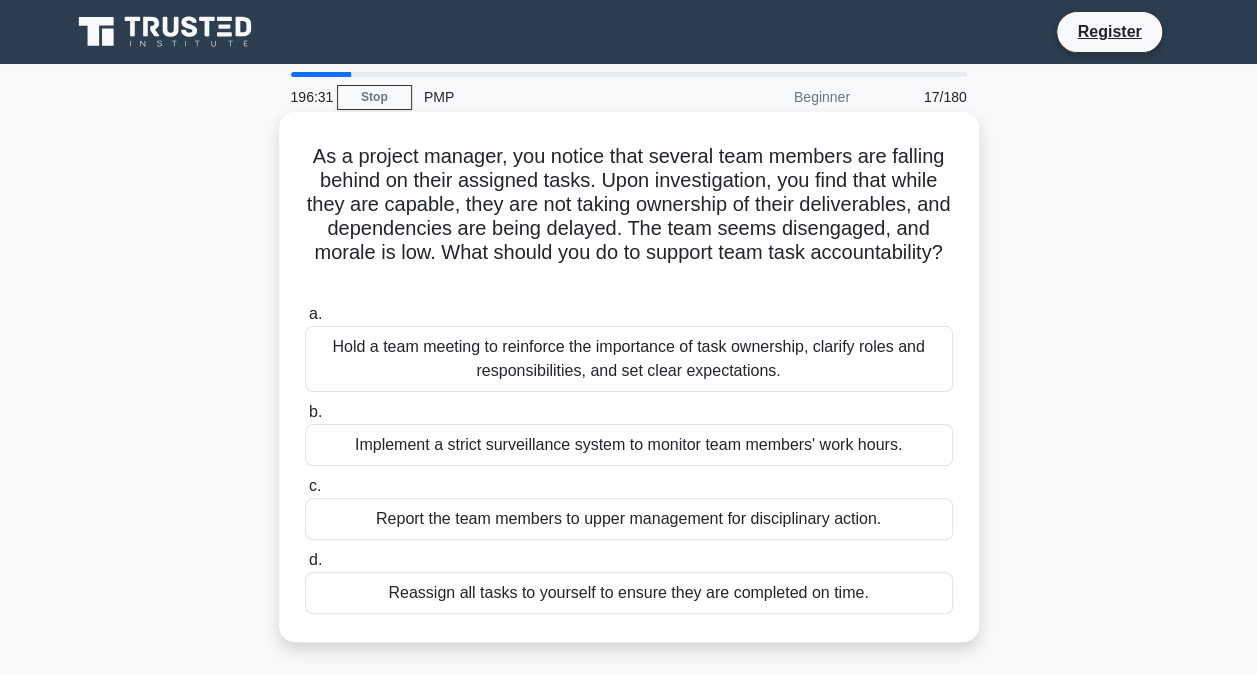 click on "a.
Hold a team meeting to reinforce the importance of task ownership, clarify roles and responsibilities, and set clear expectations." at bounding box center (629, 347) 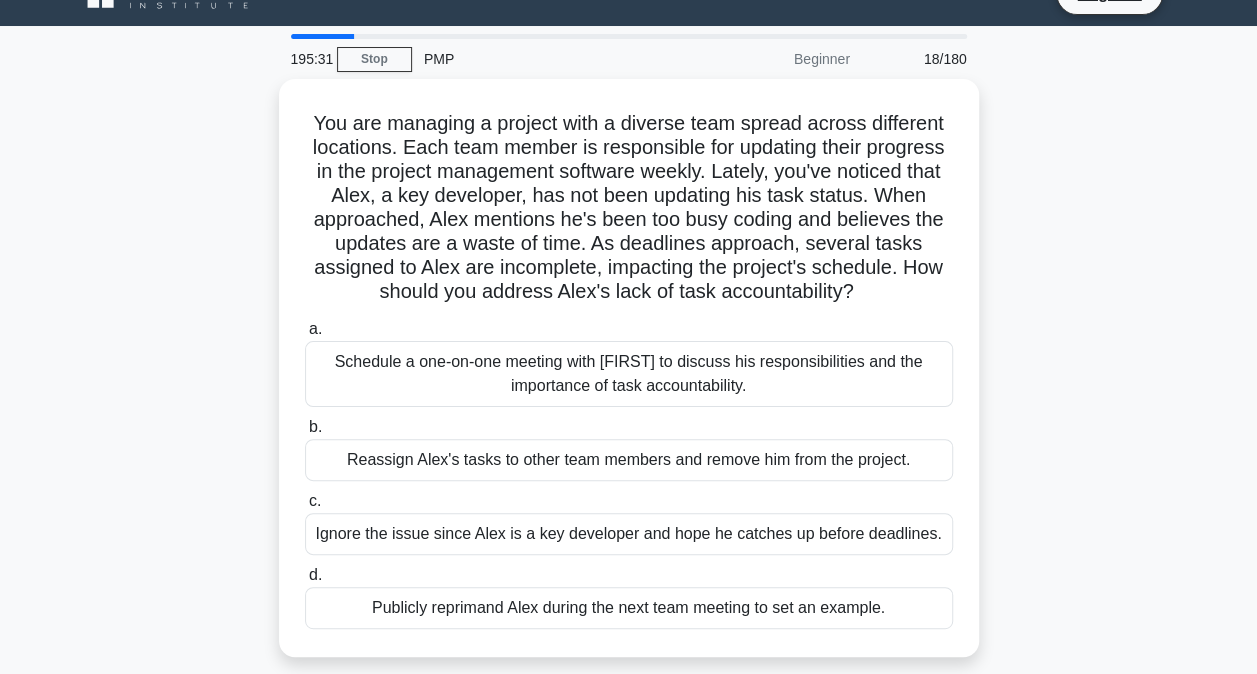 scroll, scrollTop: 37, scrollLeft: 0, axis: vertical 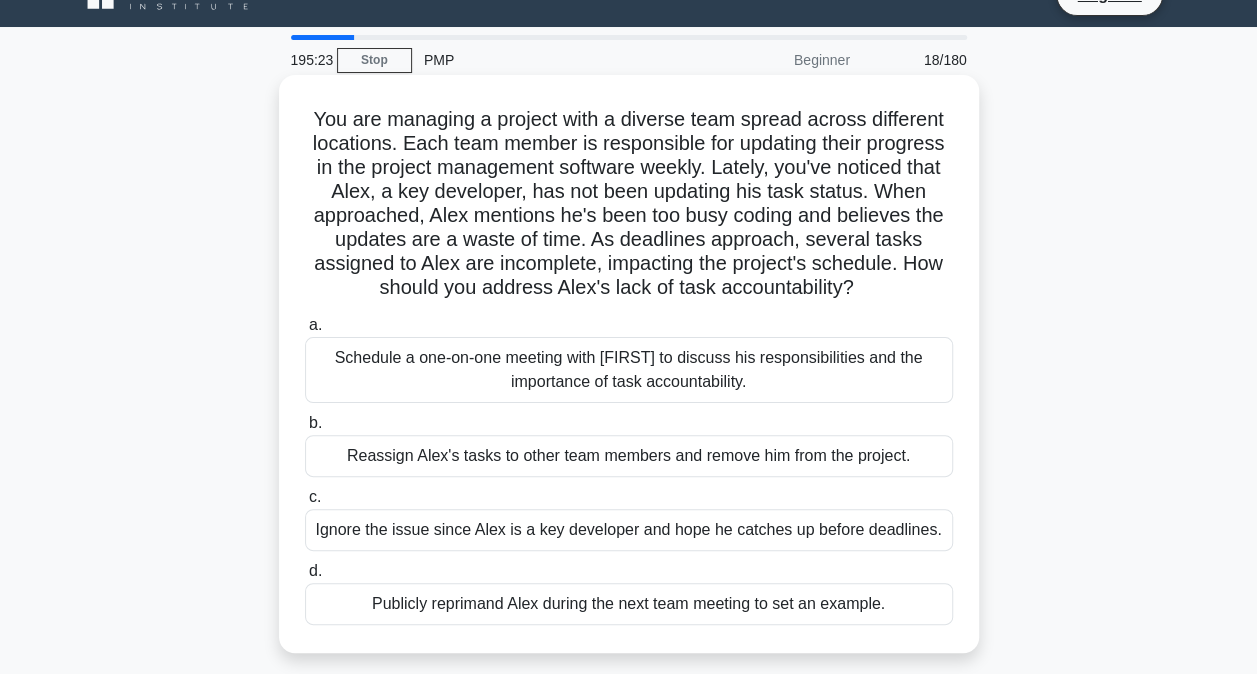 click on "Schedule a one-on-one meeting with [FIRST] to discuss his responsibilities and the importance of task accountability." at bounding box center [629, 370] 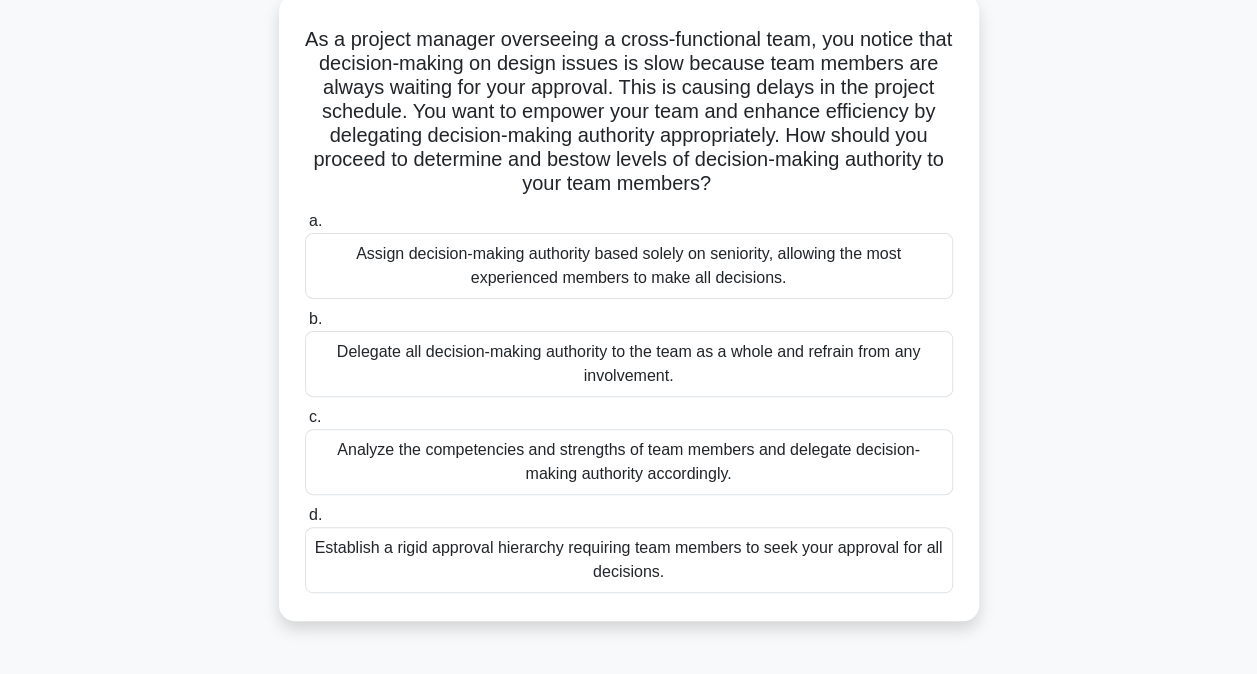 scroll, scrollTop: 122, scrollLeft: 0, axis: vertical 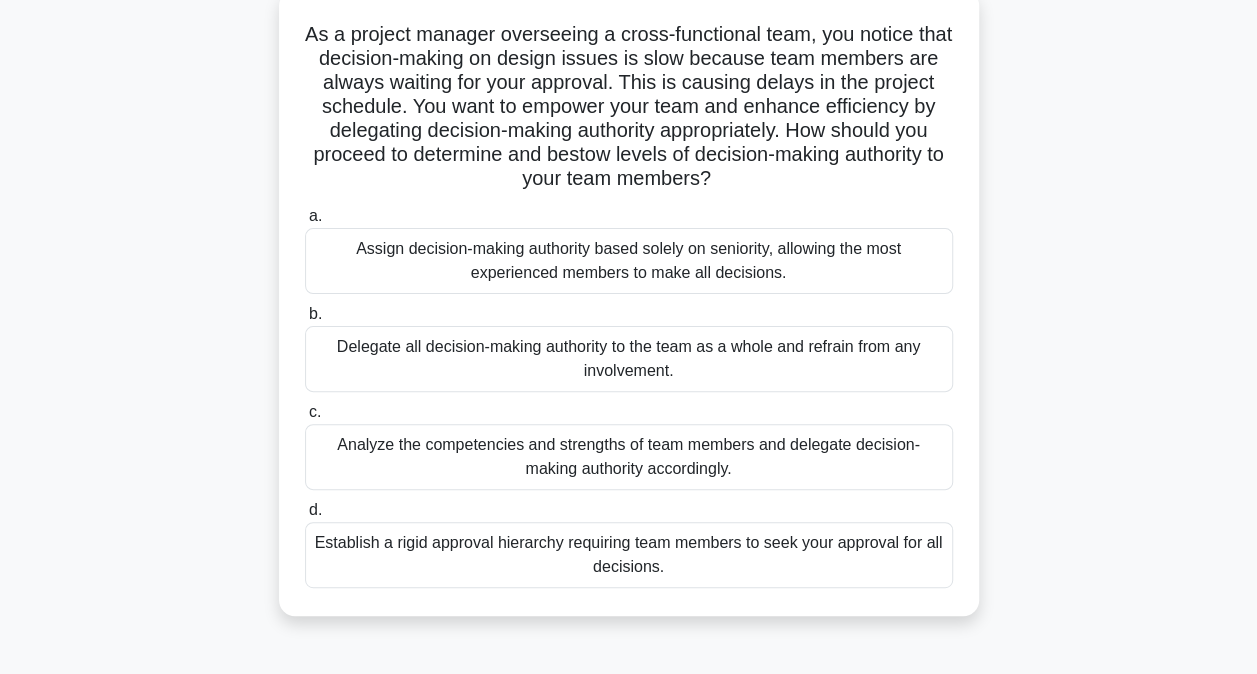 click on "Analyze the competencies and strengths of team members and delegate decision-making authority accordingly." at bounding box center [629, 457] 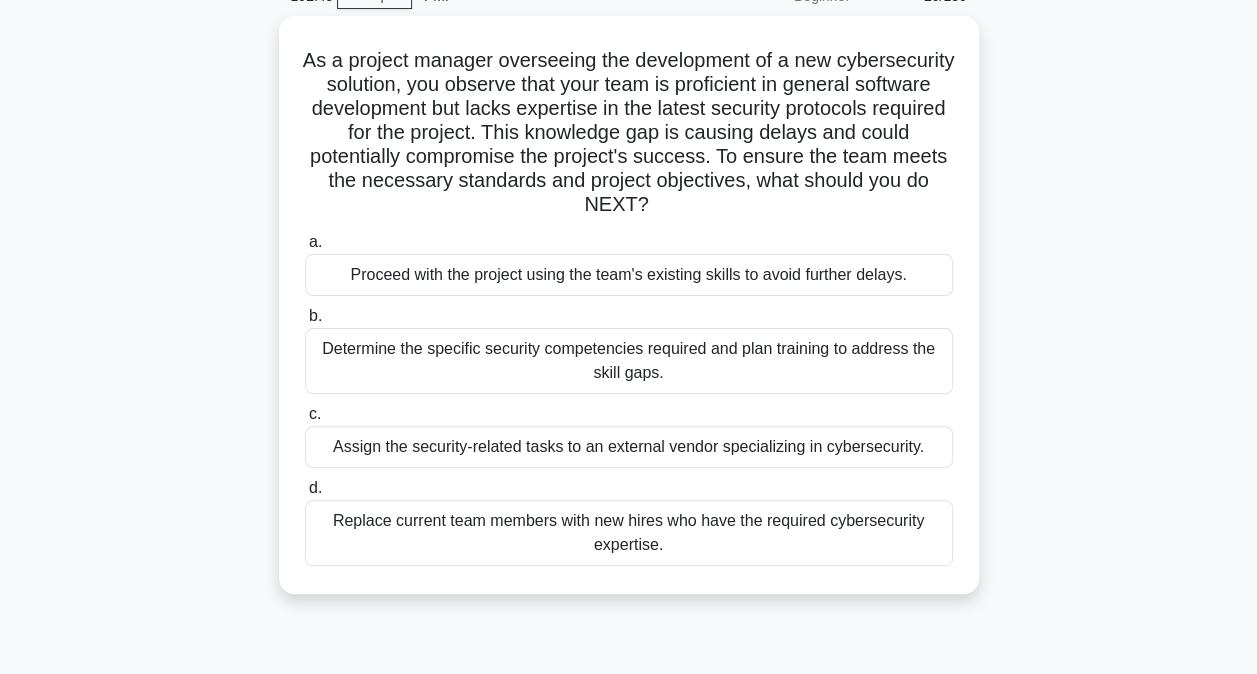 scroll, scrollTop: 102, scrollLeft: 0, axis: vertical 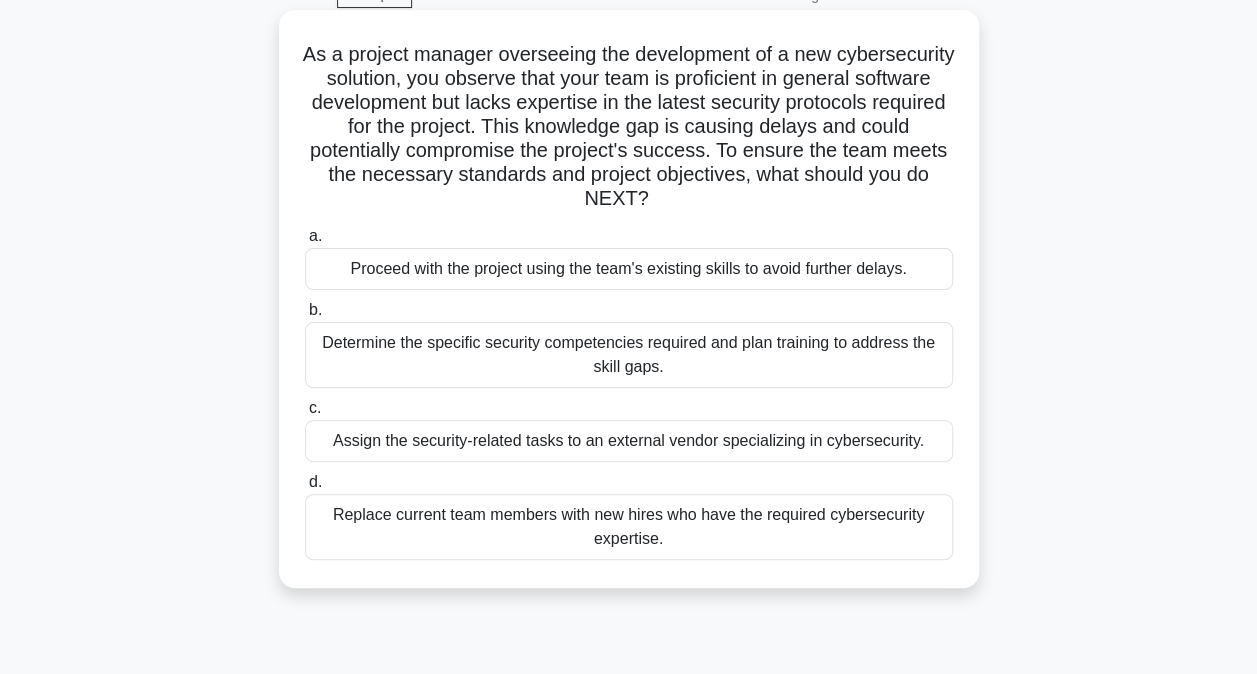 click on "Replace current team members with new hires who have the required cybersecurity expertise." at bounding box center [629, 527] 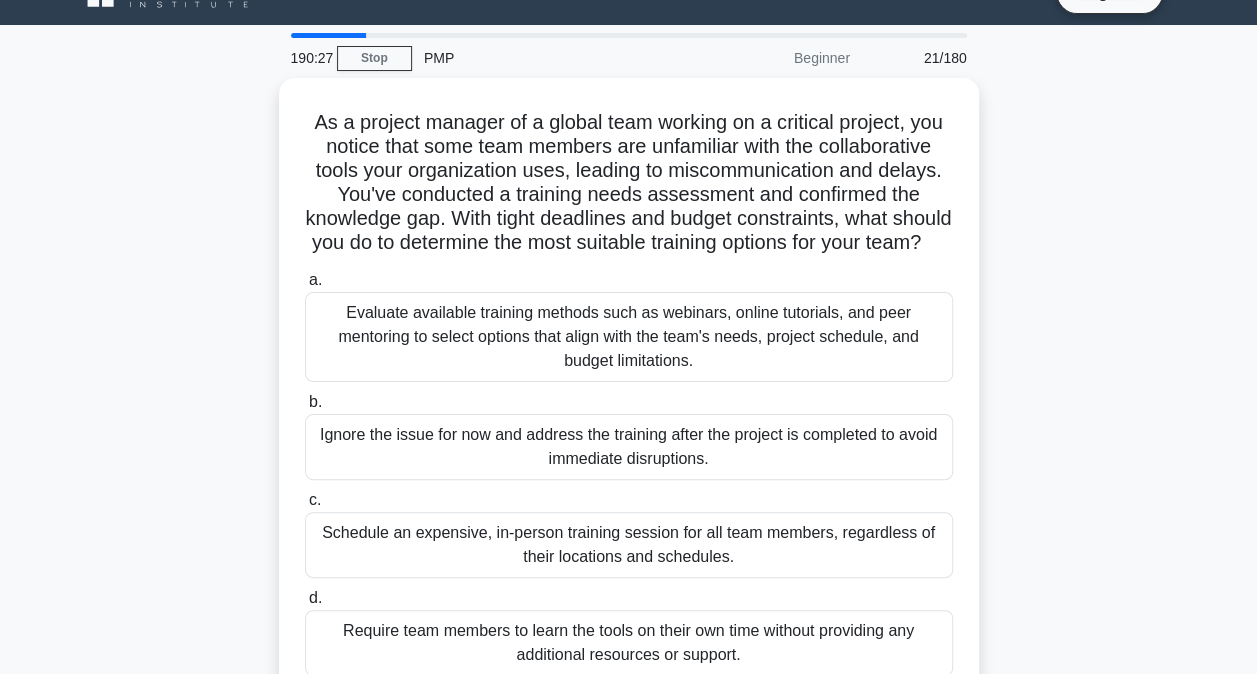 scroll, scrollTop: 0, scrollLeft: 0, axis: both 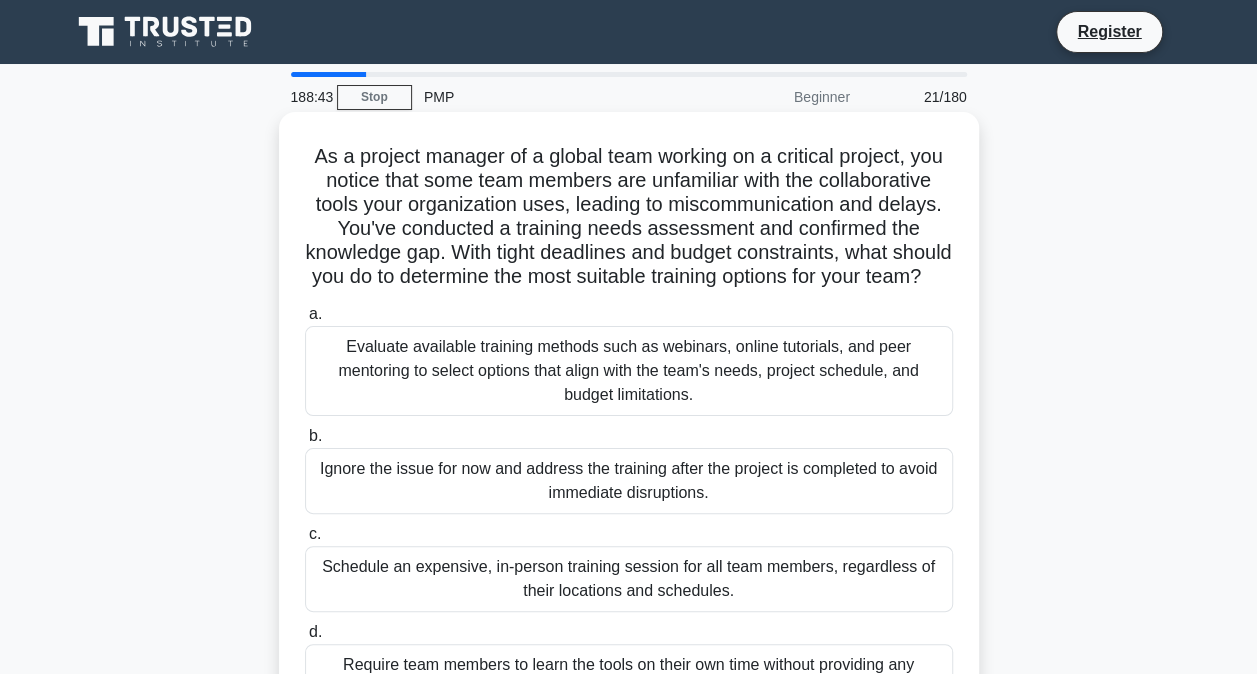 click on "Evaluate available training methods such as webinars, online tutorials, and peer mentoring to select options that align with the team's needs, project schedule, and budget limitations." at bounding box center [629, 371] 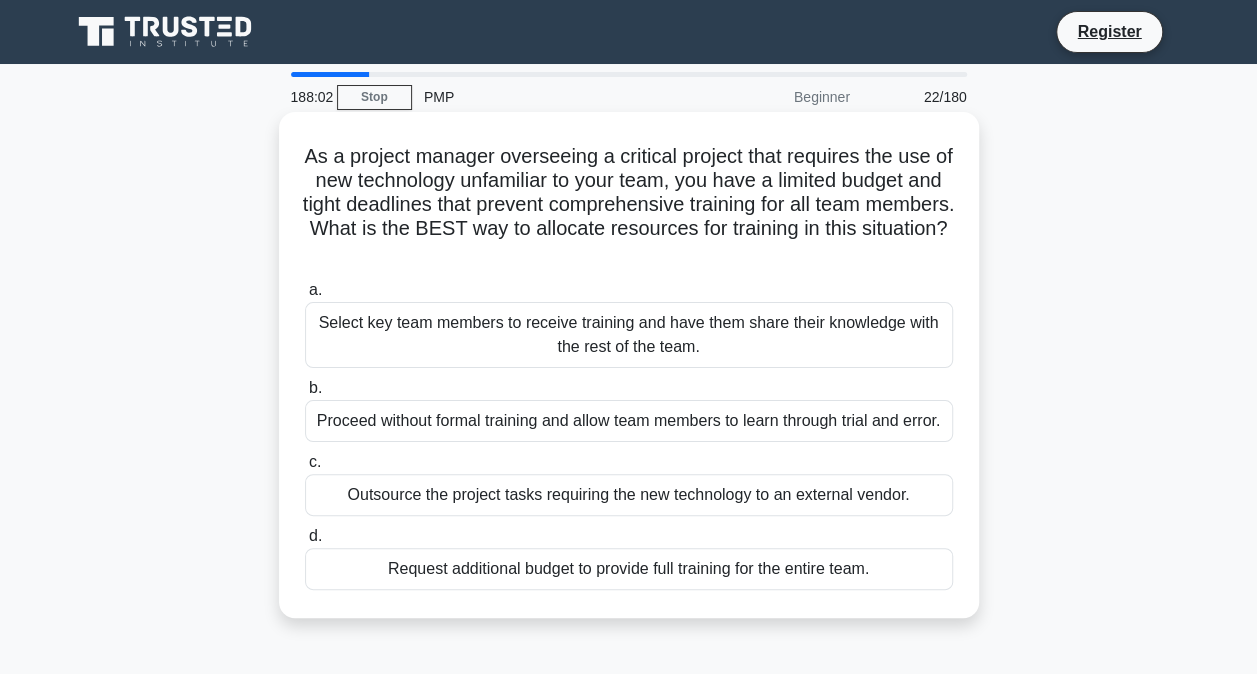 click on "Select key team members to receive training and have them share their knowledge with the rest of the team." at bounding box center [629, 335] 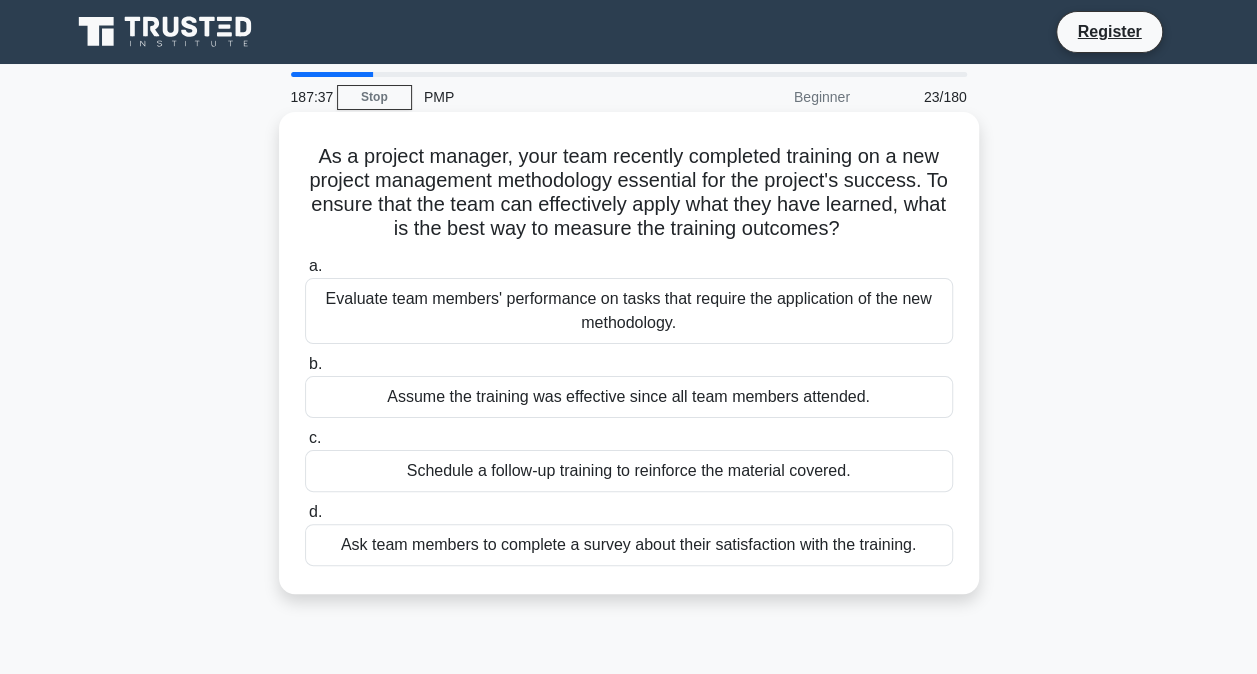 click on "Evaluate team members' performance on tasks that require the application of the new methodology." at bounding box center (629, 311) 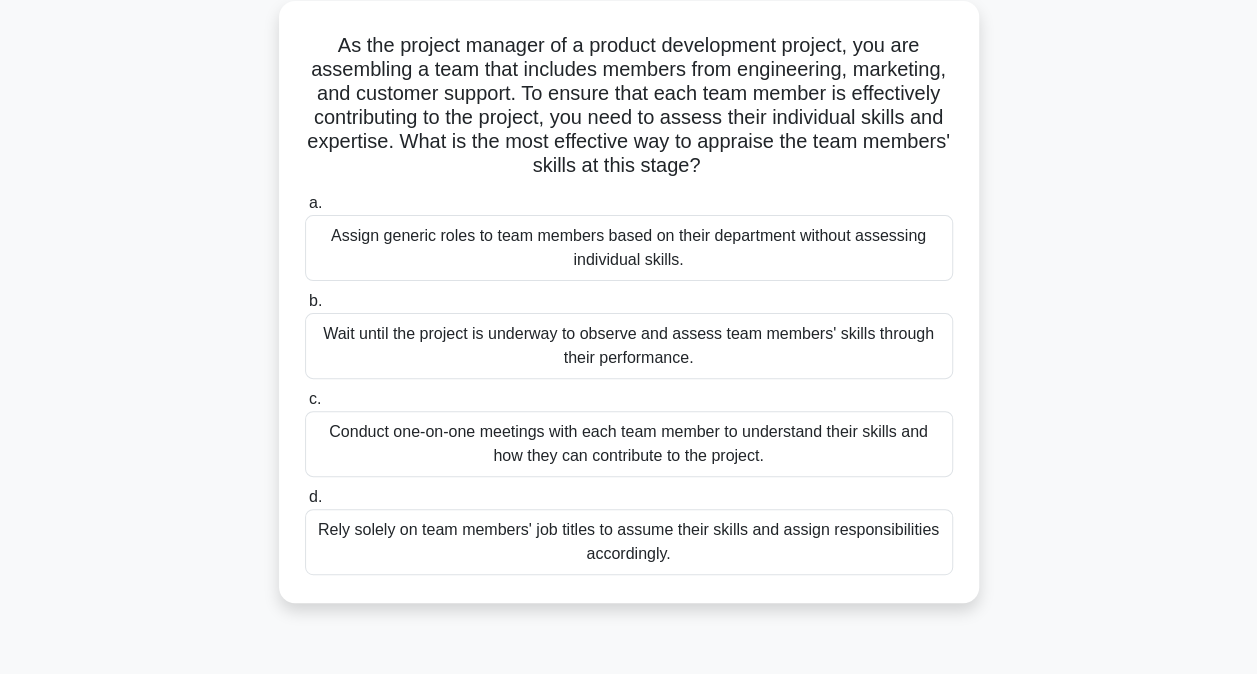 scroll, scrollTop: 149, scrollLeft: 0, axis: vertical 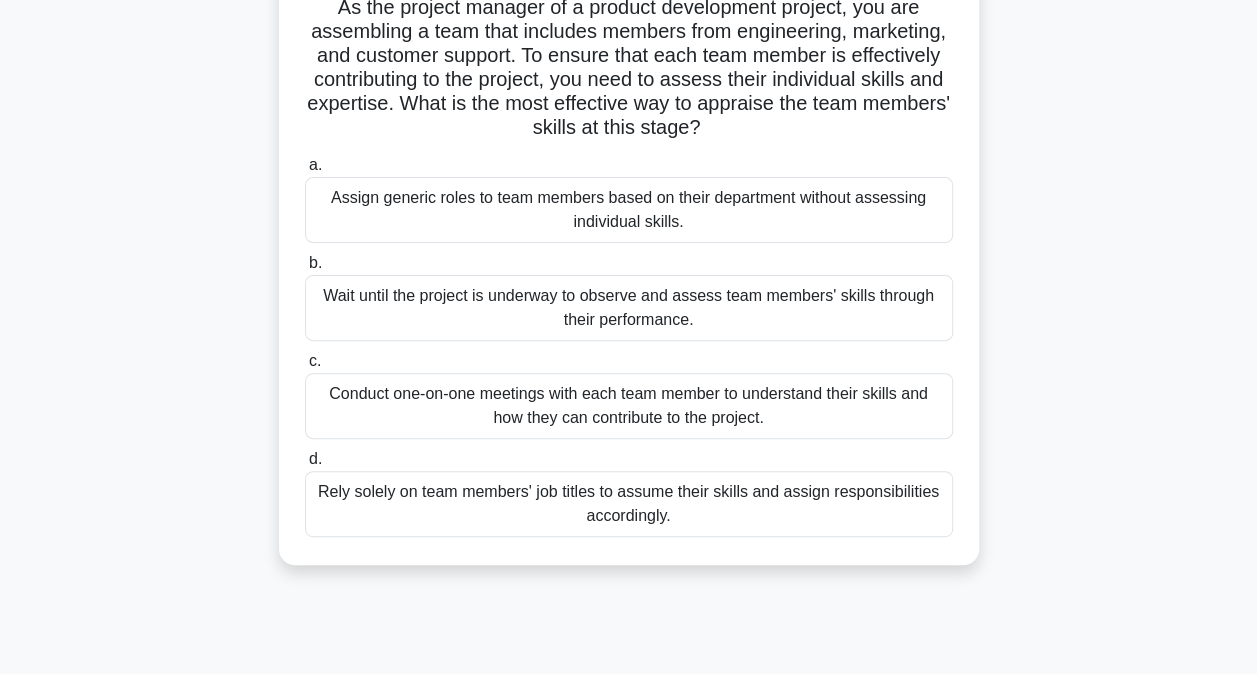 click on "Conduct one-on-one meetings with each team member to understand their skills and how they can contribute to the project." at bounding box center (629, 406) 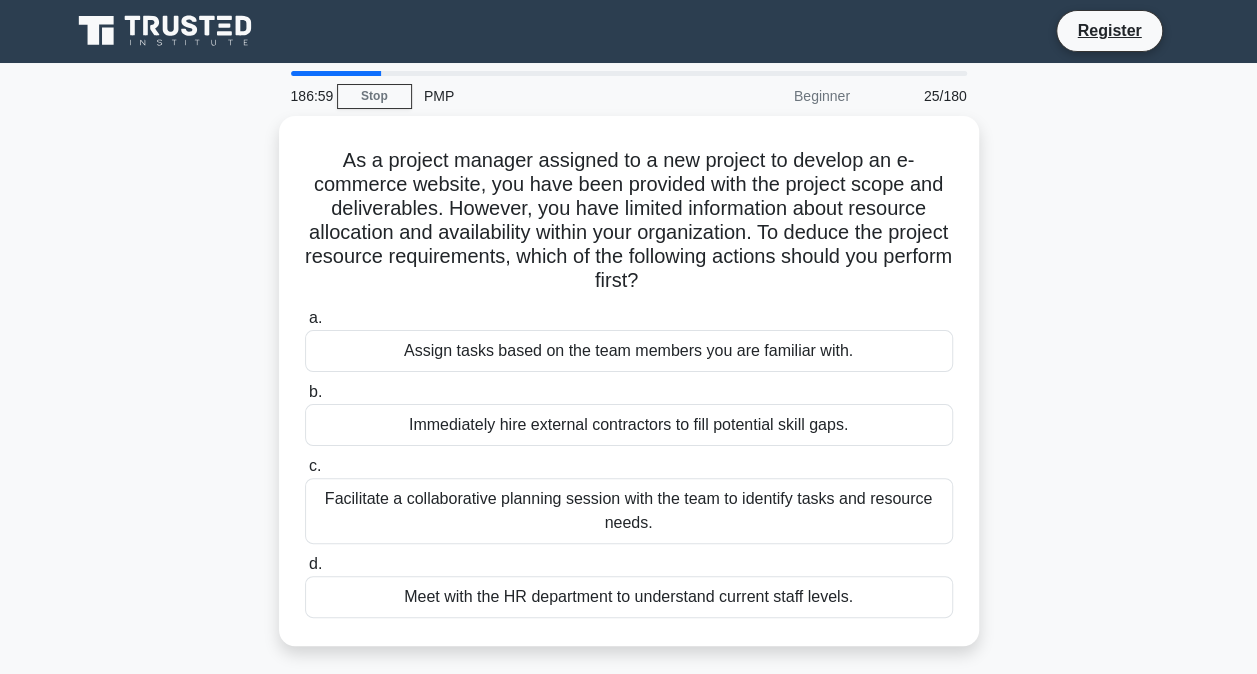 scroll, scrollTop: 0, scrollLeft: 0, axis: both 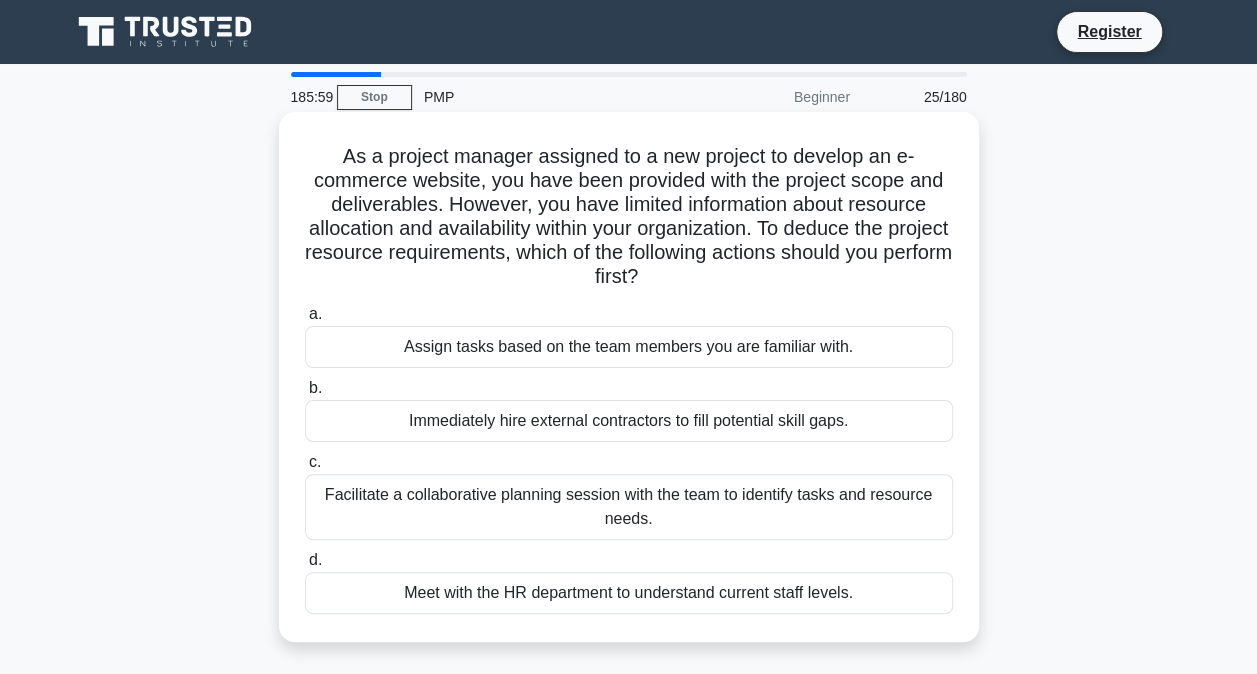 click on "Facilitate a collaborative planning session with the team to identify tasks and resource needs." at bounding box center [629, 507] 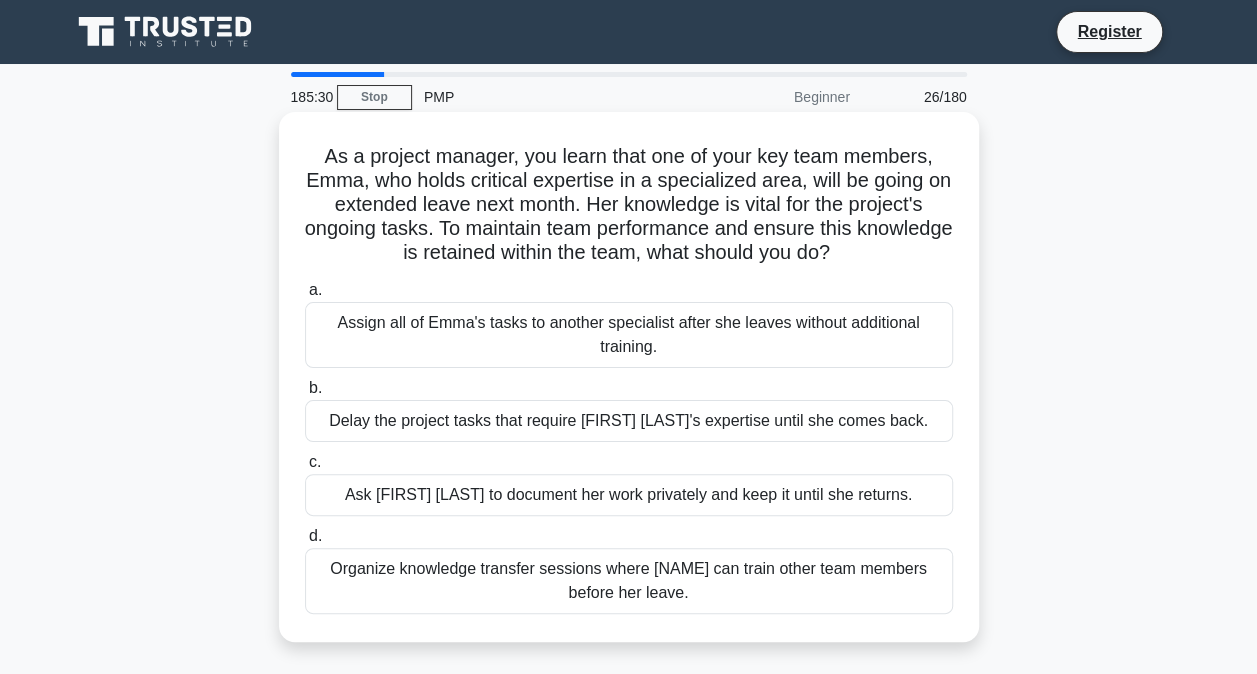 click on "Organize knowledge transfer sessions where [NAME] can train other team members before her leave." at bounding box center (629, 581) 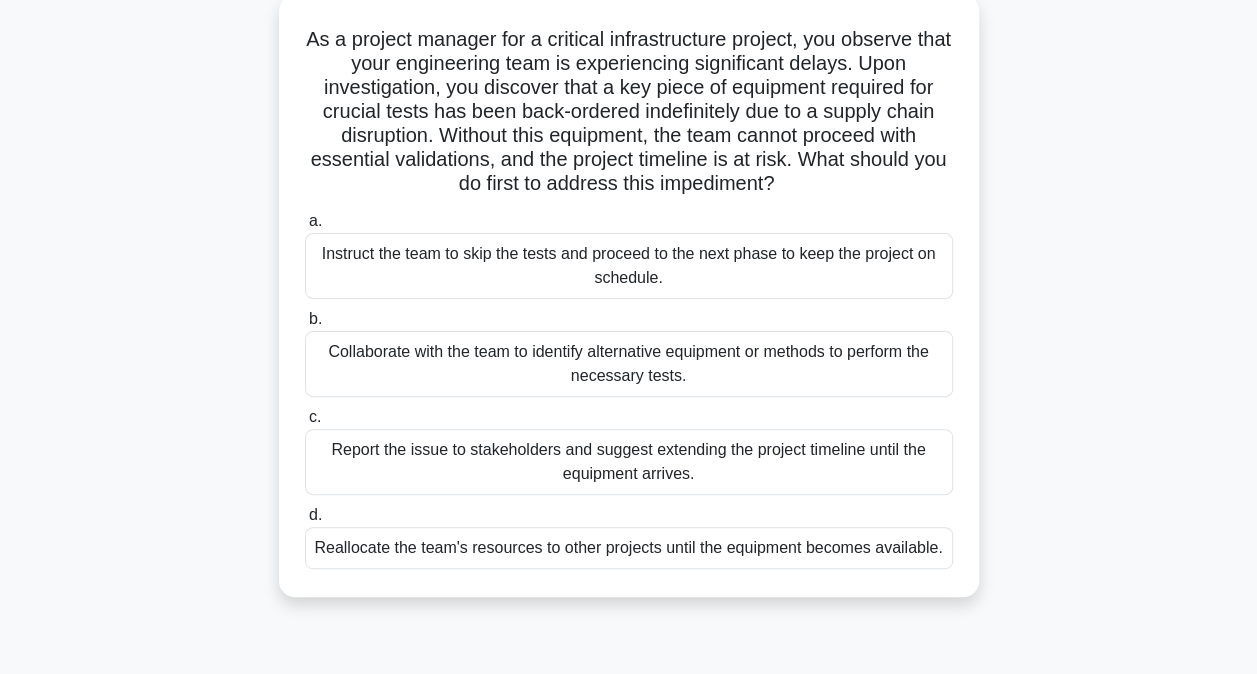 scroll, scrollTop: 120, scrollLeft: 0, axis: vertical 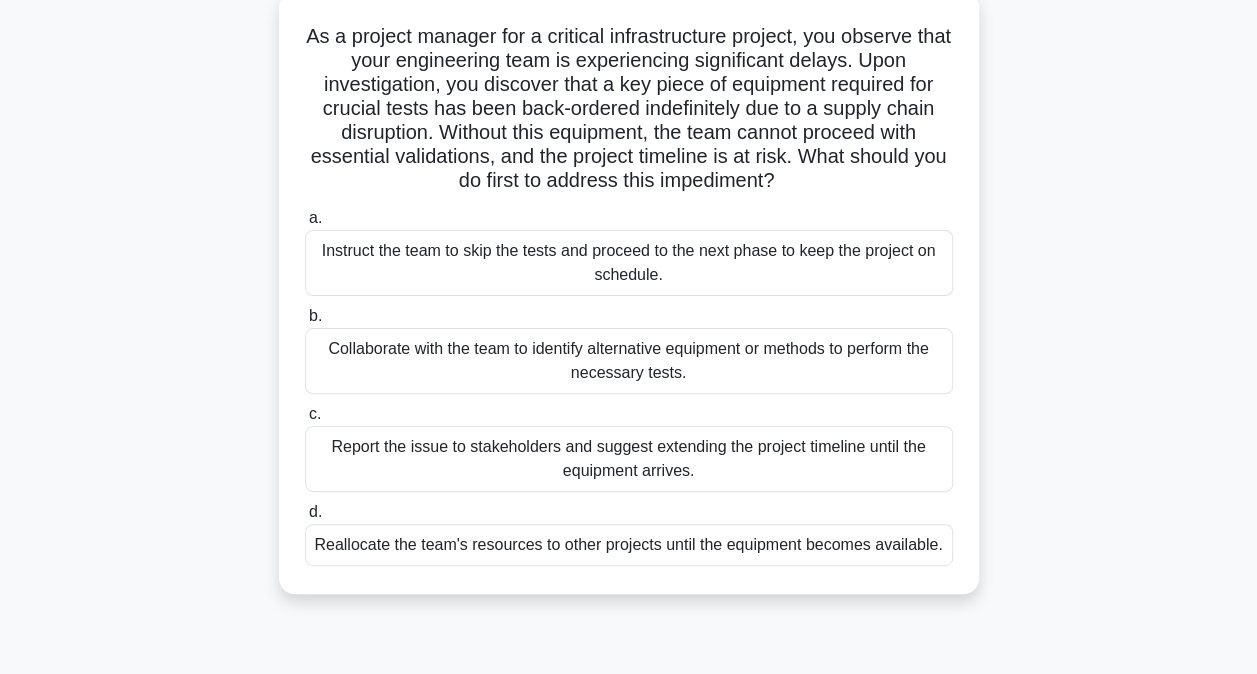 click on "Collaborate with the team to identify alternative equipment or methods to perform the necessary tests." at bounding box center [629, 361] 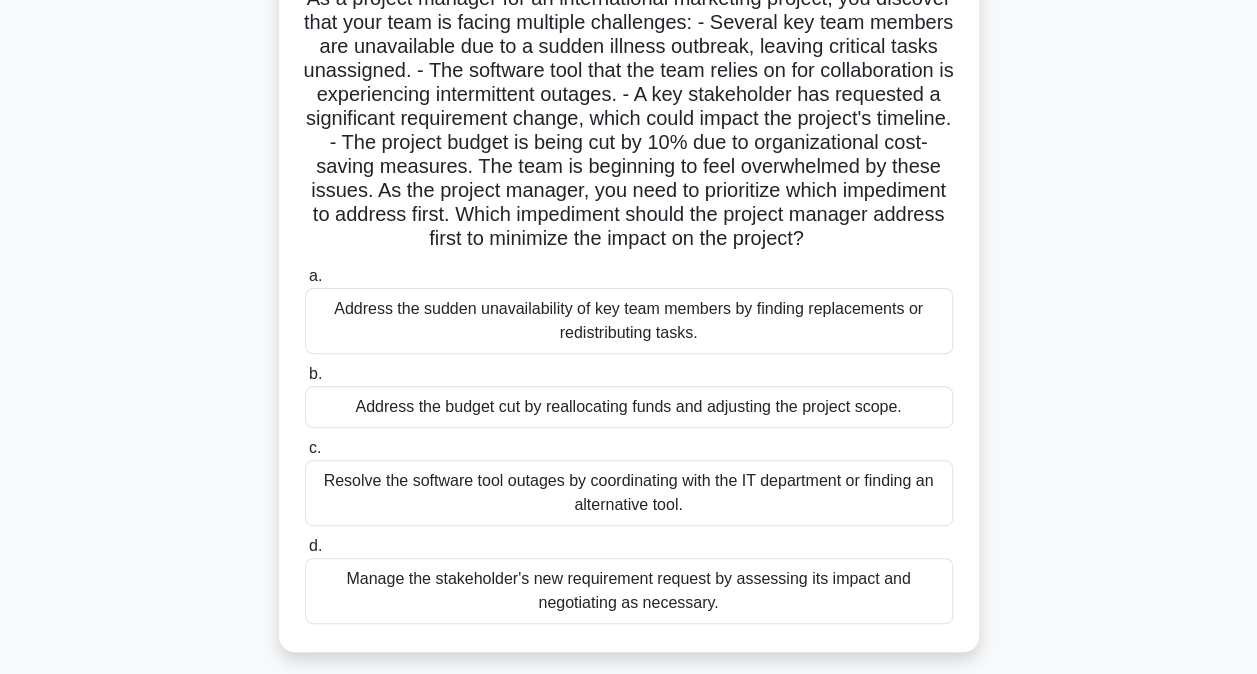 scroll, scrollTop: 162, scrollLeft: 0, axis: vertical 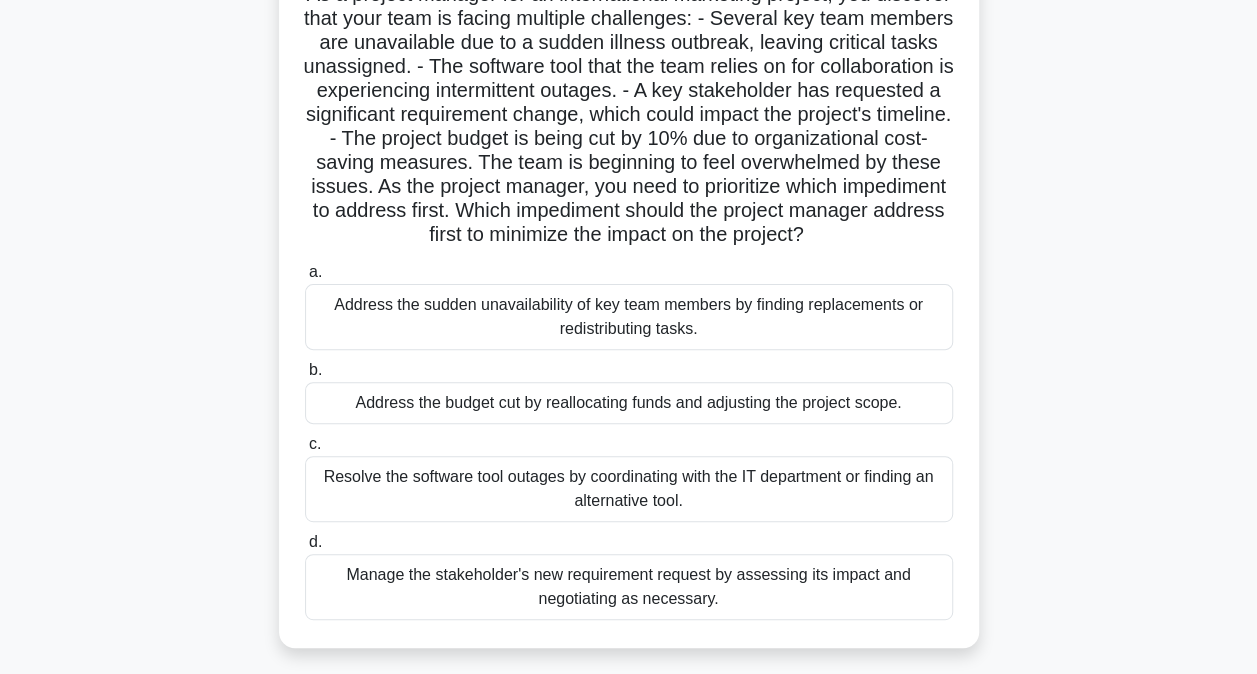 click on "Manage the stakeholder's new requirement request by assessing its impact and negotiating as necessary." at bounding box center [629, 587] 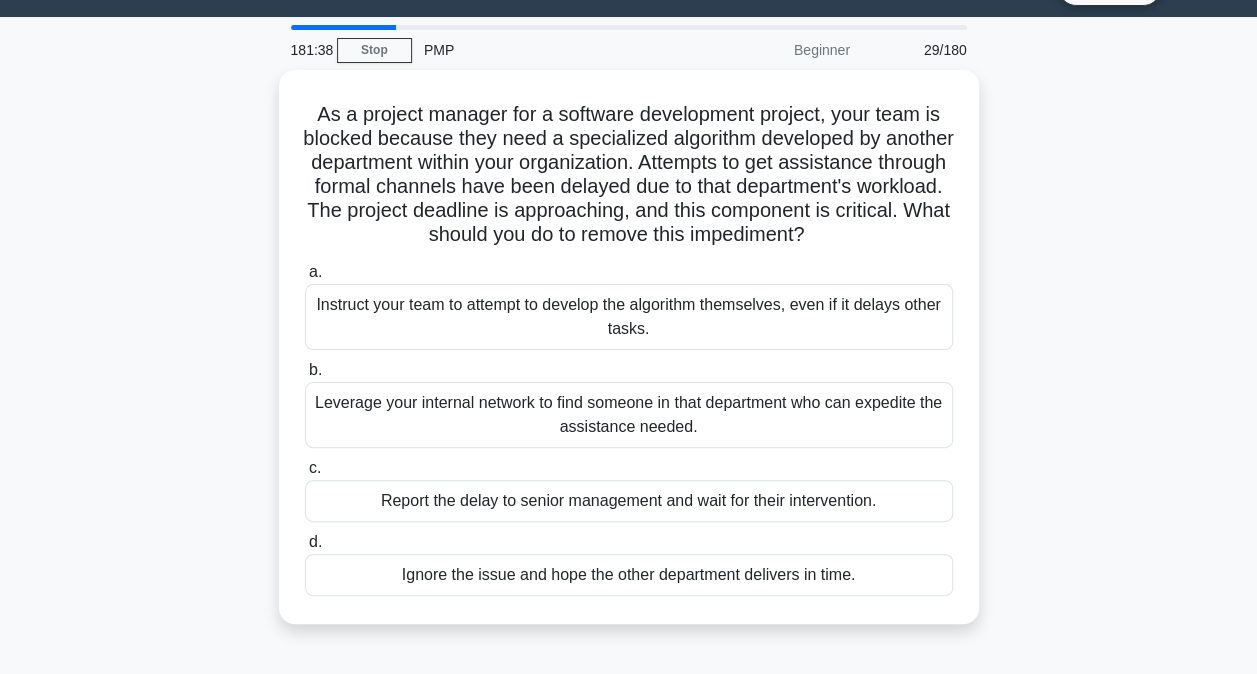 scroll, scrollTop: 48, scrollLeft: 0, axis: vertical 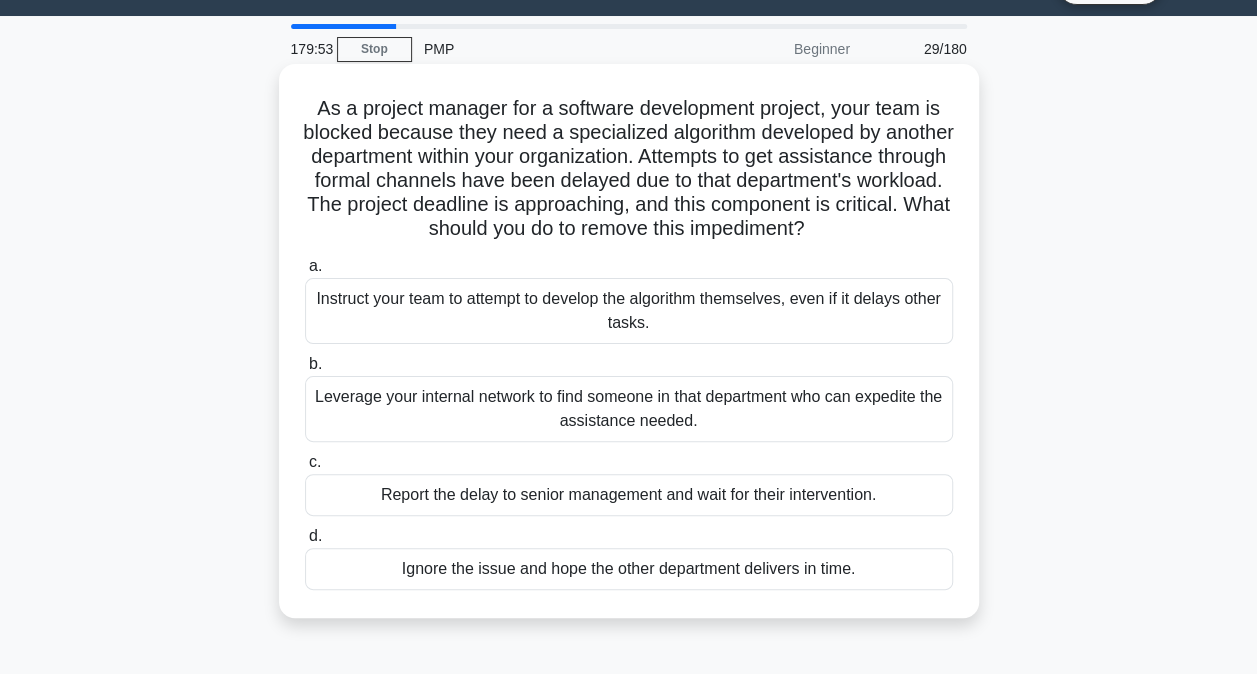 click on "Leverage your internal network to find someone in that department who can expedite the assistance needed." at bounding box center (629, 409) 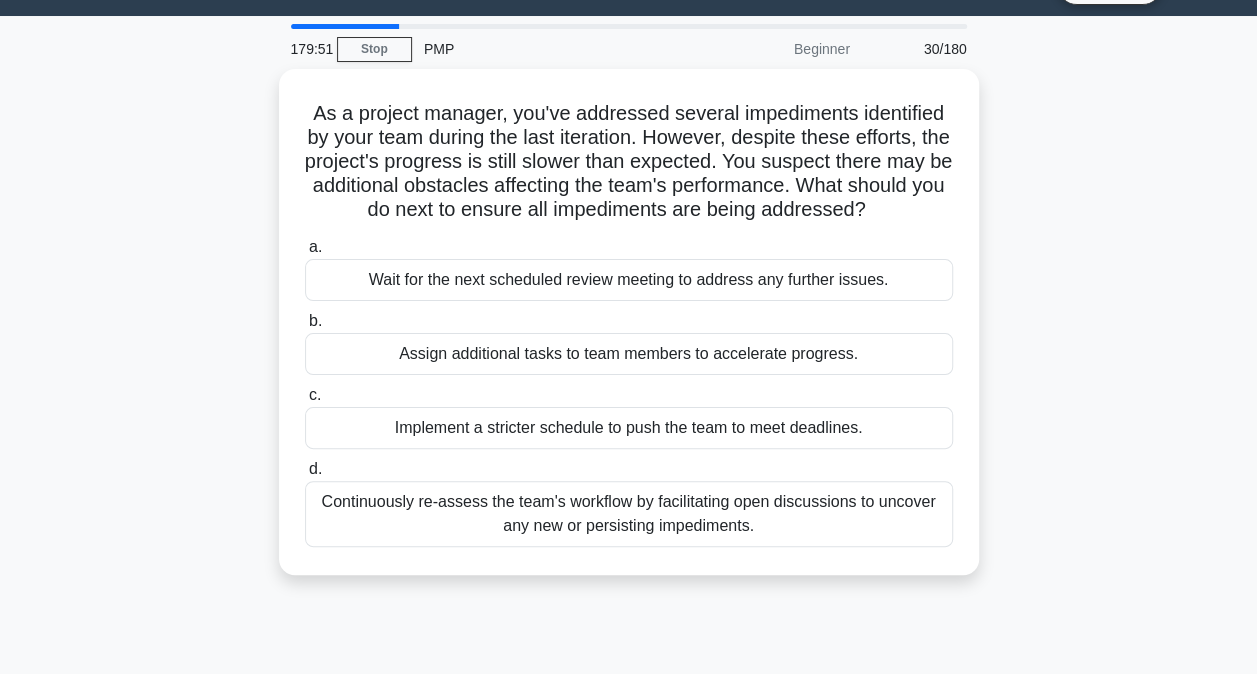 scroll, scrollTop: 0, scrollLeft: 0, axis: both 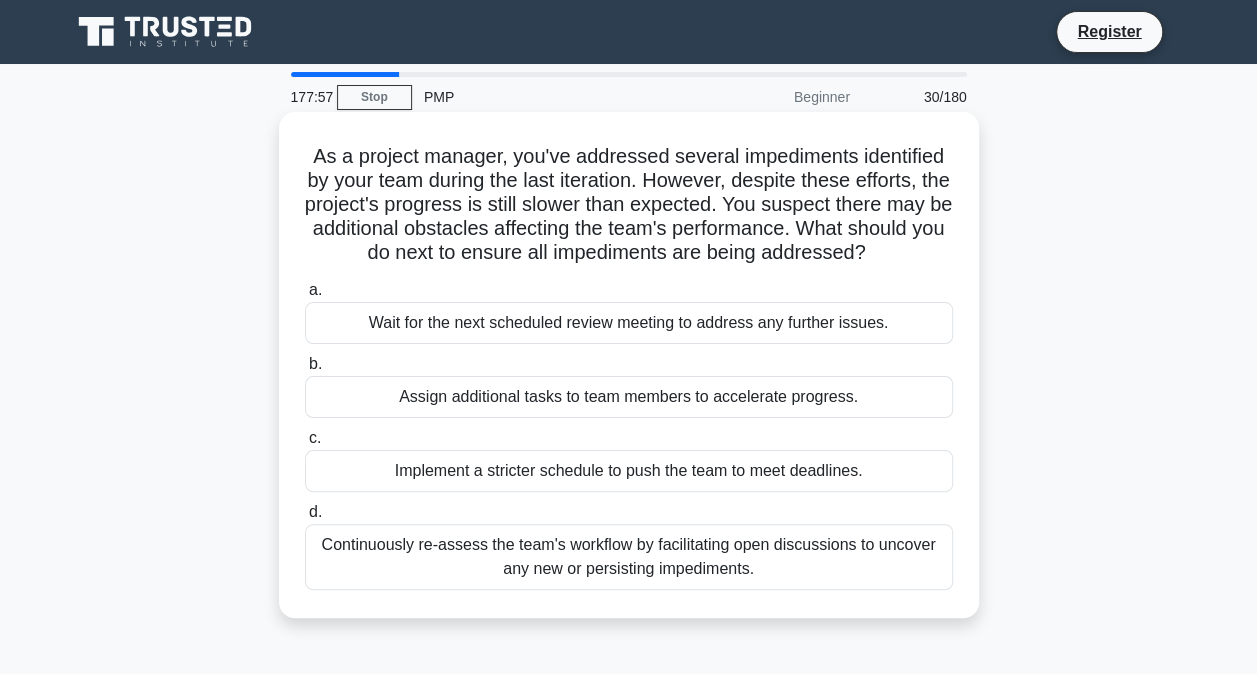 click on "Continuously re-assess the team's workflow by facilitating open discussions to uncover any new or persisting impediments." at bounding box center (629, 557) 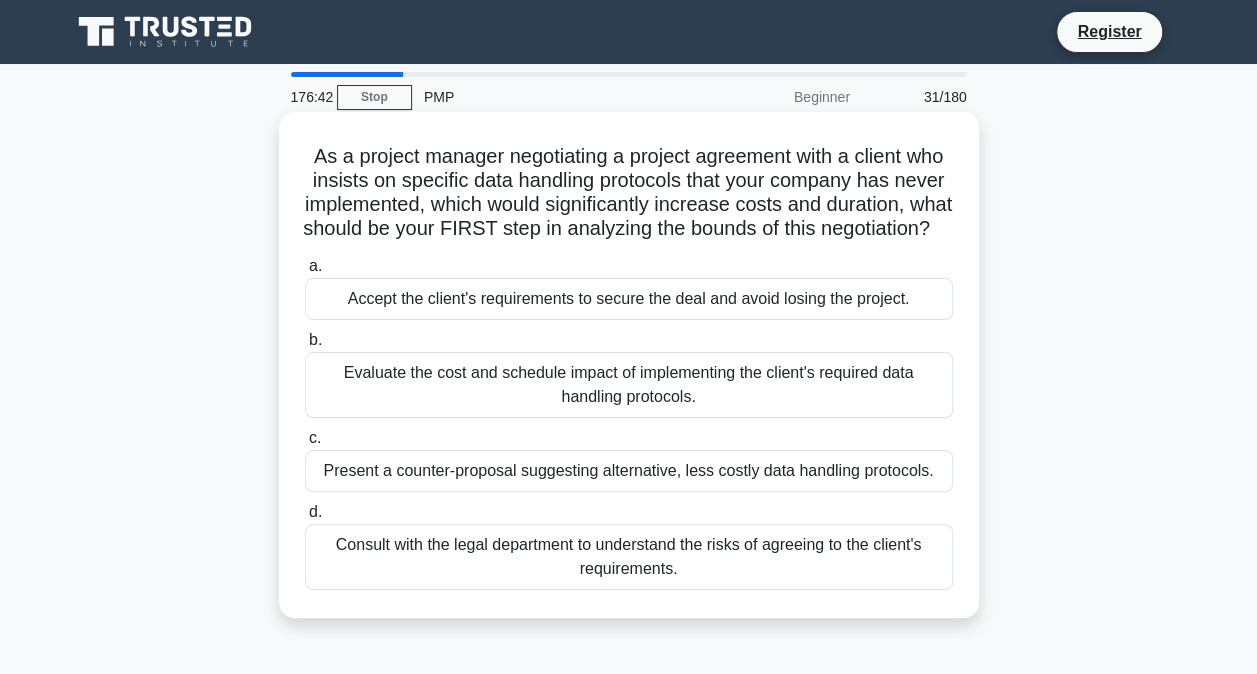 click on "Evaluate the cost and schedule impact of implementing the client's required data handling protocols." at bounding box center [629, 385] 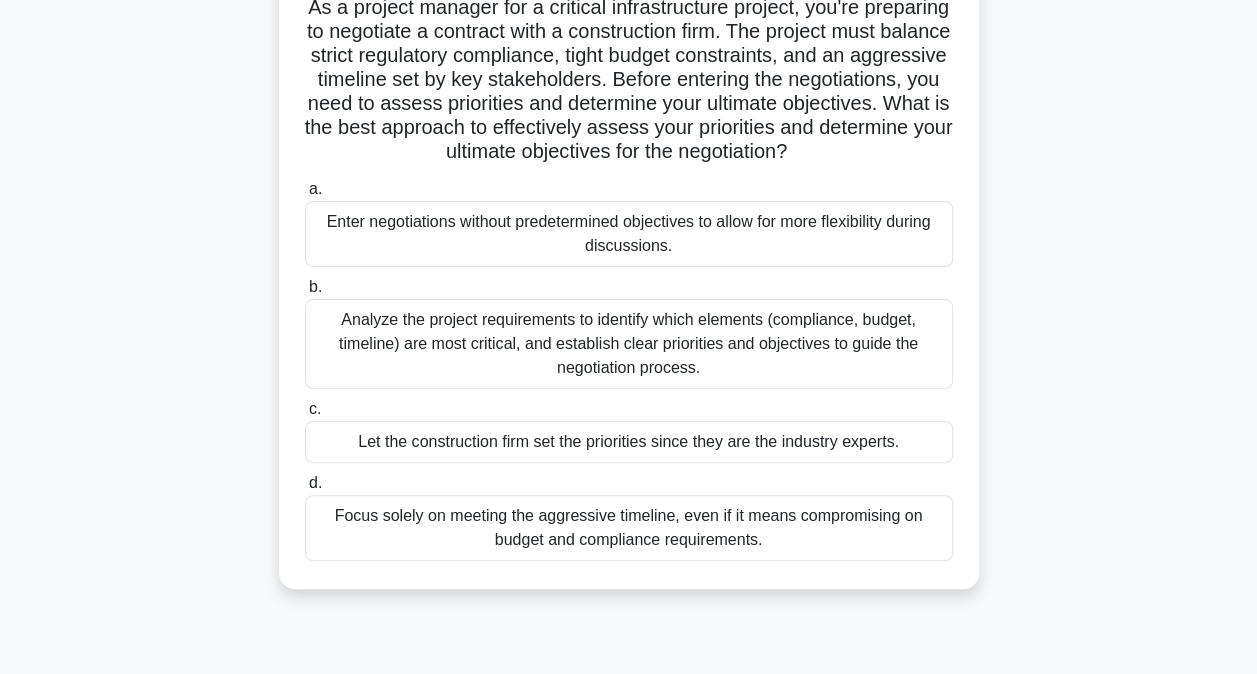scroll, scrollTop: 156, scrollLeft: 0, axis: vertical 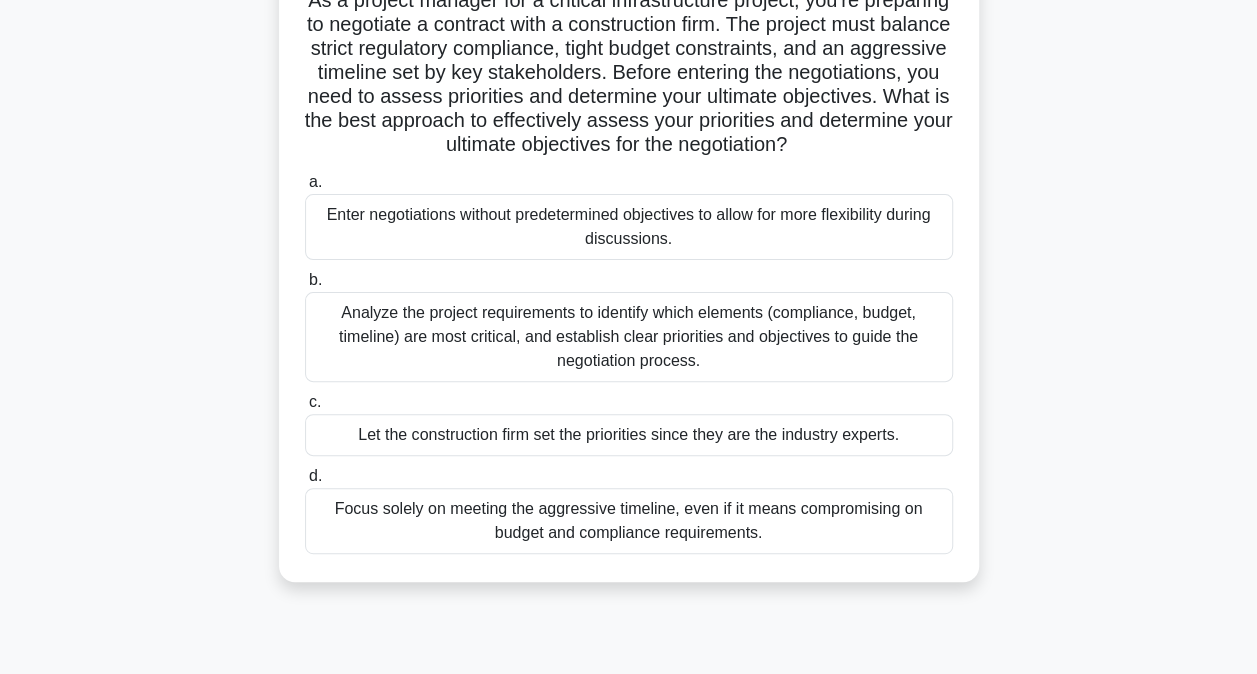 click on "Analyze the project requirements to identify which elements (compliance, budget, timeline) are most critical, and establish clear priorities and objectives to guide the negotiation process." at bounding box center [629, 337] 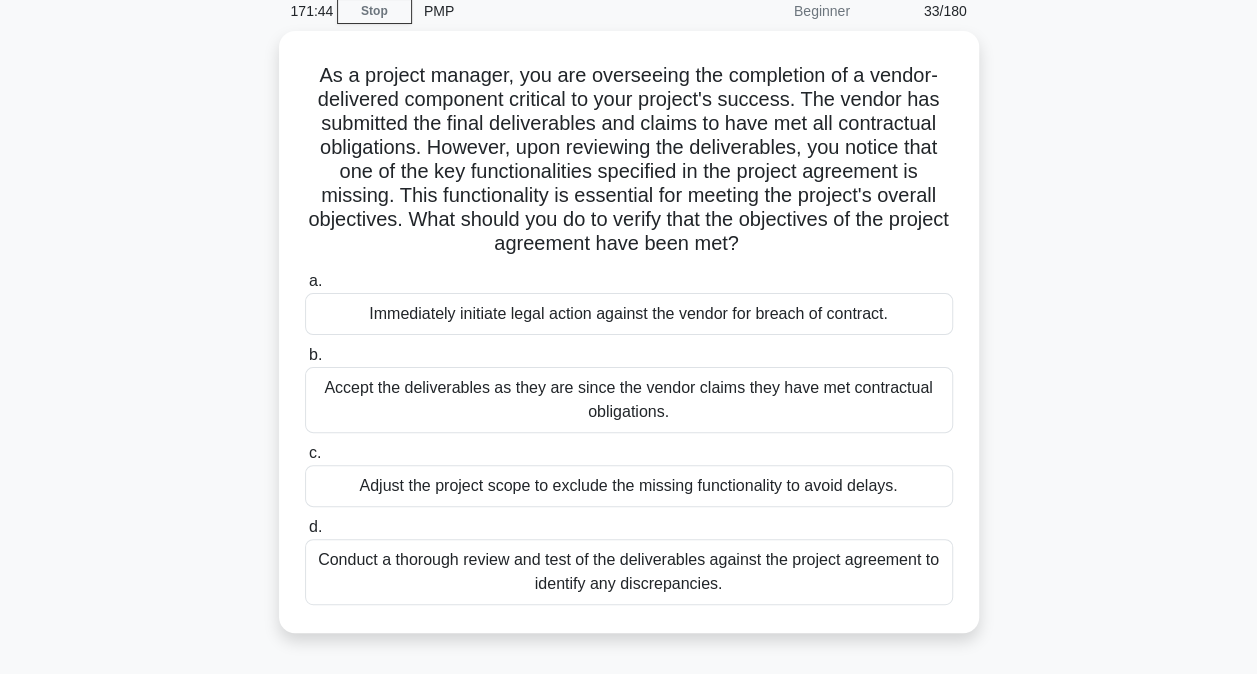scroll, scrollTop: 85, scrollLeft: 0, axis: vertical 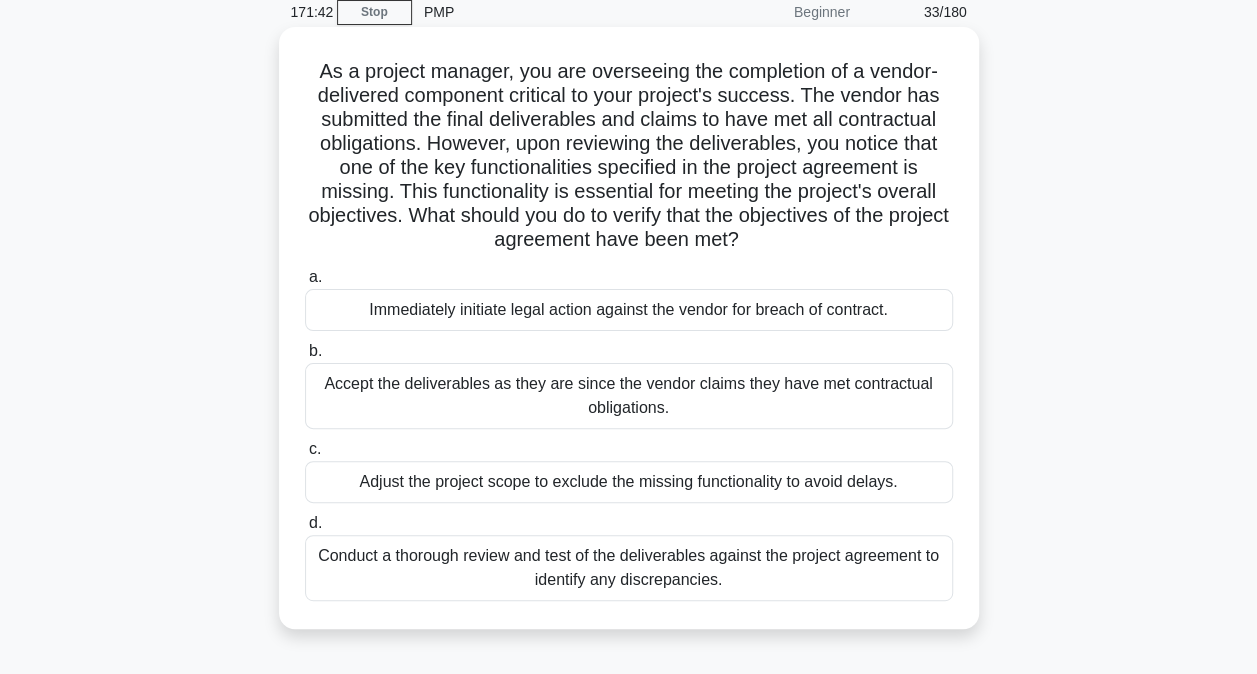 click on "Conduct a thorough review and test of the deliverables against the project agreement to identify any discrepancies." at bounding box center [629, 568] 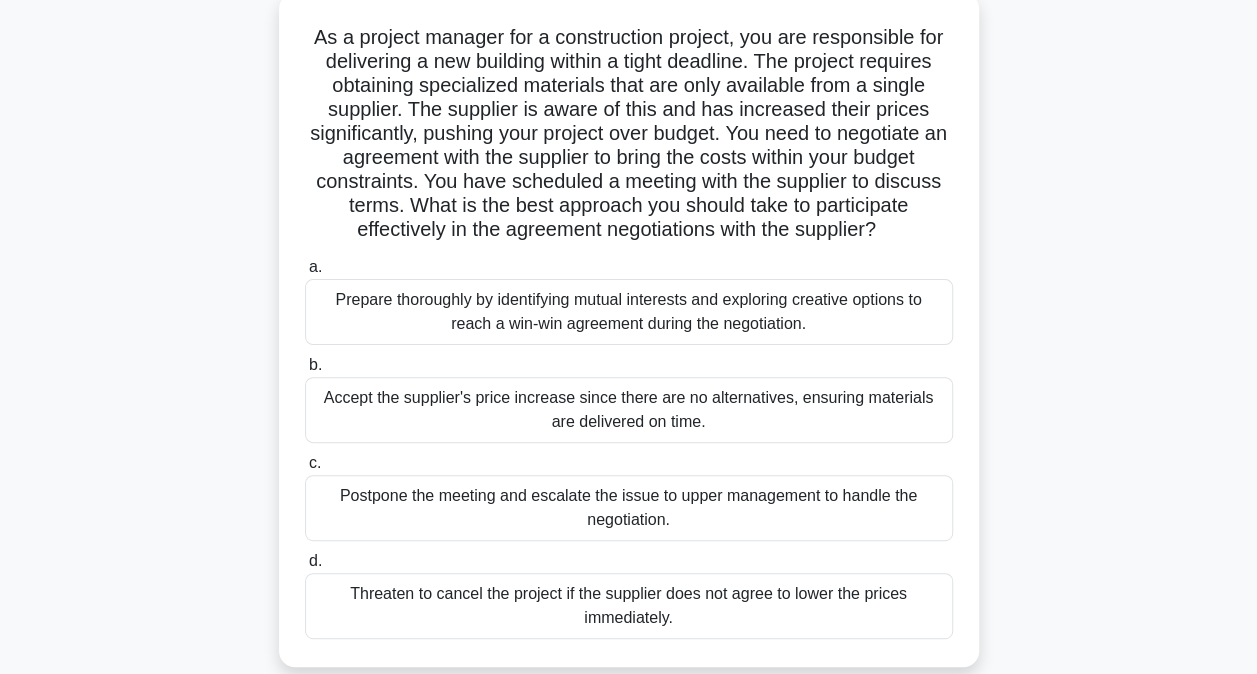 scroll, scrollTop: 127, scrollLeft: 0, axis: vertical 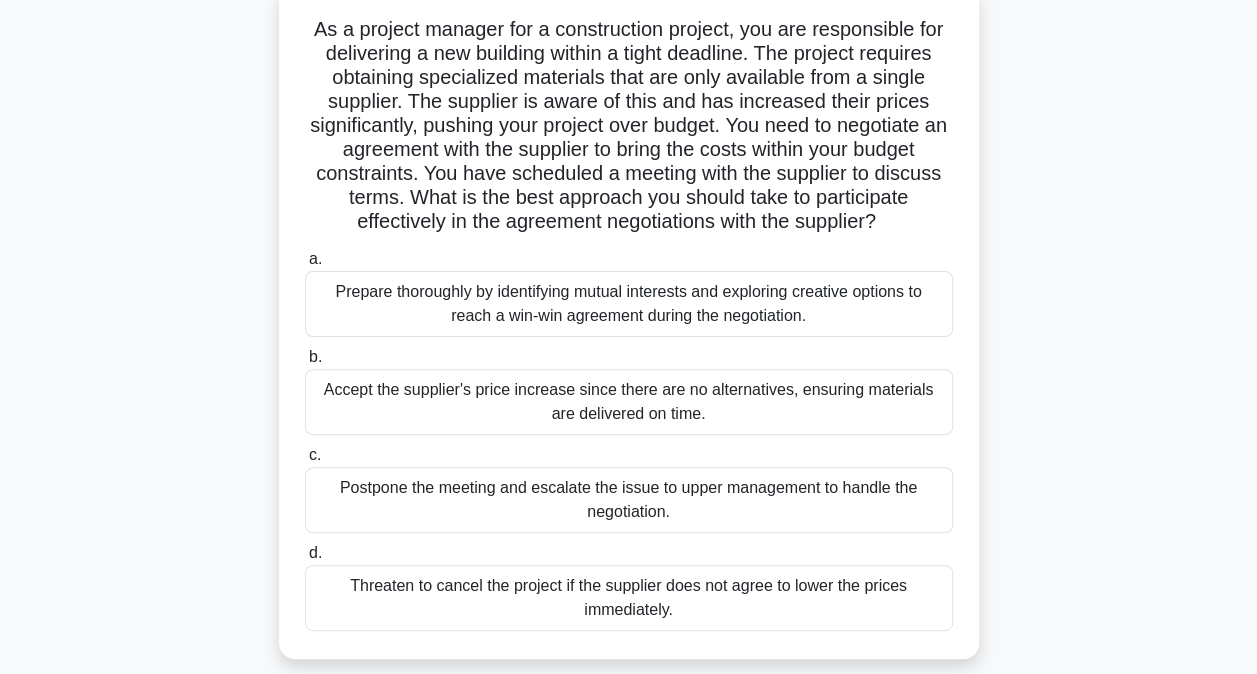 click on "Prepare thoroughly by identifying mutual interests and exploring creative options to reach a win-win agreement during the negotiation." at bounding box center (629, 304) 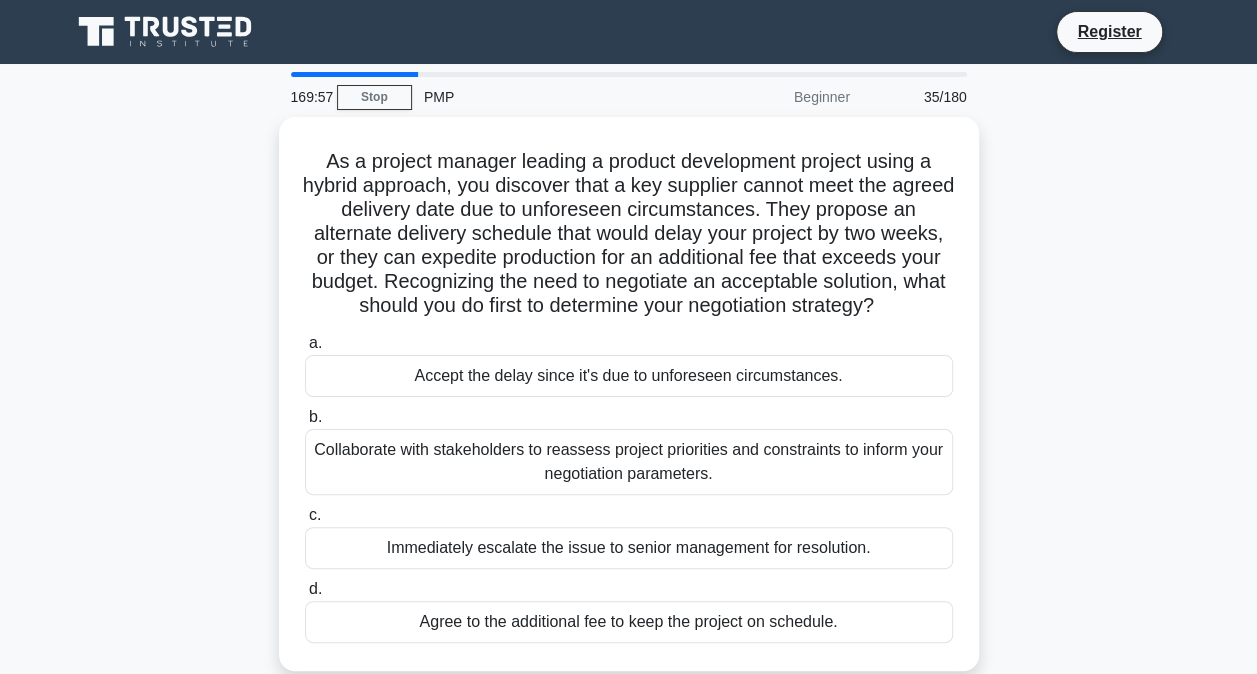 scroll, scrollTop: 0, scrollLeft: 0, axis: both 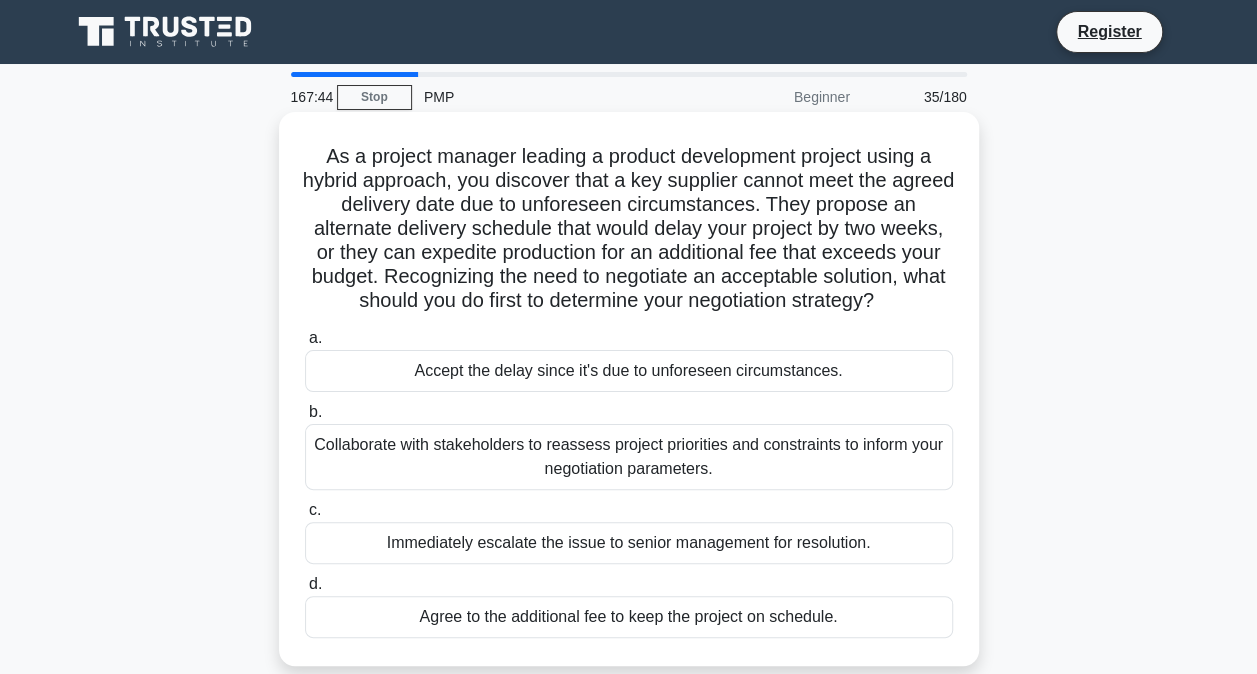 click on "Collaborate with stakeholders to reassess project priorities and constraints to inform your negotiation parameters." at bounding box center [629, 457] 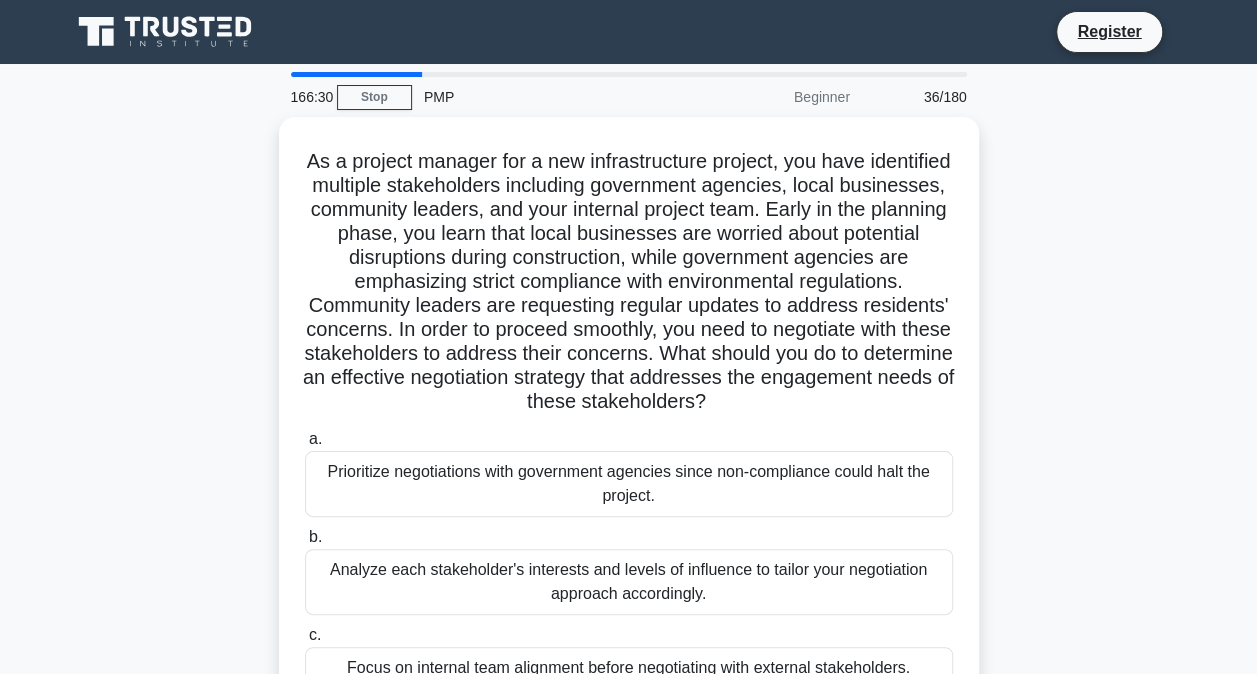 scroll, scrollTop: 6, scrollLeft: 0, axis: vertical 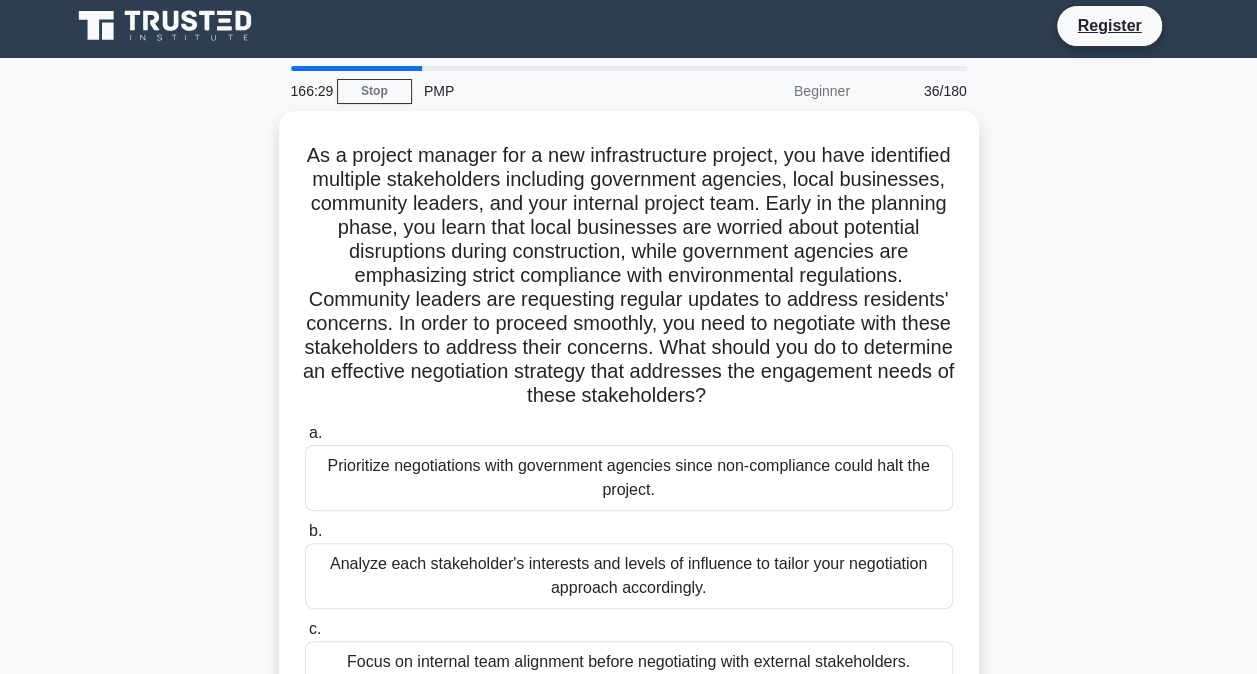 click on "As a project manager for a new infrastructure project, you have identified multiple stakeholders including government agencies, local businesses, community leaders, and your internal project team. Early in the planning phase, you learn that local businesses are worried about potential disruptions during construction, while government agencies are emphasizing strict compliance with environmental regulations. Community leaders are requesting regular updates to address residents' concerns. In order to proceed smoothly, you need to negotiate with these stakeholders to address their concerns. What should you do to determine an effective negotiation strategy that addresses the engagement needs of these stakeholders?
.spinner_0XTQ{transform-origin:center;animation:spinner_y6GP .75s linear infinite}@keyframes spinner_y6GP{100%{transform:rotate(360deg)}}
a. b. c. d." at bounding box center [629, 460] 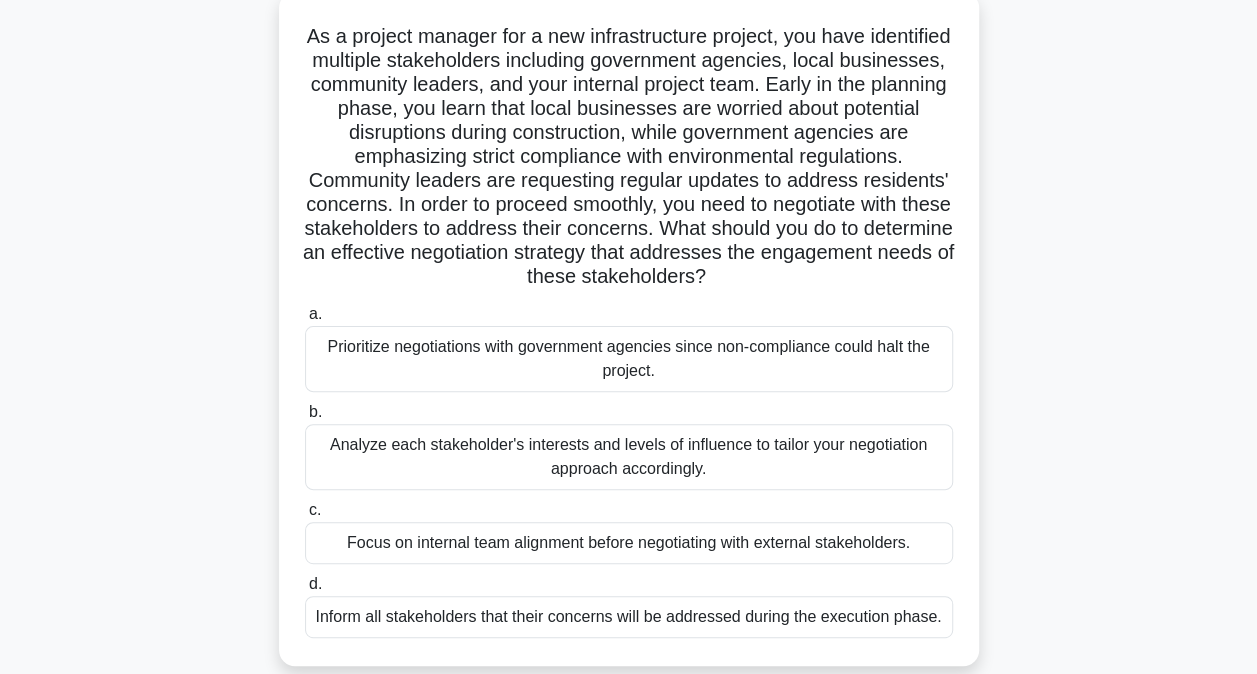 scroll, scrollTop: 126, scrollLeft: 0, axis: vertical 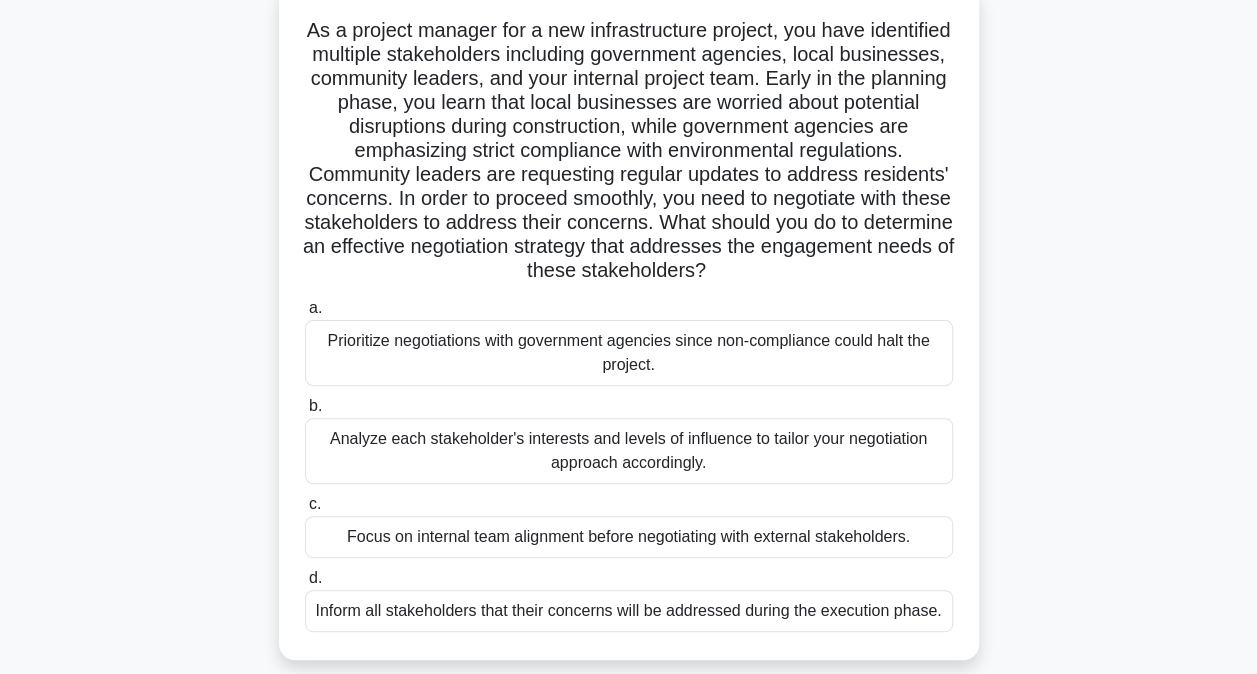 click on "Analyze each stakeholder's interests and levels of influence to tailor your negotiation approach accordingly." at bounding box center [629, 451] 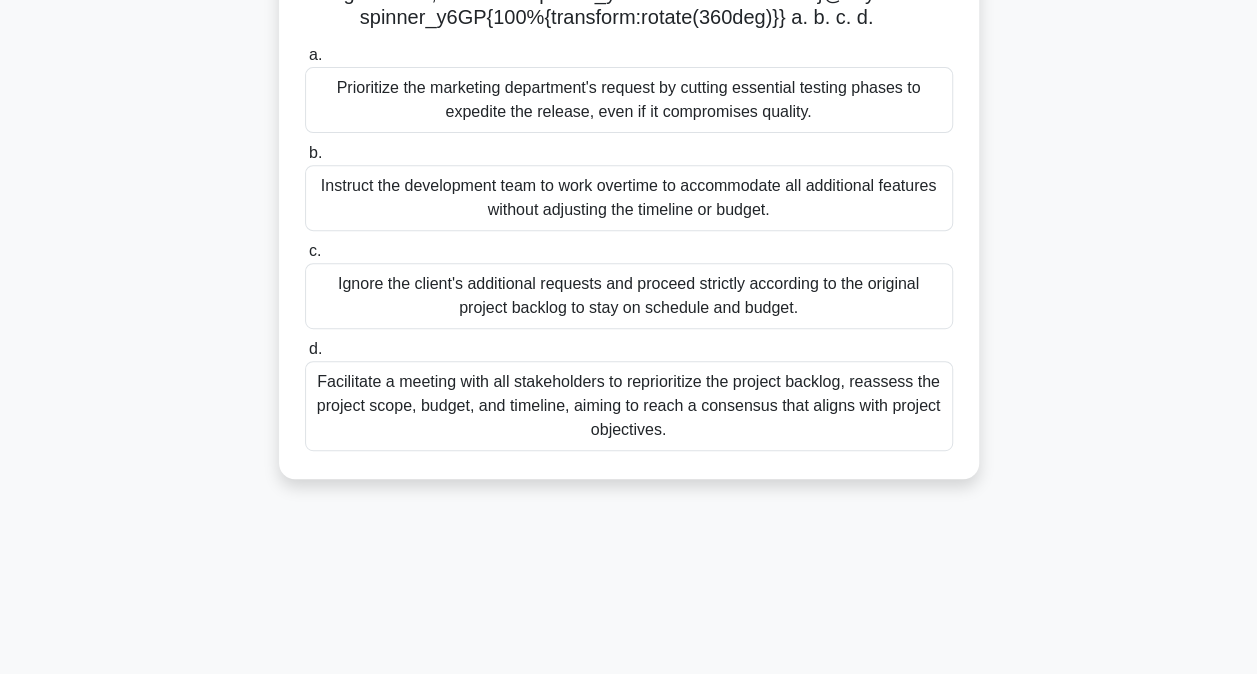 scroll, scrollTop: 336, scrollLeft: 0, axis: vertical 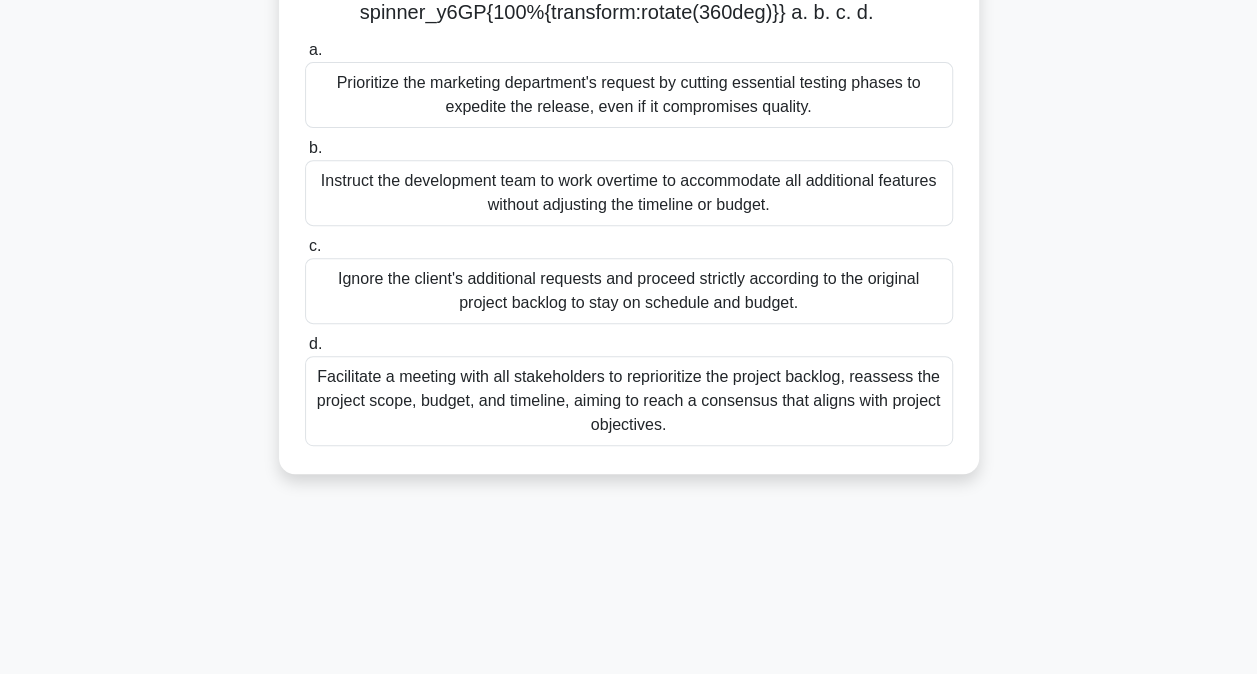 click on "Facilitate a meeting with all stakeholders to reprioritize the project backlog, reassess the project scope, budget, and timeline, aiming to reach a consensus that aligns with project objectives." at bounding box center (629, 401) 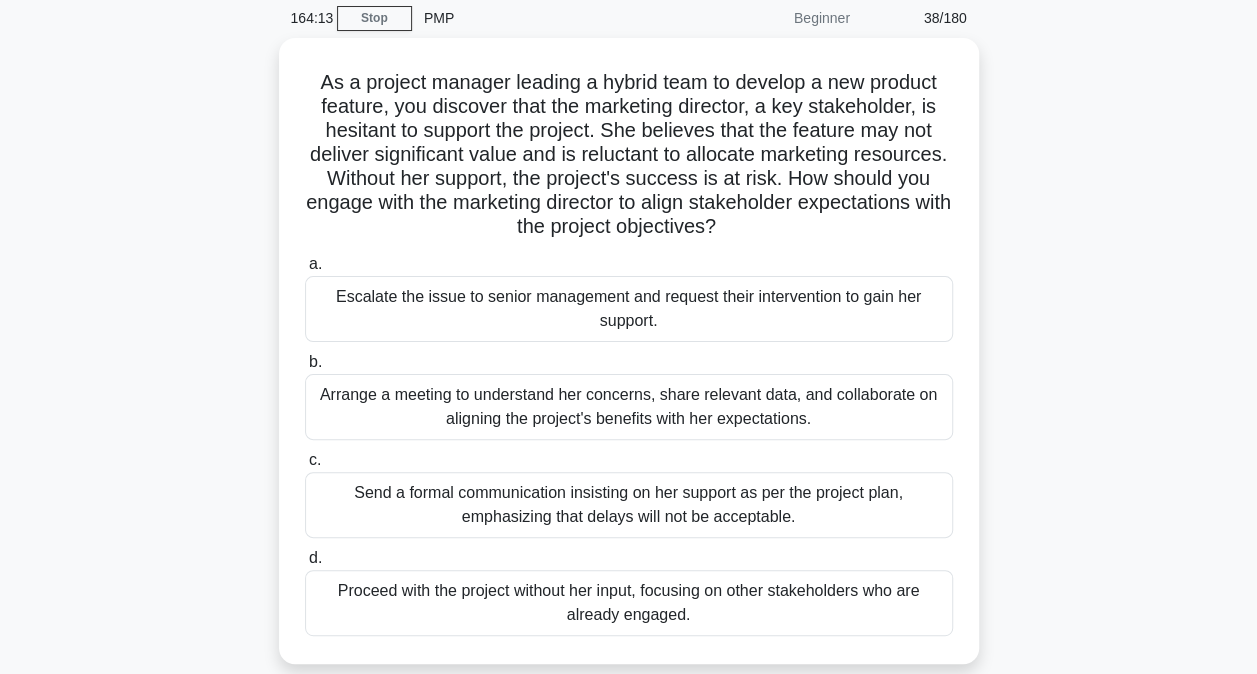 scroll, scrollTop: 77, scrollLeft: 0, axis: vertical 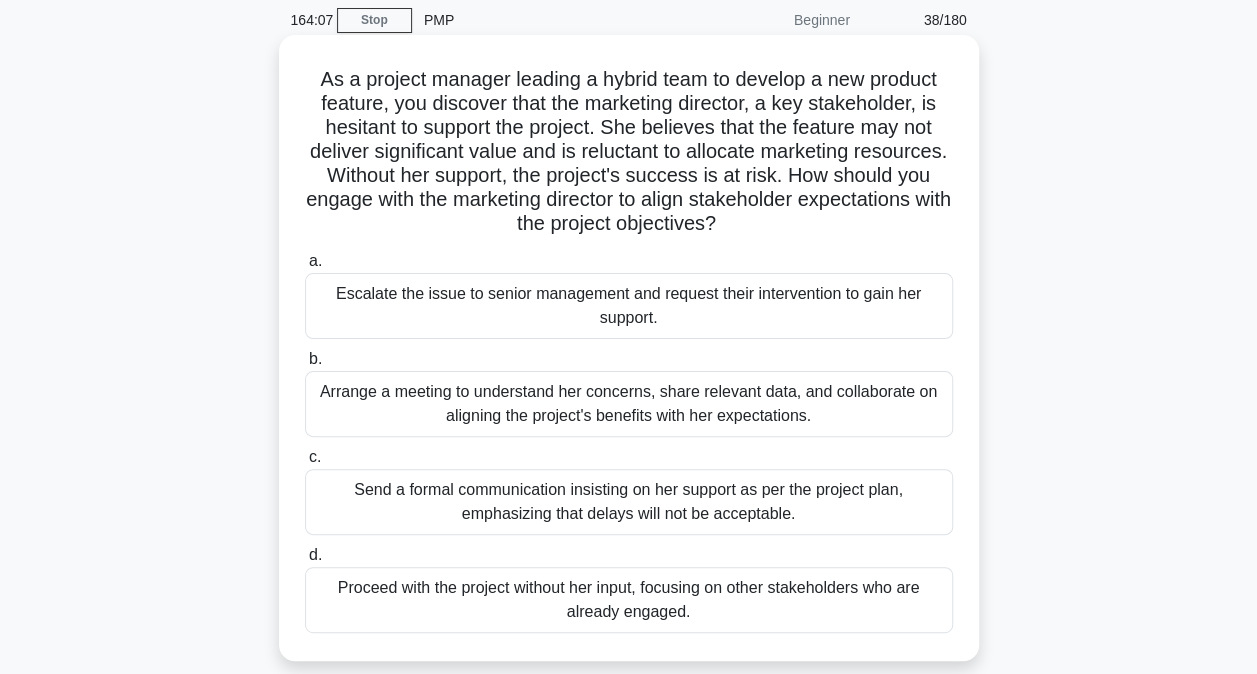 click on "Arrange a meeting to understand her concerns, share relevant data, and collaborate on aligning the project's benefits with her expectations." at bounding box center [629, 404] 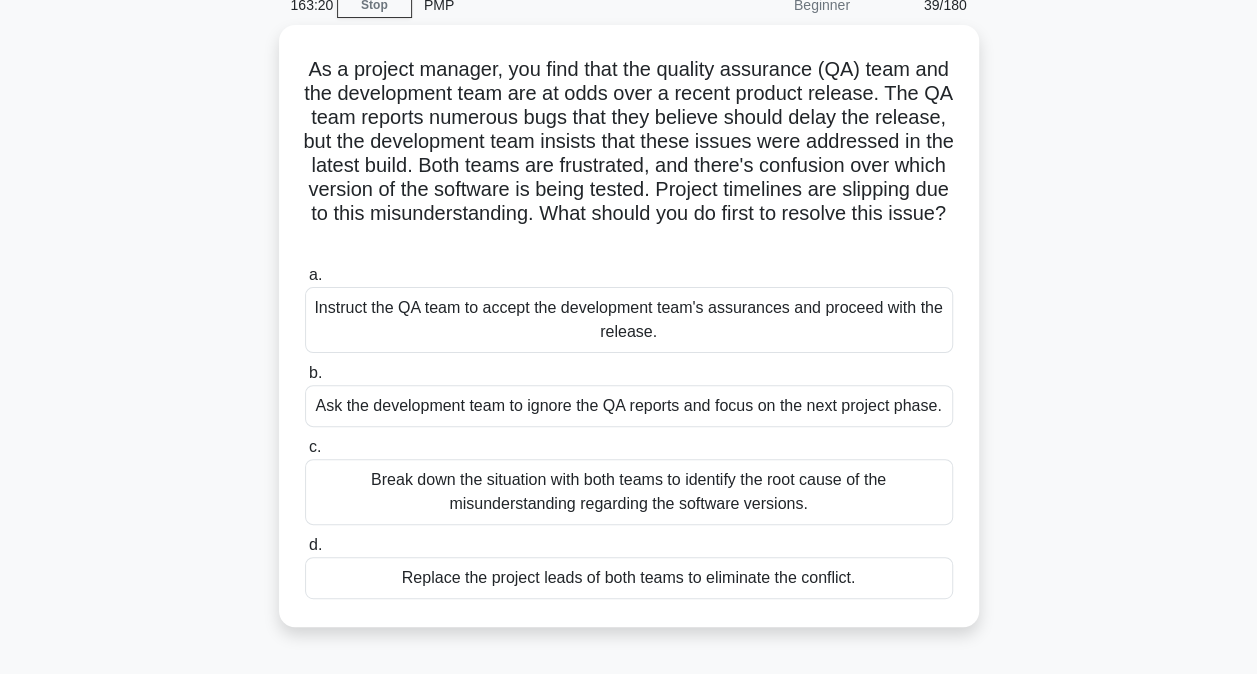 scroll, scrollTop: 92, scrollLeft: 0, axis: vertical 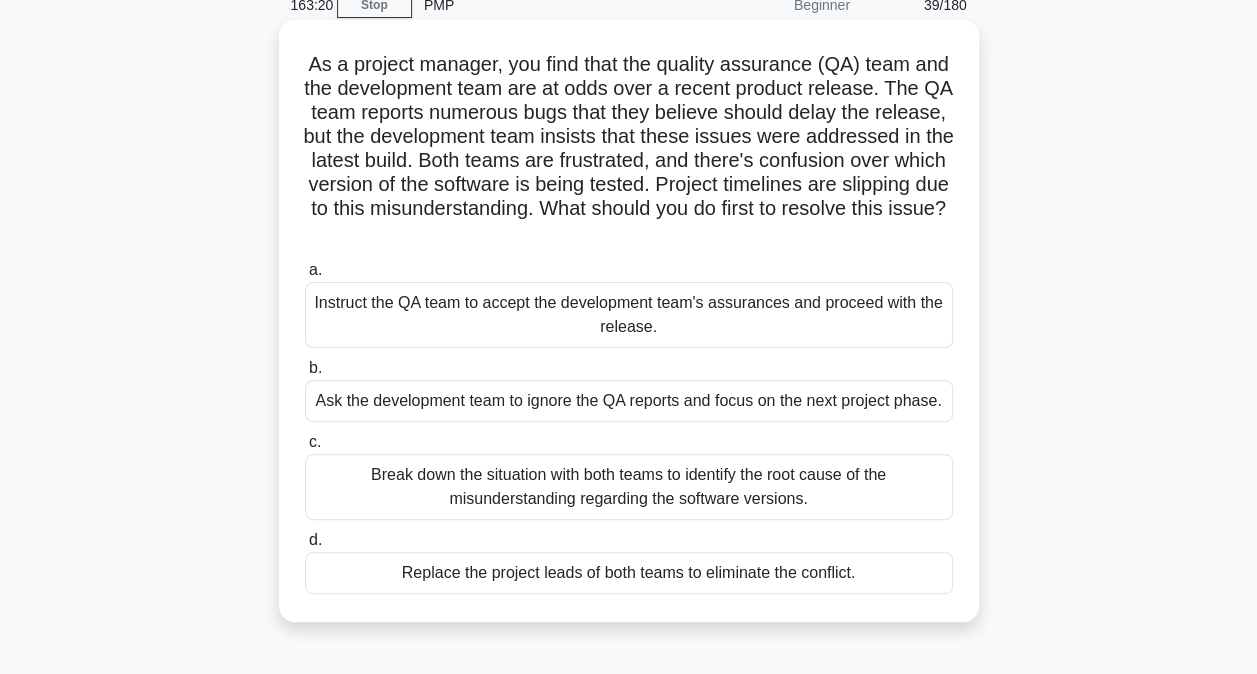 click on "Break down the situation with both teams to identify the root cause of the misunderstanding regarding the software versions." at bounding box center [629, 487] 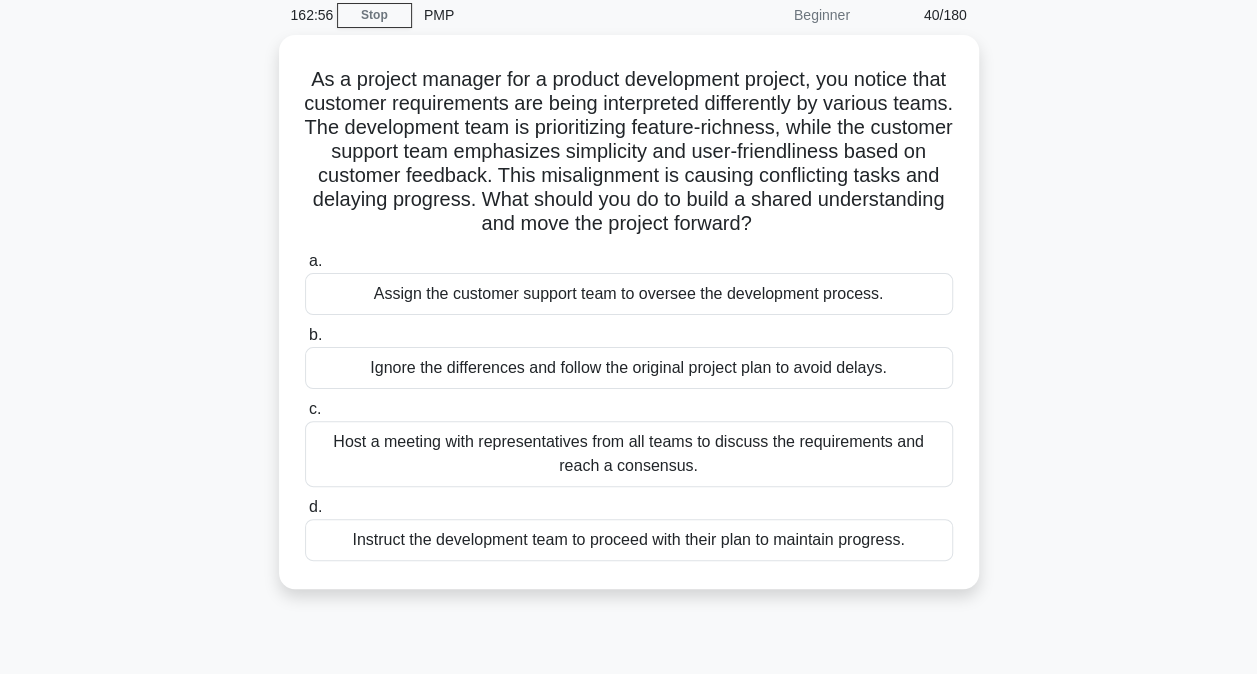 scroll, scrollTop: 86, scrollLeft: 0, axis: vertical 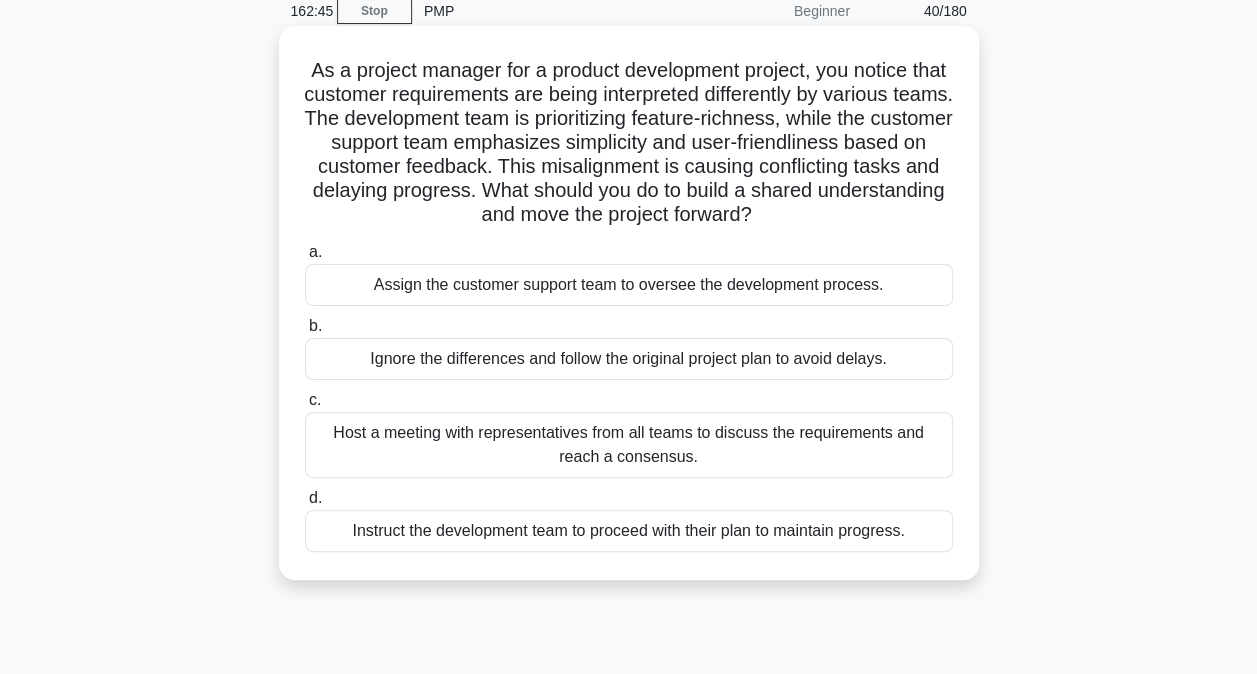 click on "Host a meeting with representatives from all teams to discuss the requirements and reach a consensus." at bounding box center [629, 445] 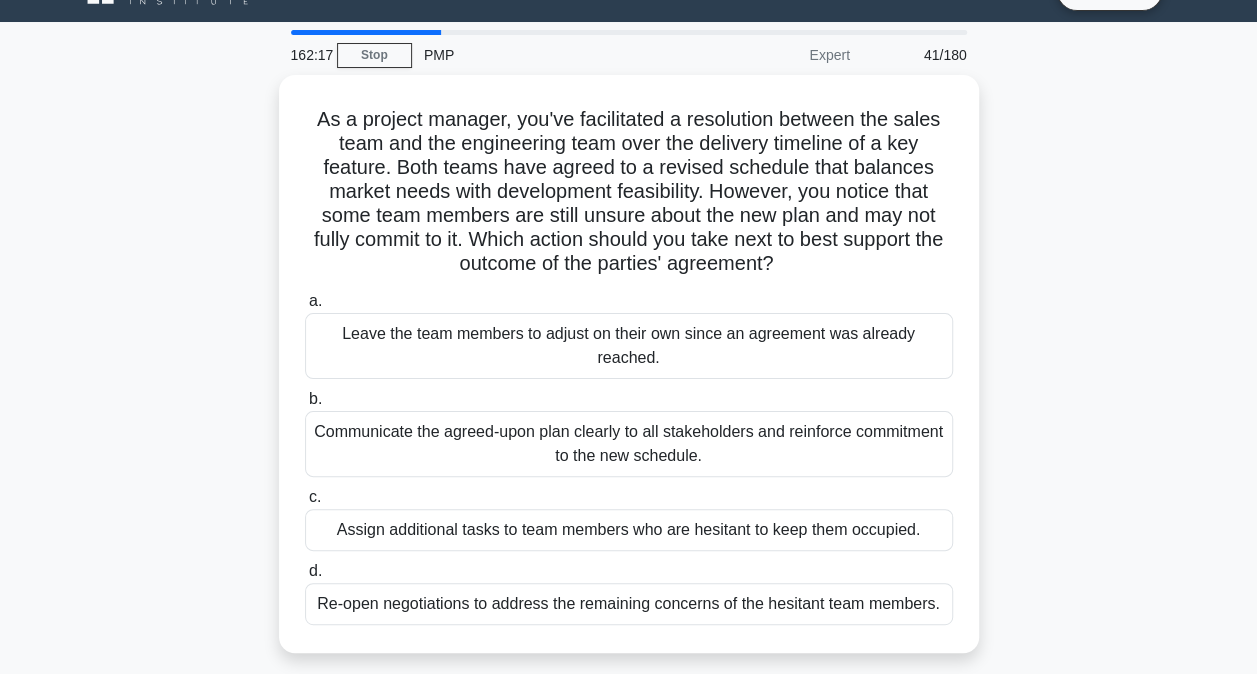 scroll, scrollTop: 43, scrollLeft: 0, axis: vertical 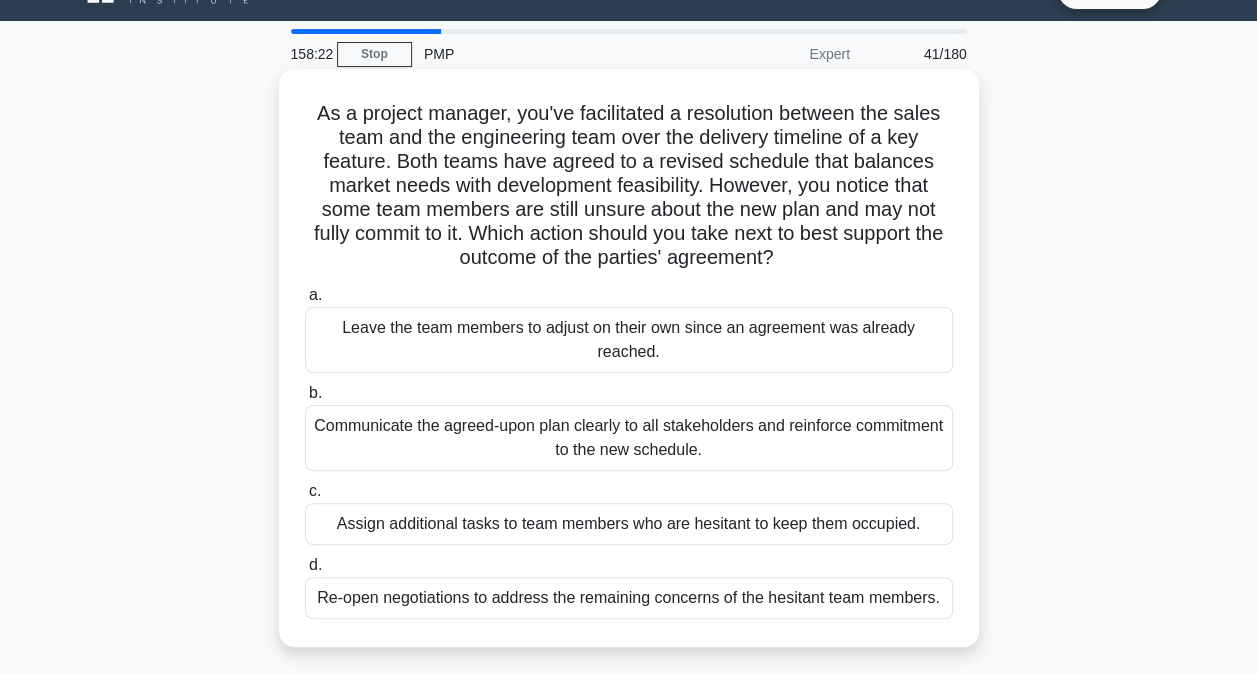 click on "Communicate the agreed-upon plan clearly to all stakeholders and reinforce commitment to the new schedule." at bounding box center (629, 438) 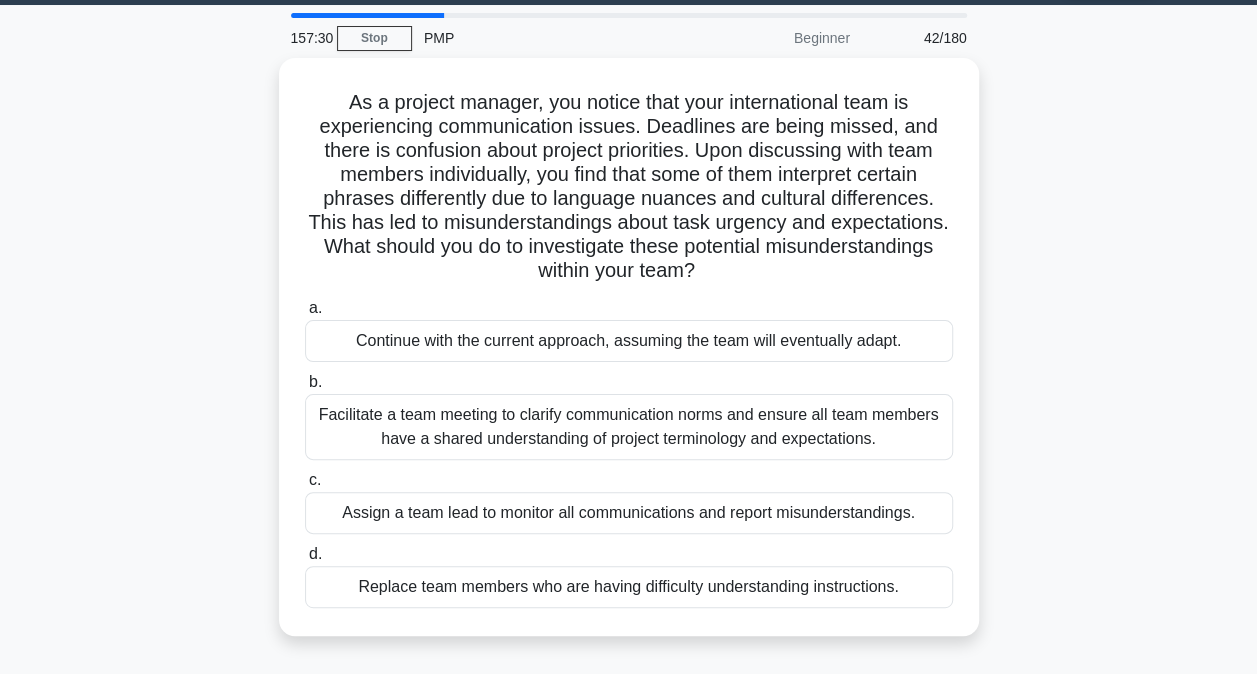 scroll, scrollTop: 60, scrollLeft: 0, axis: vertical 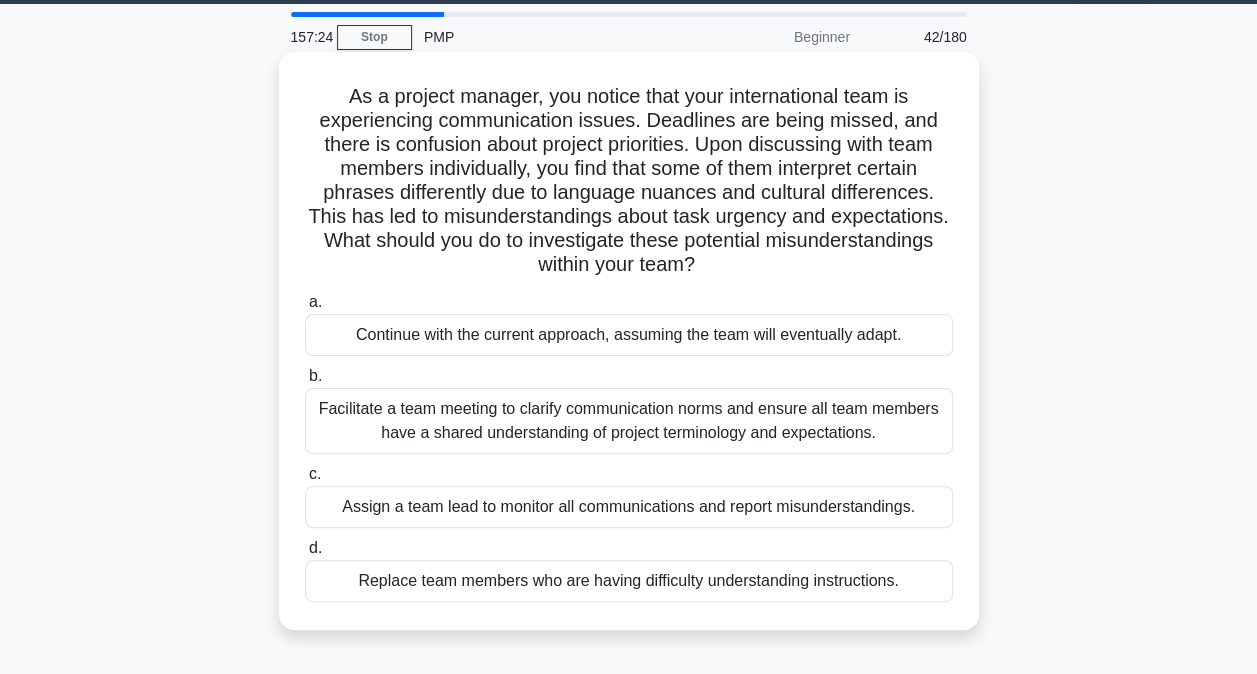 click on "Facilitate a team meeting to clarify communication norms and ensure all team members have a shared understanding of project terminology and expectations." at bounding box center (629, 421) 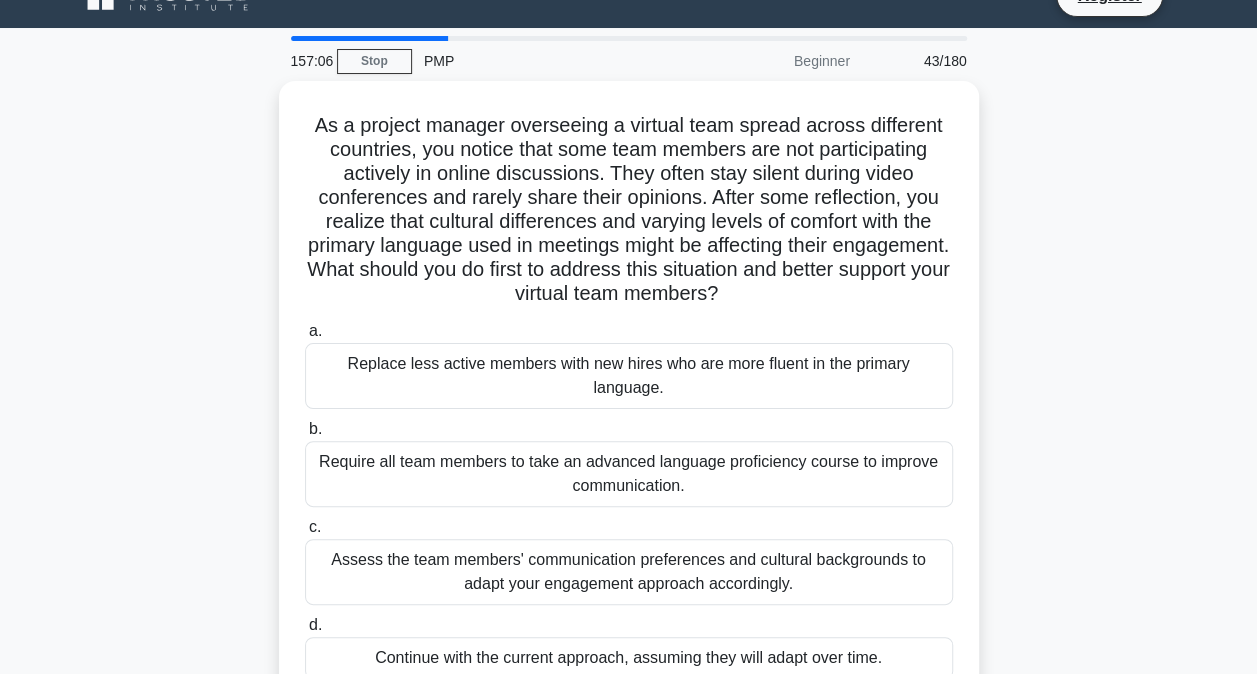 scroll, scrollTop: 37, scrollLeft: 0, axis: vertical 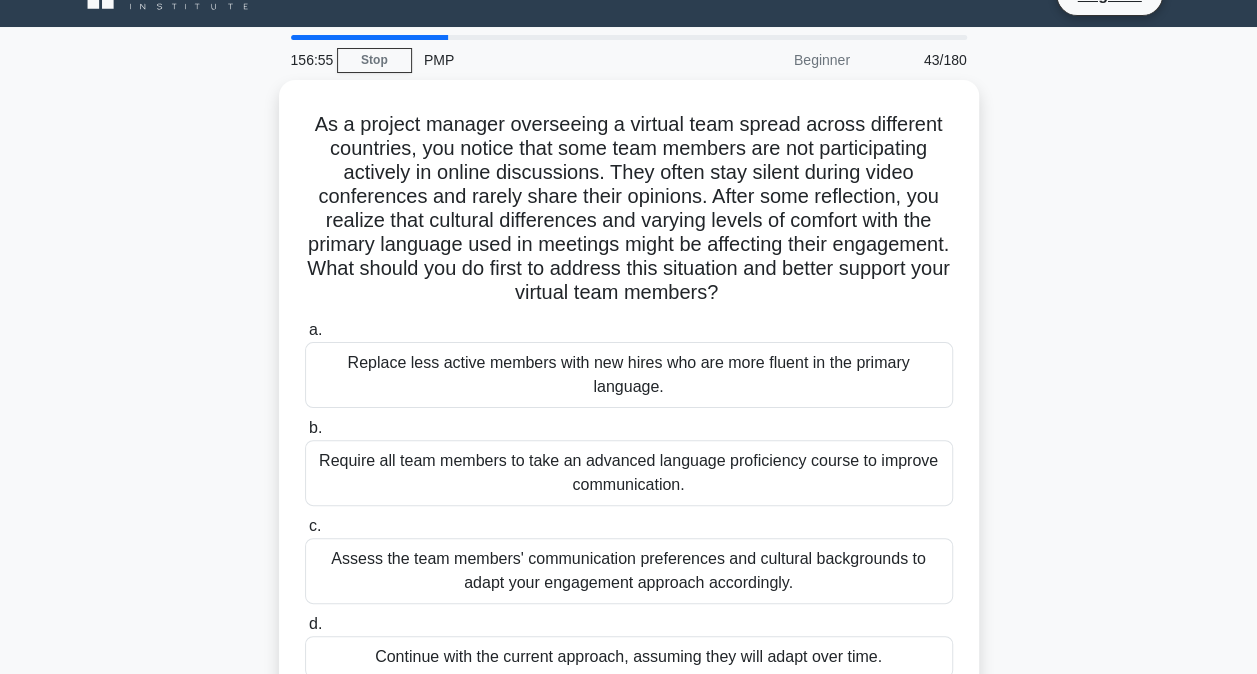 click on "As a project manager overseeing a virtual team spread across different countries, you notice that some team members are not participating actively in online discussions. They often stay silent during video conferences and rarely share their opinions. After some reflection, you realize that cultural differences and varying levels of comfort with the primary language used in meetings might be affecting their engagement. What should you do first to address this situation and better support your virtual team members?
.spinner_0XTQ{transform-origin:center;animation:spinner_y6GP .75s linear infinite}@keyframes spinner_y6GP{100%{transform:rotate(360deg)}}
a. b. c. d." at bounding box center [629, 405] 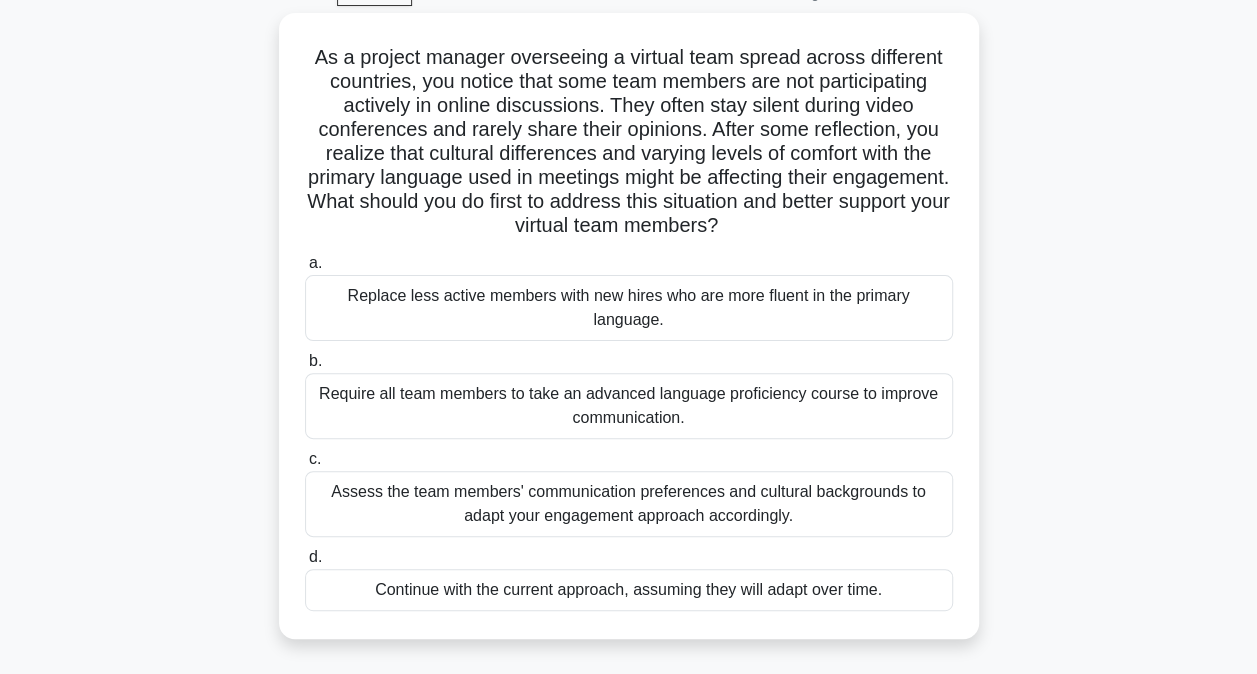 scroll, scrollTop: 106, scrollLeft: 0, axis: vertical 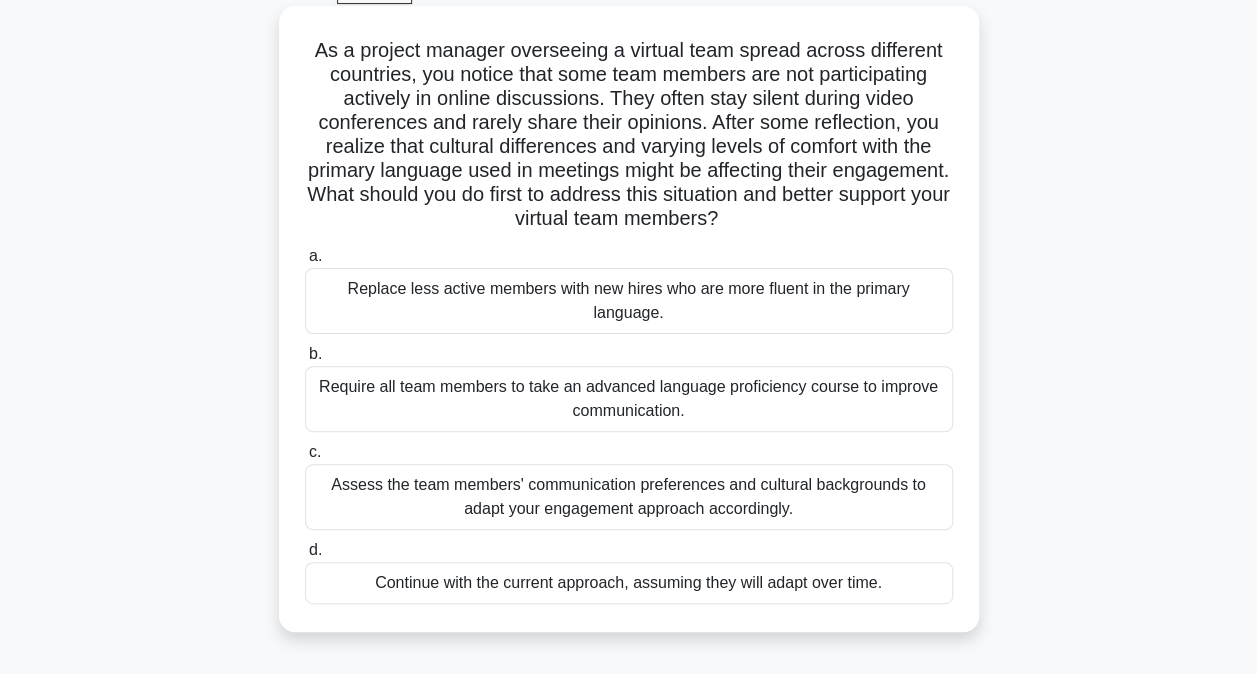 click on "Assess the team members' communication preferences and cultural backgrounds to adapt your engagement approach accordingly." at bounding box center (629, 497) 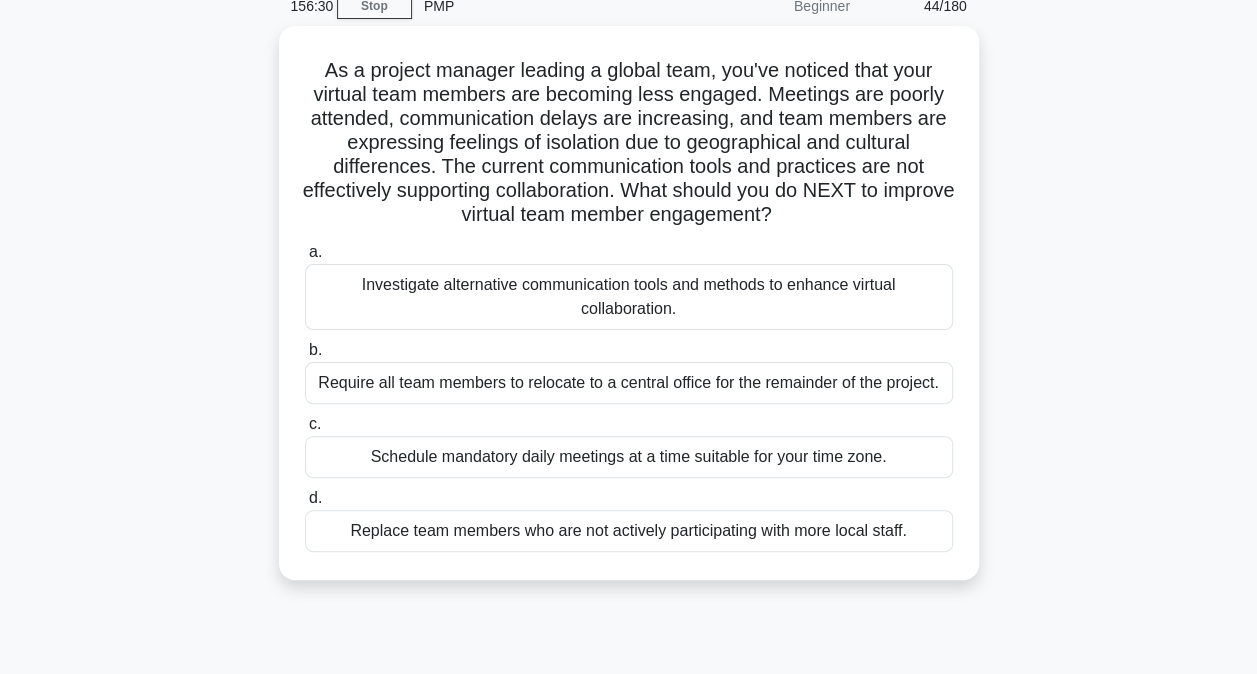 scroll, scrollTop: 95, scrollLeft: 0, axis: vertical 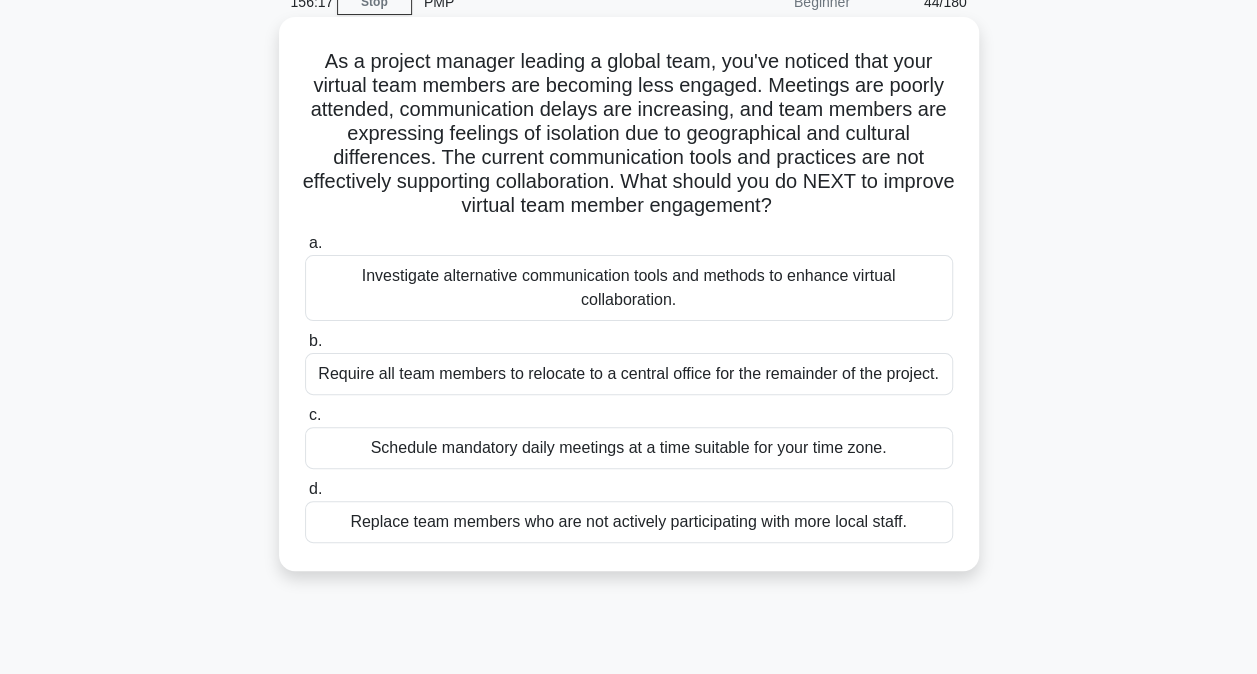 click on "Investigate alternative communication tools and methods to enhance virtual collaboration." at bounding box center (629, 288) 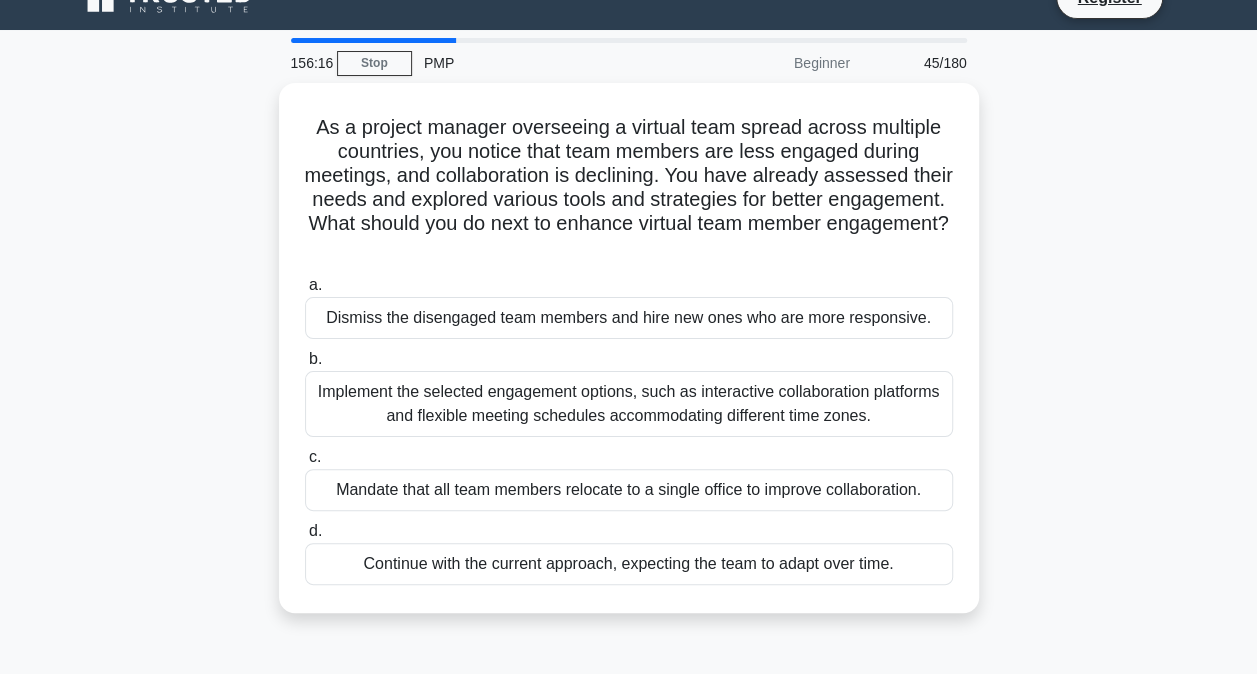 scroll, scrollTop: 0, scrollLeft: 0, axis: both 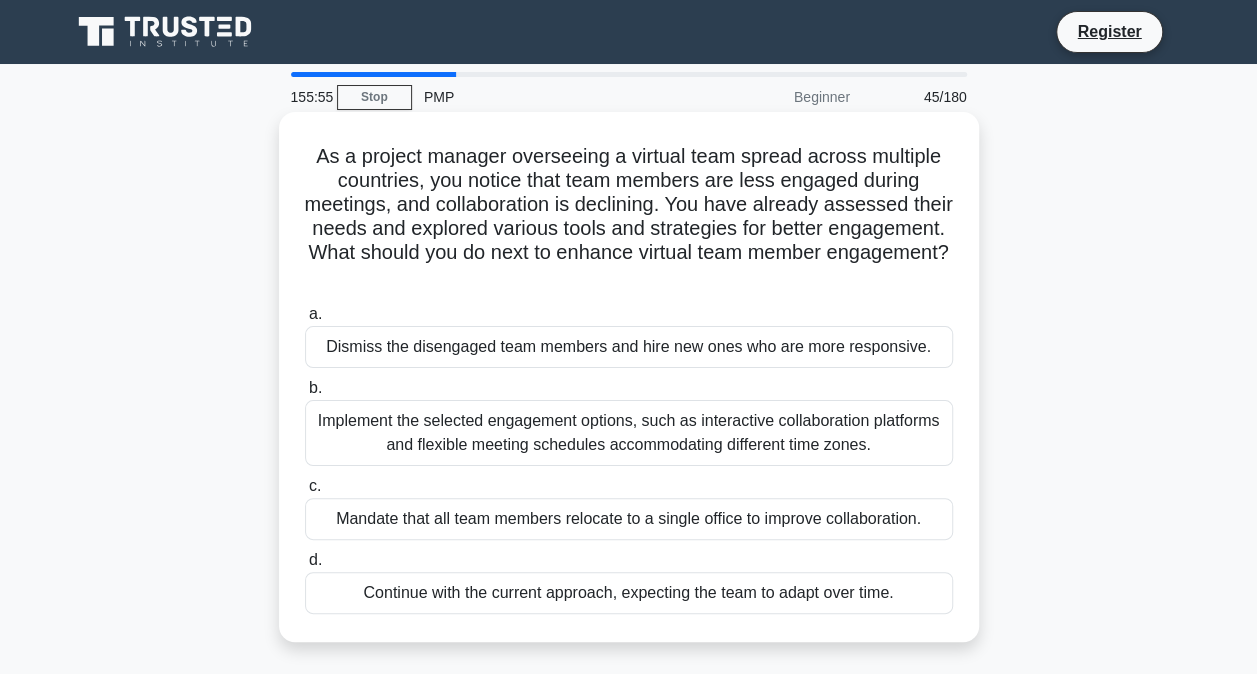 click on "Implement the selected engagement options, such as interactive collaboration platforms and flexible meeting schedules accommodating different time zones." at bounding box center (629, 433) 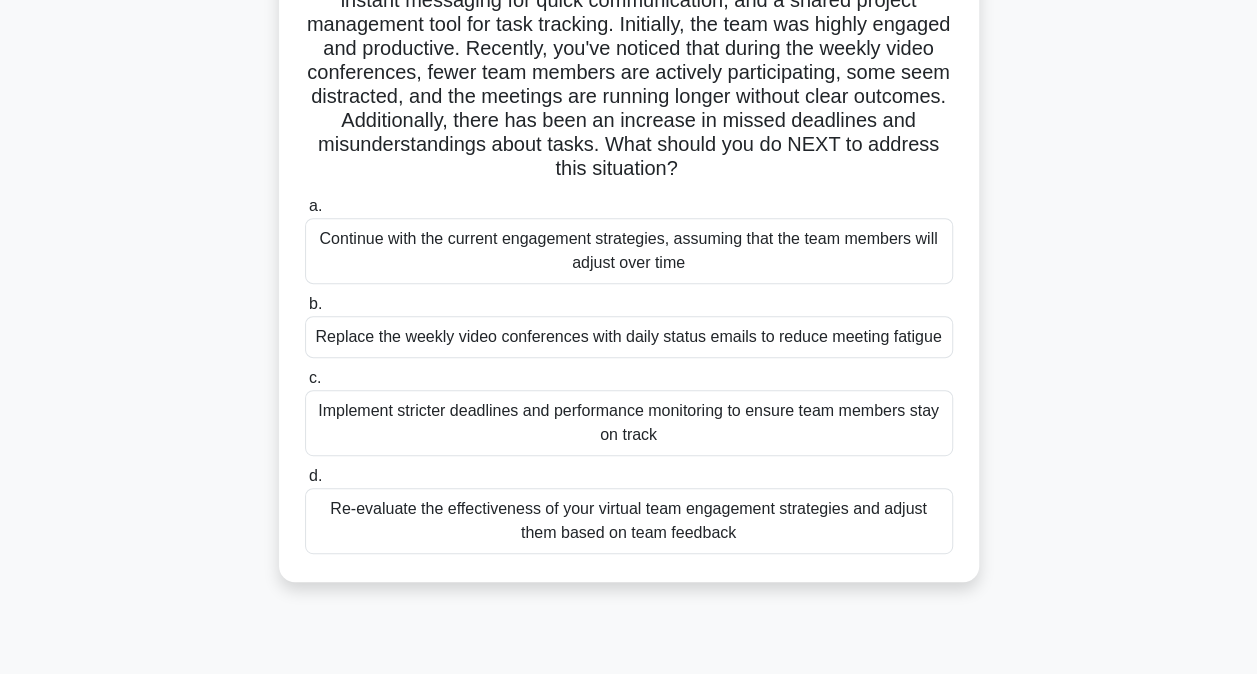 scroll, scrollTop: 258, scrollLeft: 0, axis: vertical 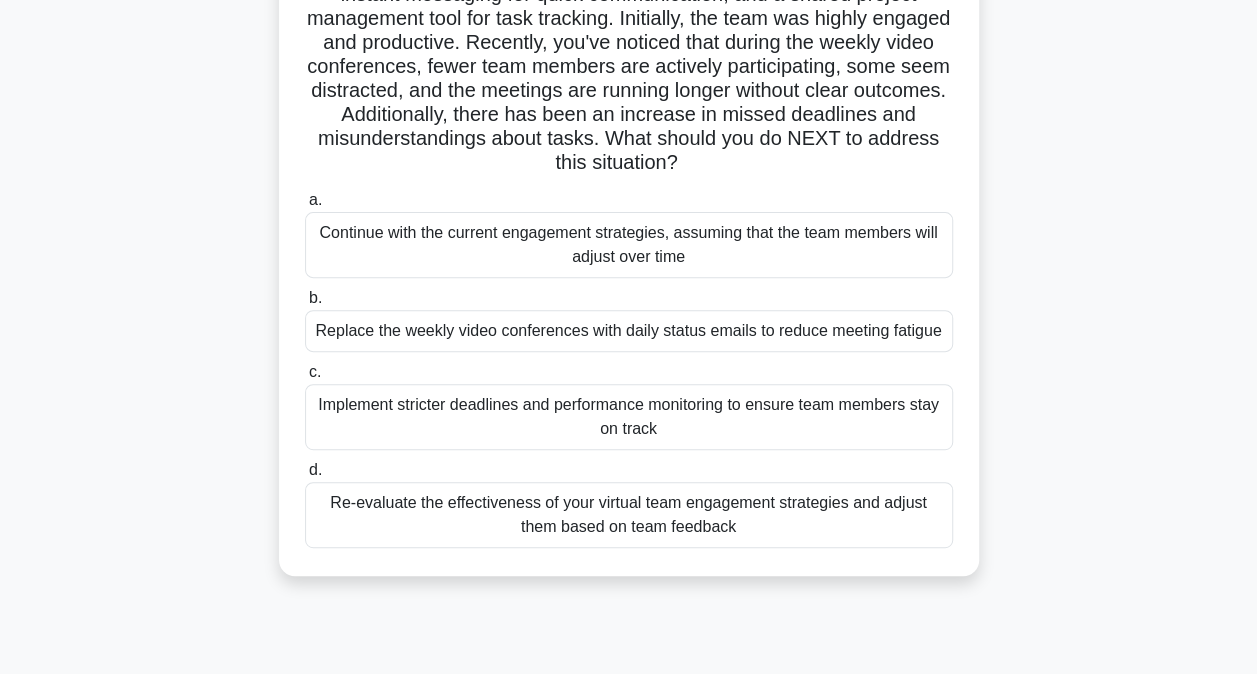 click on "Re-evaluate the effectiveness of your virtual team engagement strategies and adjust them based on team feedback" at bounding box center [629, 515] 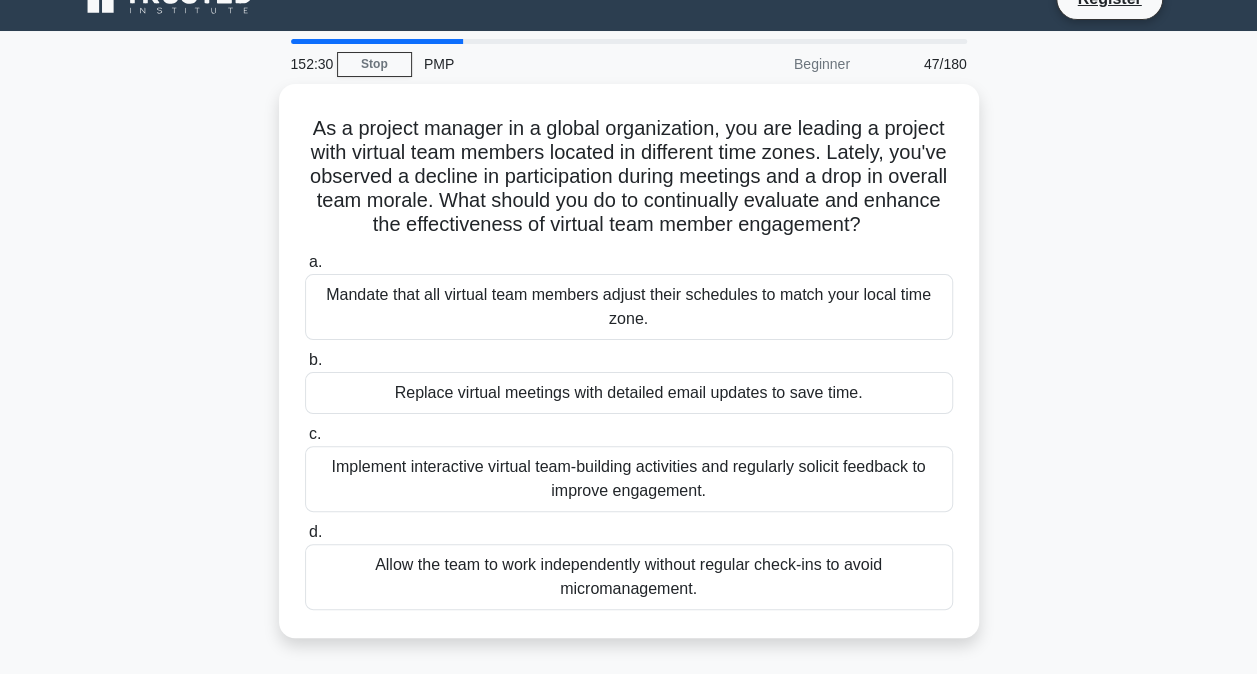 scroll, scrollTop: 36, scrollLeft: 0, axis: vertical 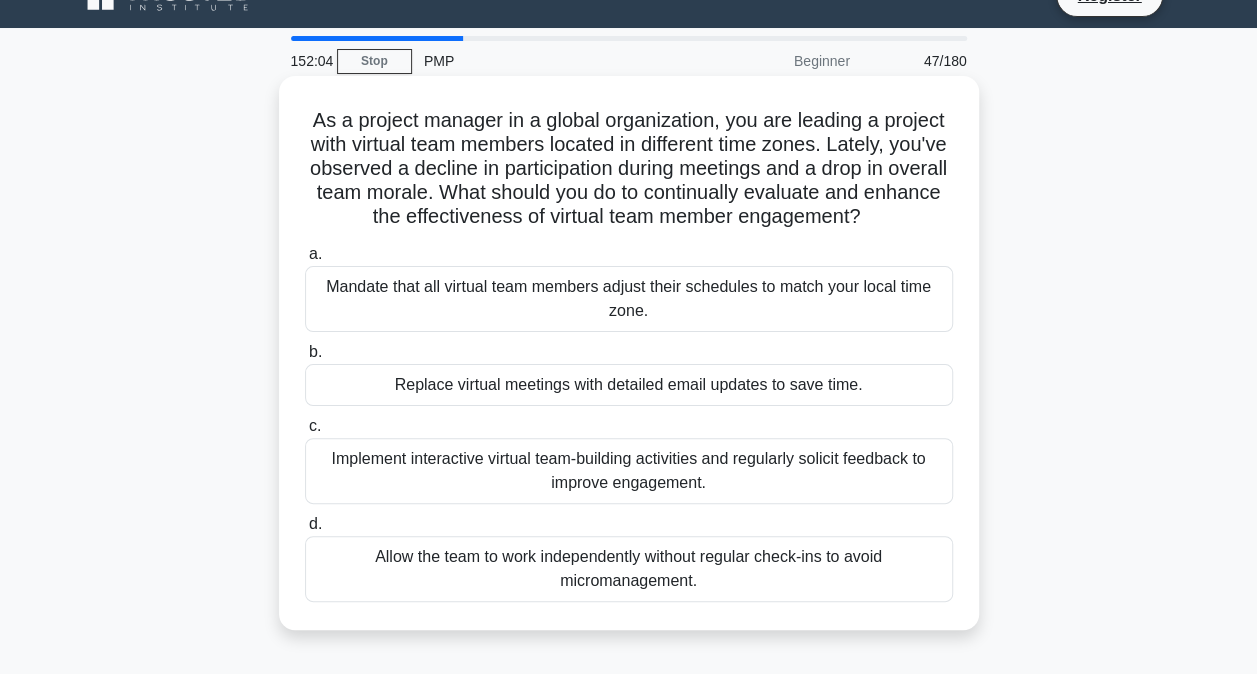 click on "Implement interactive virtual team-building activities and regularly solicit feedback to improve engagement." at bounding box center (629, 471) 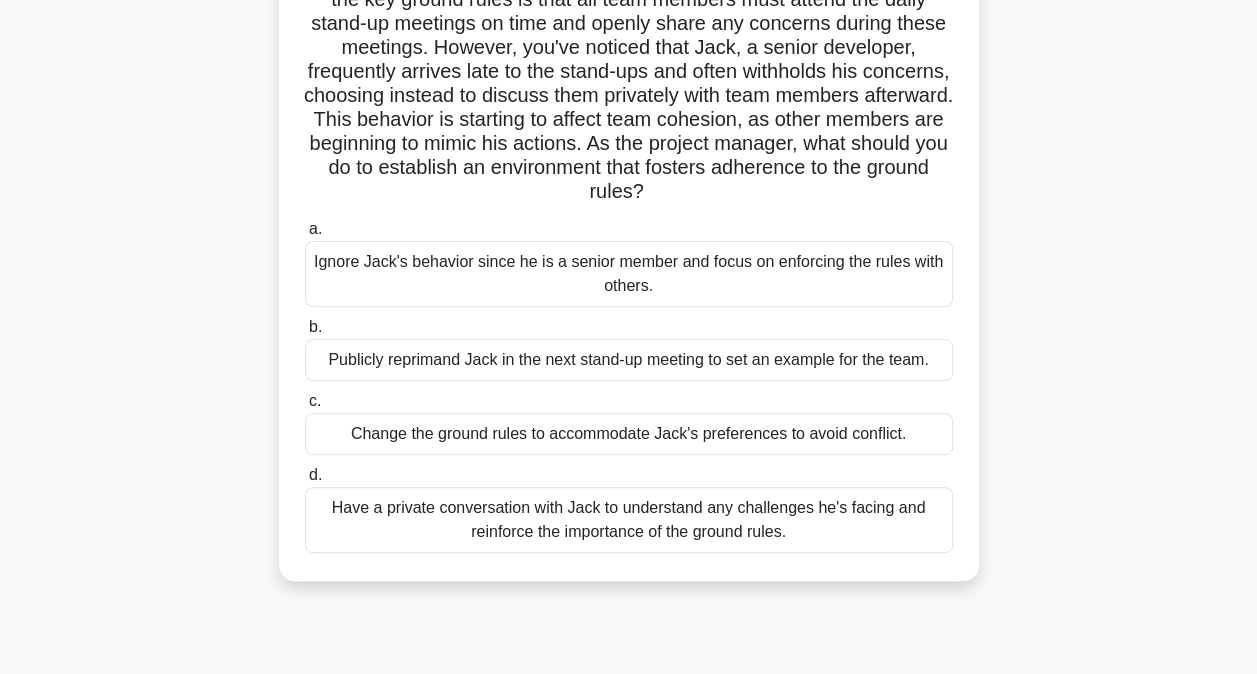 scroll, scrollTop: 209, scrollLeft: 0, axis: vertical 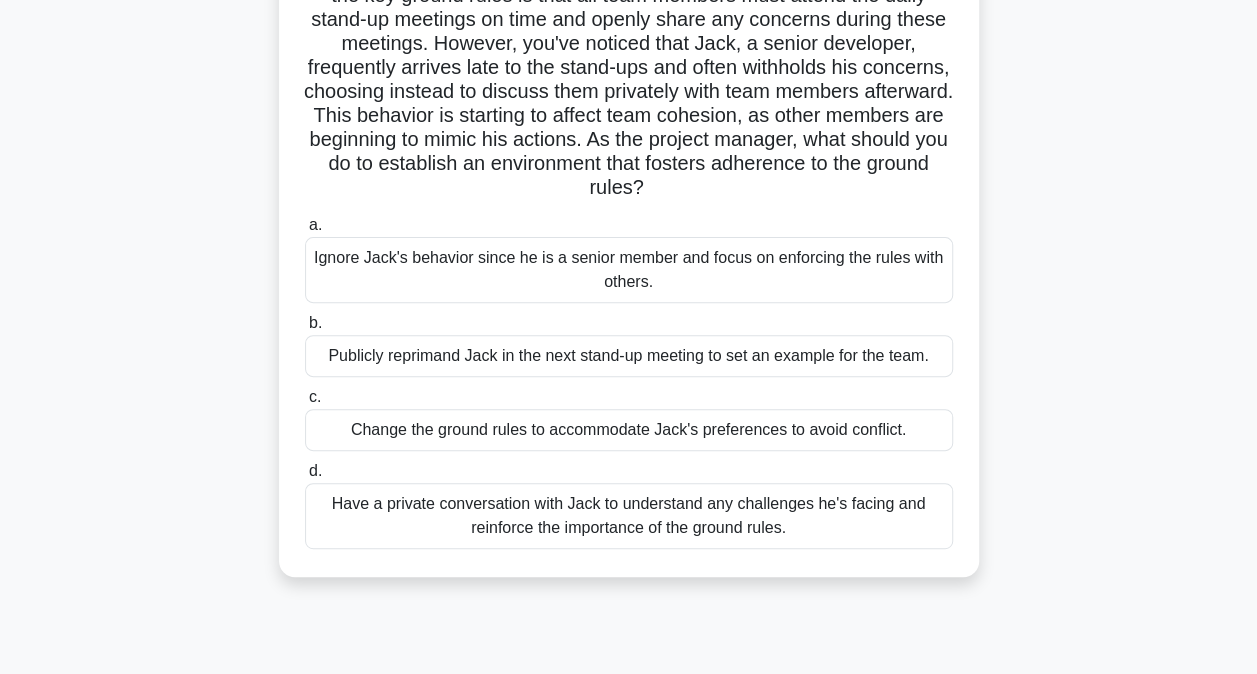 click on "Have a private conversation with Jack to understand any challenges he's facing and reinforce the importance of the ground rules." at bounding box center (629, 516) 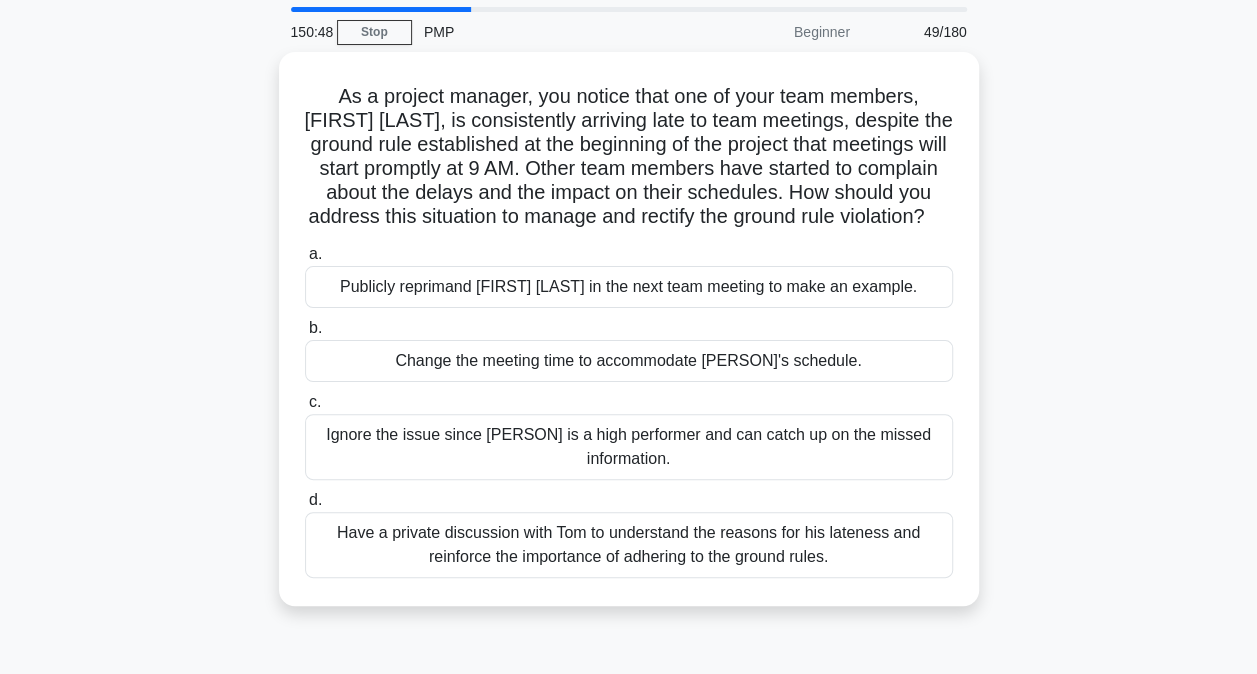 scroll, scrollTop: 66, scrollLeft: 0, axis: vertical 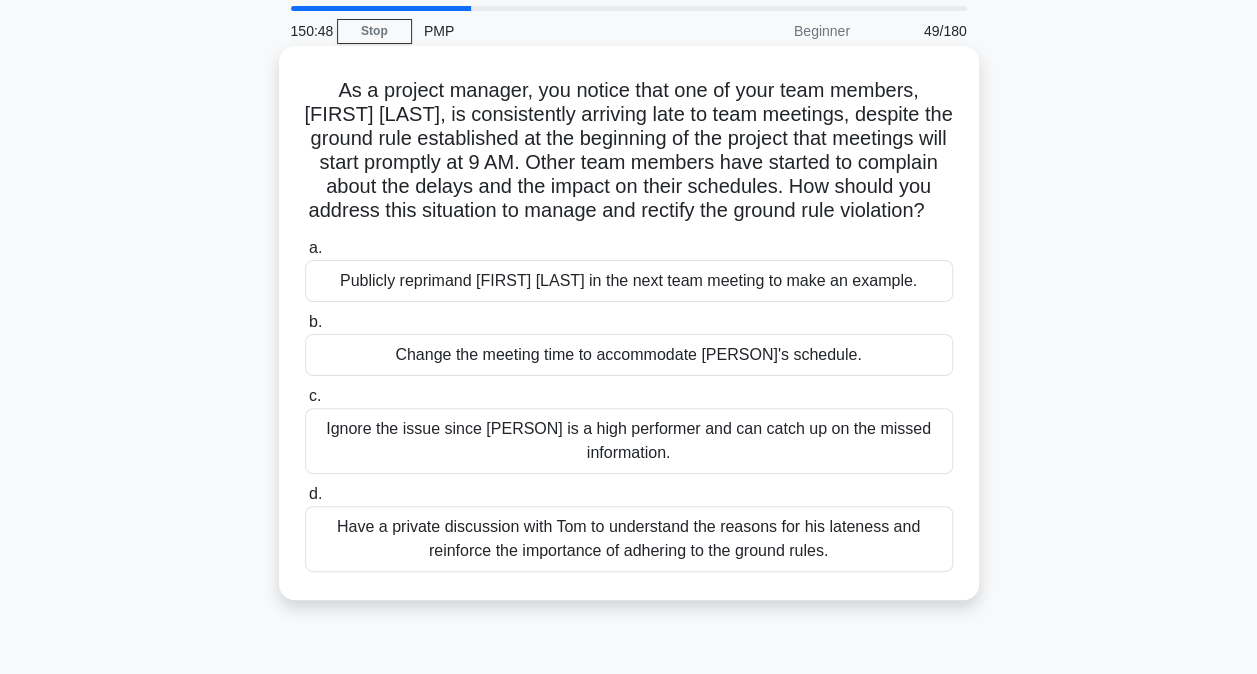 click on "Have a private discussion with Tom to understand the reasons for his lateness and reinforce the importance of adhering to the ground rules." at bounding box center [629, 539] 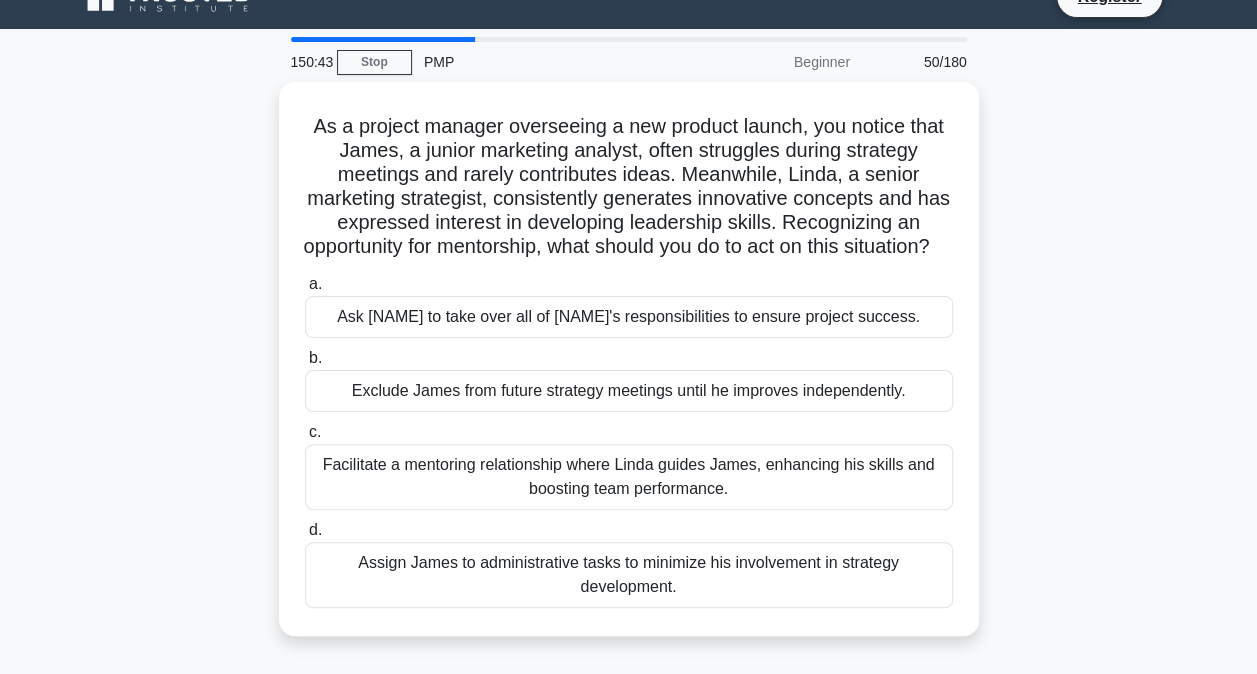 scroll, scrollTop: 37, scrollLeft: 0, axis: vertical 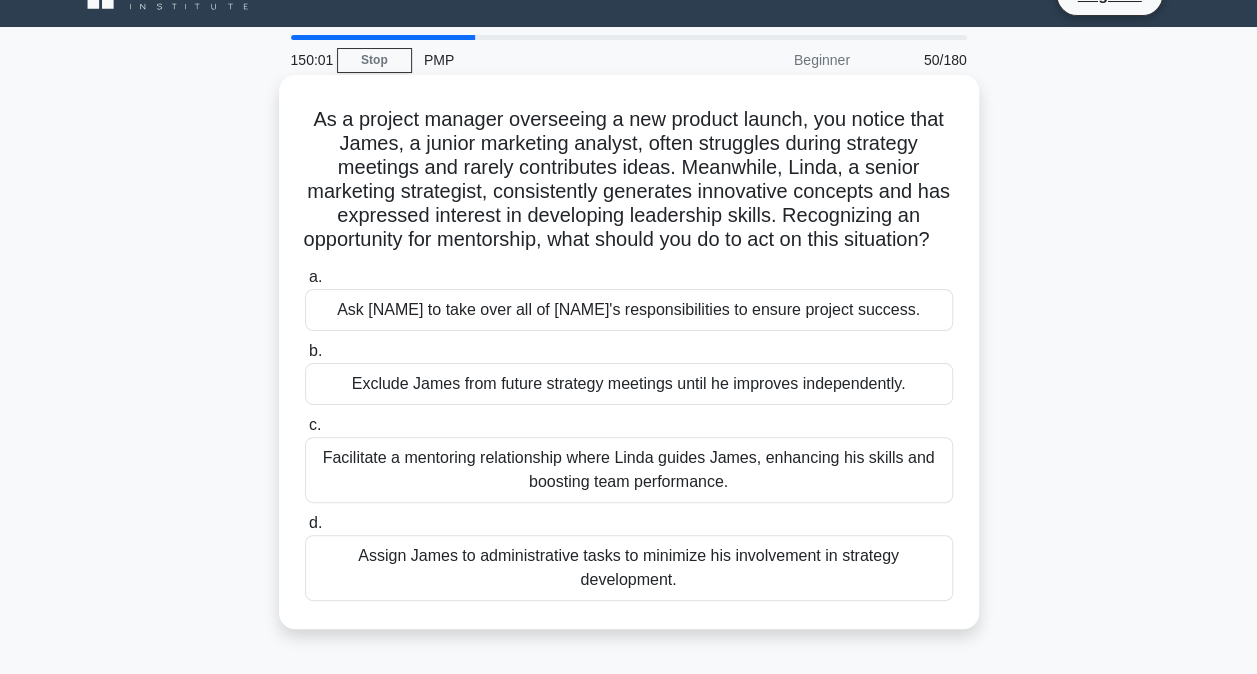 click on "Facilitate a mentoring relationship where Linda guides James, enhancing his skills and boosting team performance." at bounding box center [629, 470] 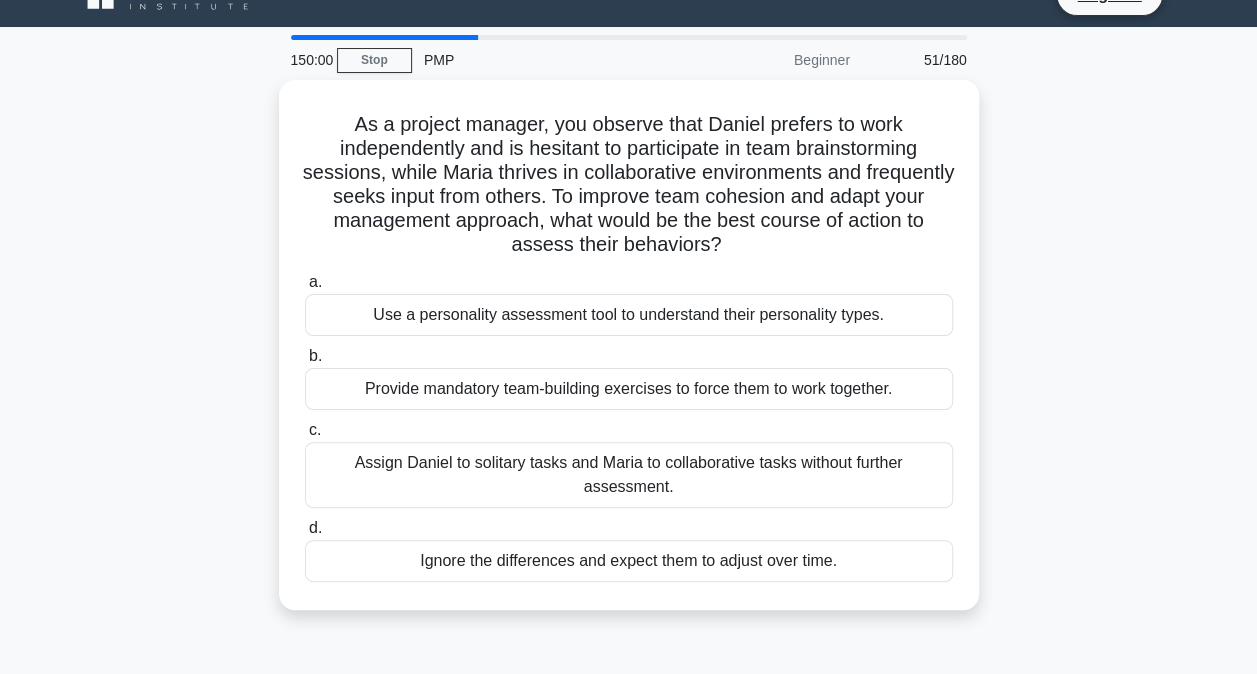 scroll, scrollTop: 0, scrollLeft: 0, axis: both 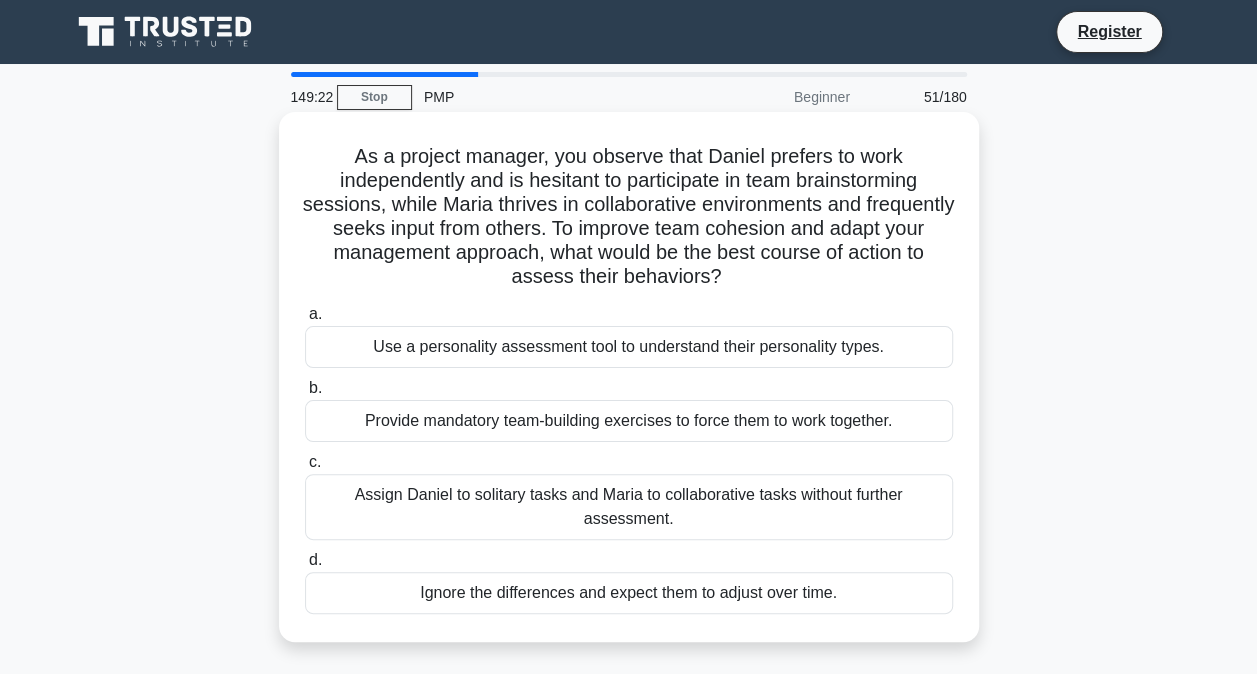click on "Use a personality assessment tool to understand their personality types." at bounding box center (629, 347) 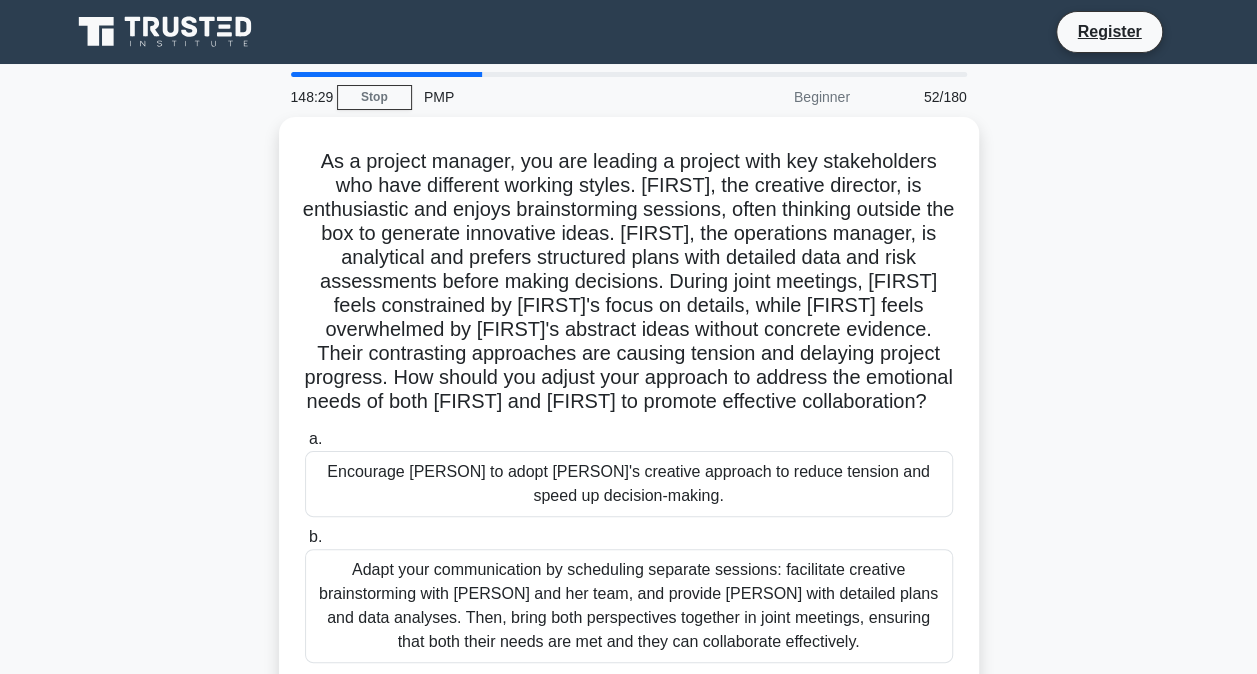 click on "As a project manager, you are leading a project with key stakeholders who have different working styles. Olivia, the creative director, is enthusiastic and enjoys brainstorming sessions, often thinking outside the box to generate innovative ideas. Thomas, the operations manager, is analytical and prefers structured plans with detailed data and risk assessments before making decisions. During joint meetings, Olivia feels constrained by Thomas's focus on details, while Thomas feels overwhelmed by Olivia's abstract ideas without concrete evidence. Their contrasting approaches are causing tension and delaying project progress.
How should you adjust your approach to address the emotional needs of both Olivia and Thomas to promote effective collaboration?
.spinner_0XTQ{transform-origin:center;animation:spinner_y6GP .75s linear infinite}@keyframes spinner_y6GP{100%{transform:rotate(360deg)}}" at bounding box center (629, 502) 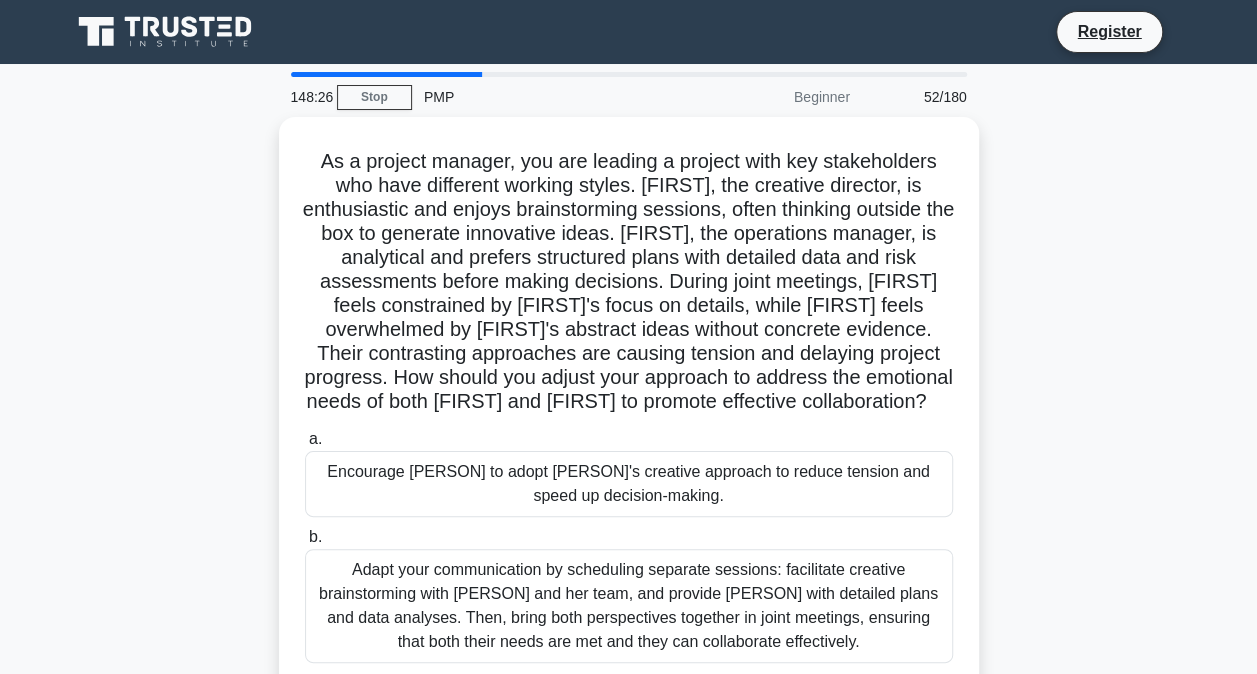 click on "As a project manager, you are leading a project with key stakeholders who have different working styles. Olivia, the creative director, is enthusiastic and enjoys brainstorming sessions, often thinking outside the box to generate innovative ideas. Thomas, the operations manager, is analytical and prefers structured plans with detailed data and risk assessments before making decisions. During joint meetings, Olivia feels constrained by Thomas's focus on details, while Thomas feels overwhelmed by Olivia's abstract ideas without concrete evidence. Their contrasting approaches are causing tension and delaying project progress.
How should you adjust your approach to address the emotional needs of both Olivia and Thomas to promote effective collaboration?
.spinner_0XTQ{transform-origin:center;animation:spinner_y6GP .75s linear infinite}@keyframes spinner_y6GP{100%{transform:rotate(360deg)}}" at bounding box center [629, 502] 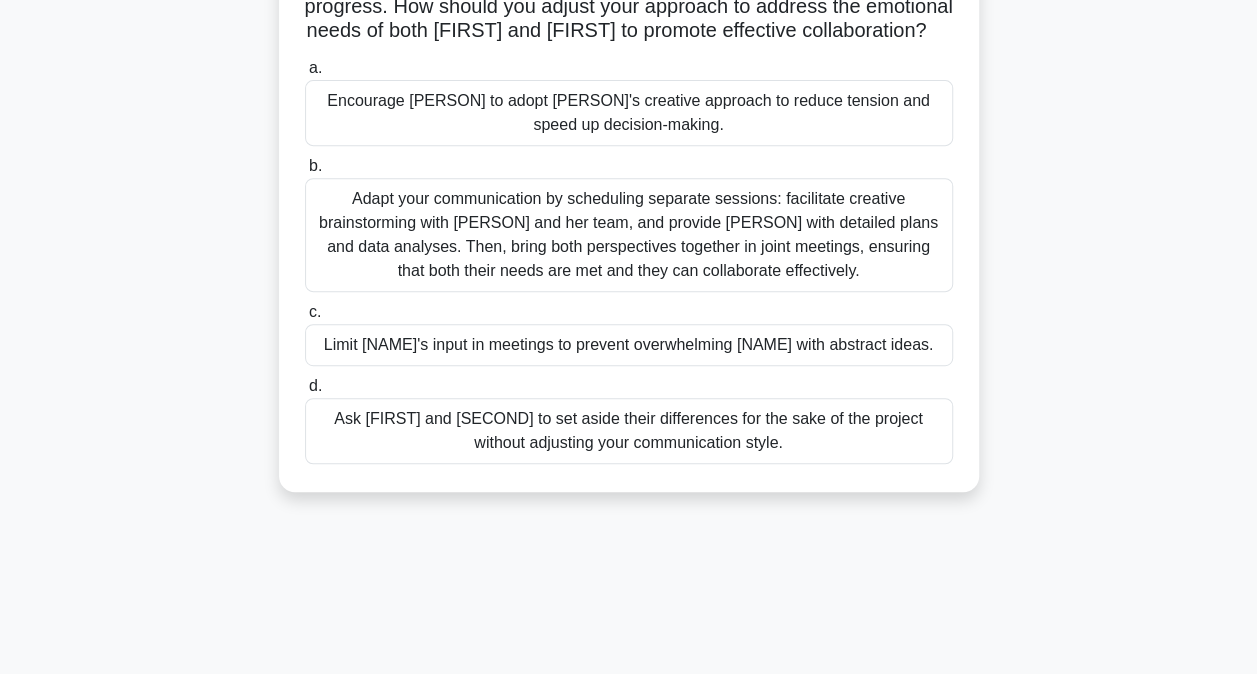 scroll, scrollTop: 369, scrollLeft: 0, axis: vertical 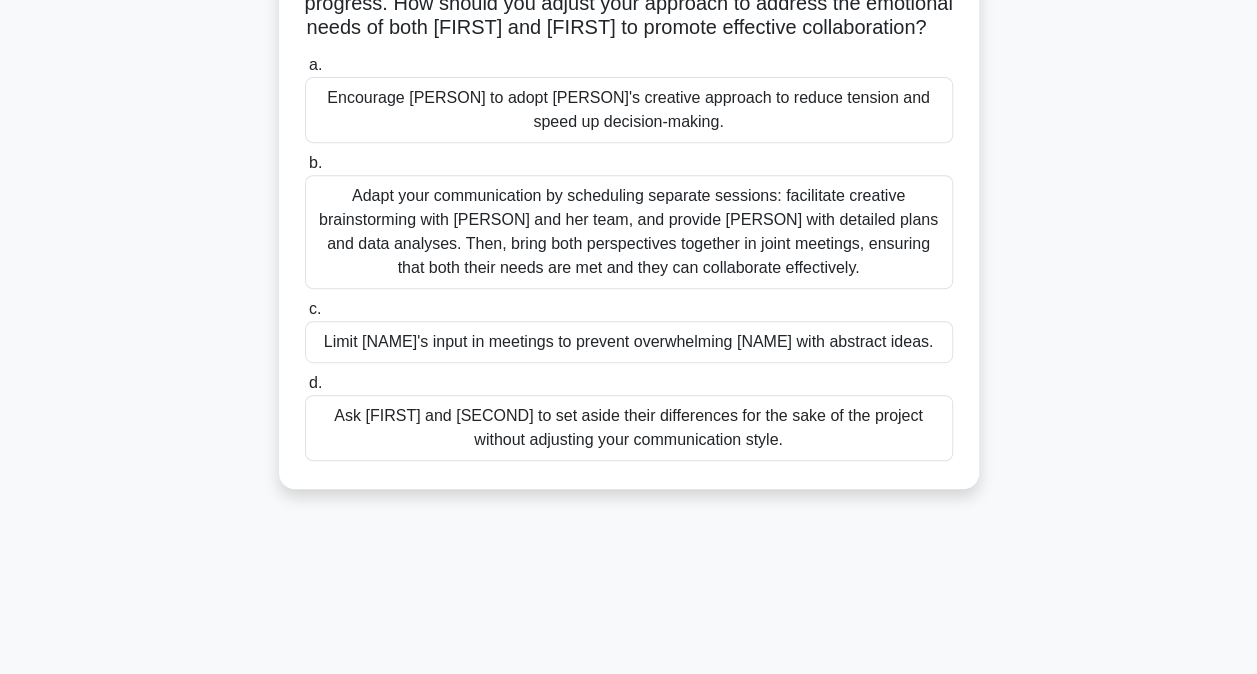 click on "Adapt your communication by scheduling separate sessions: facilitate creative brainstorming with [PERSON] and her team, and provide [PERSON] with detailed plans and data analyses. Then, bring both perspectives together in joint meetings, ensuring that both their needs are met and they can collaborate effectively." at bounding box center (629, 232) 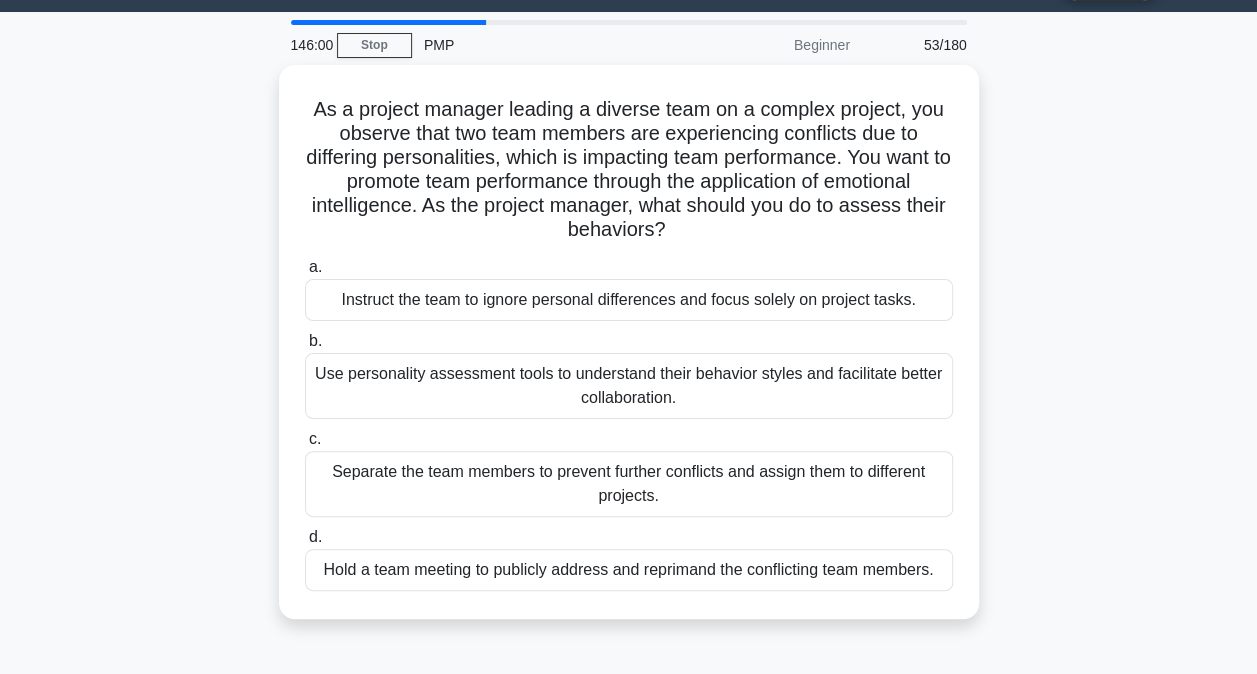 scroll, scrollTop: 56, scrollLeft: 0, axis: vertical 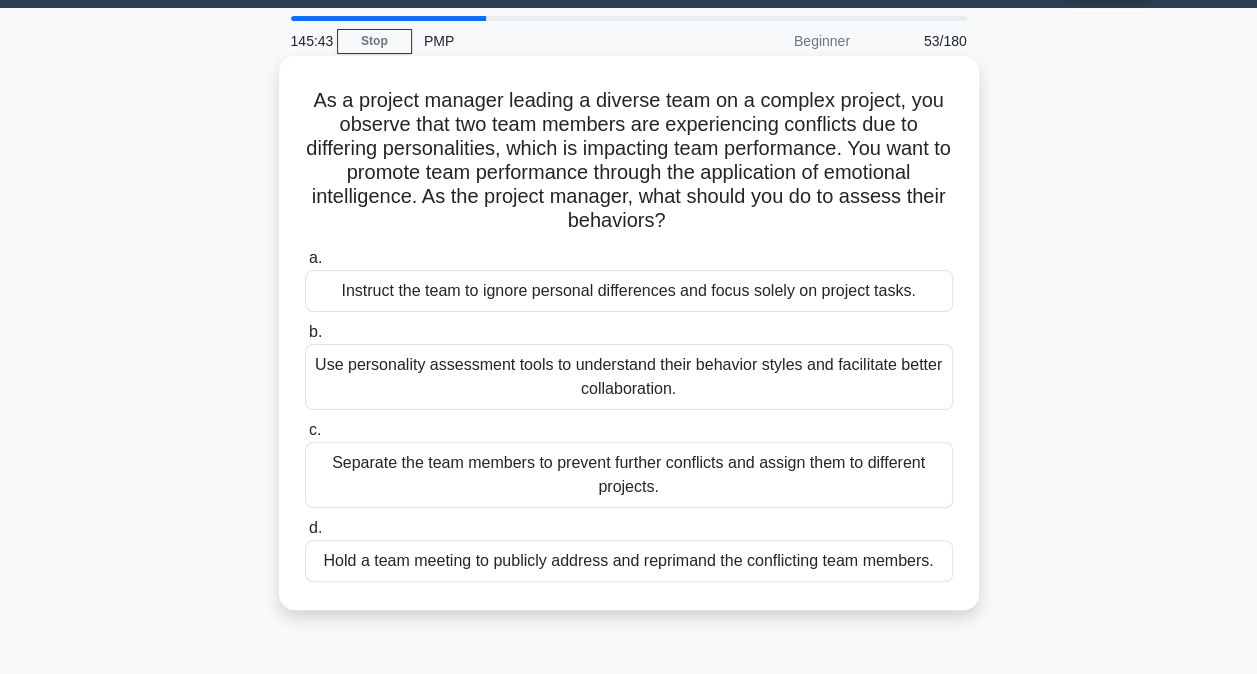 click on "Use personality assessment tools to understand their behavior styles and facilitate better collaboration." at bounding box center (629, 377) 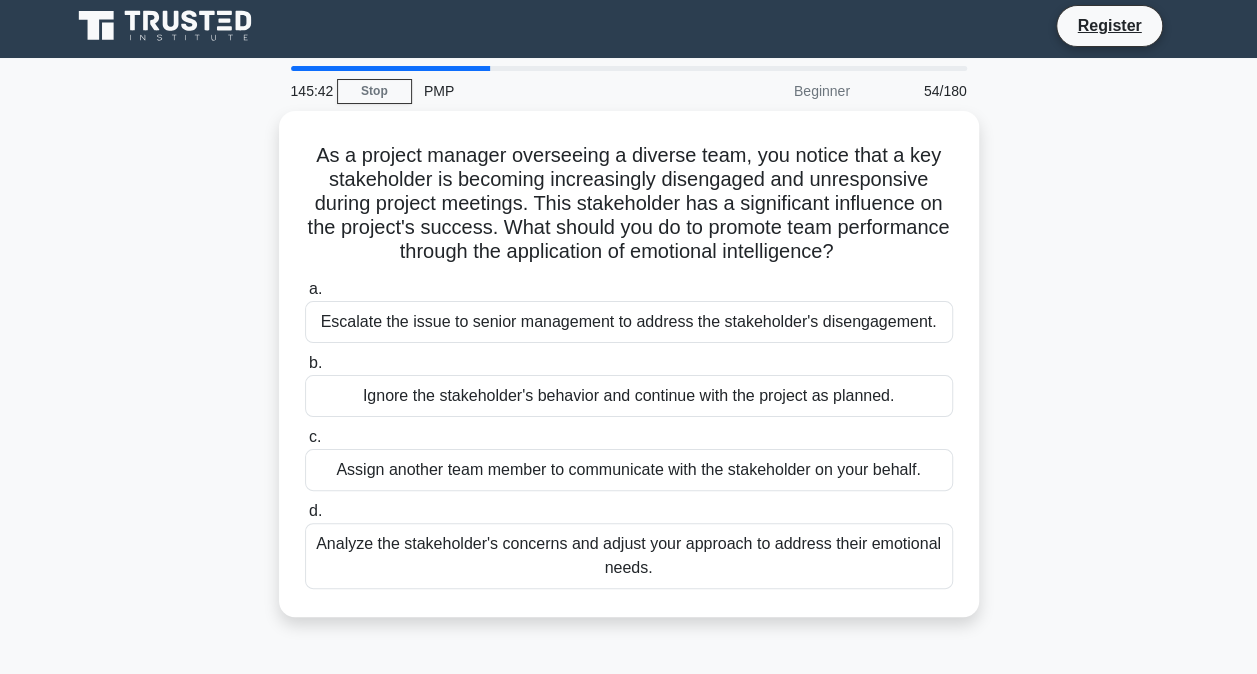 scroll, scrollTop: 0, scrollLeft: 0, axis: both 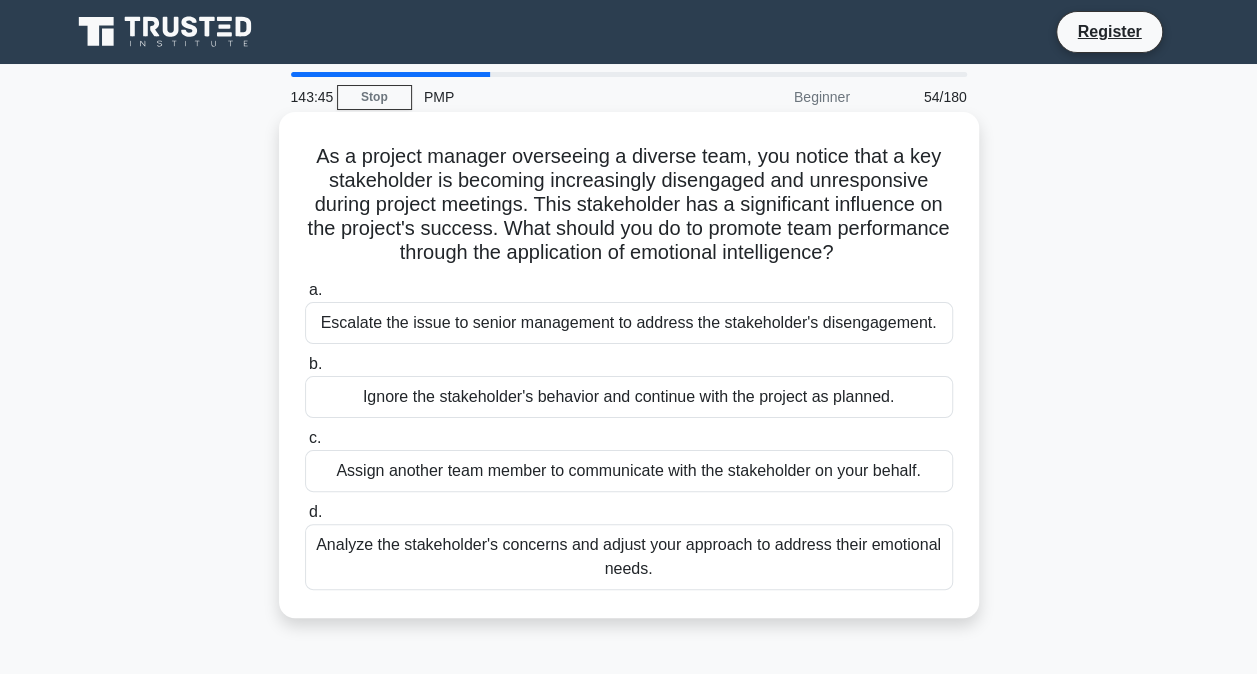 click on "Analyze the stakeholder's concerns and adjust your approach to address their emotional needs." at bounding box center [629, 557] 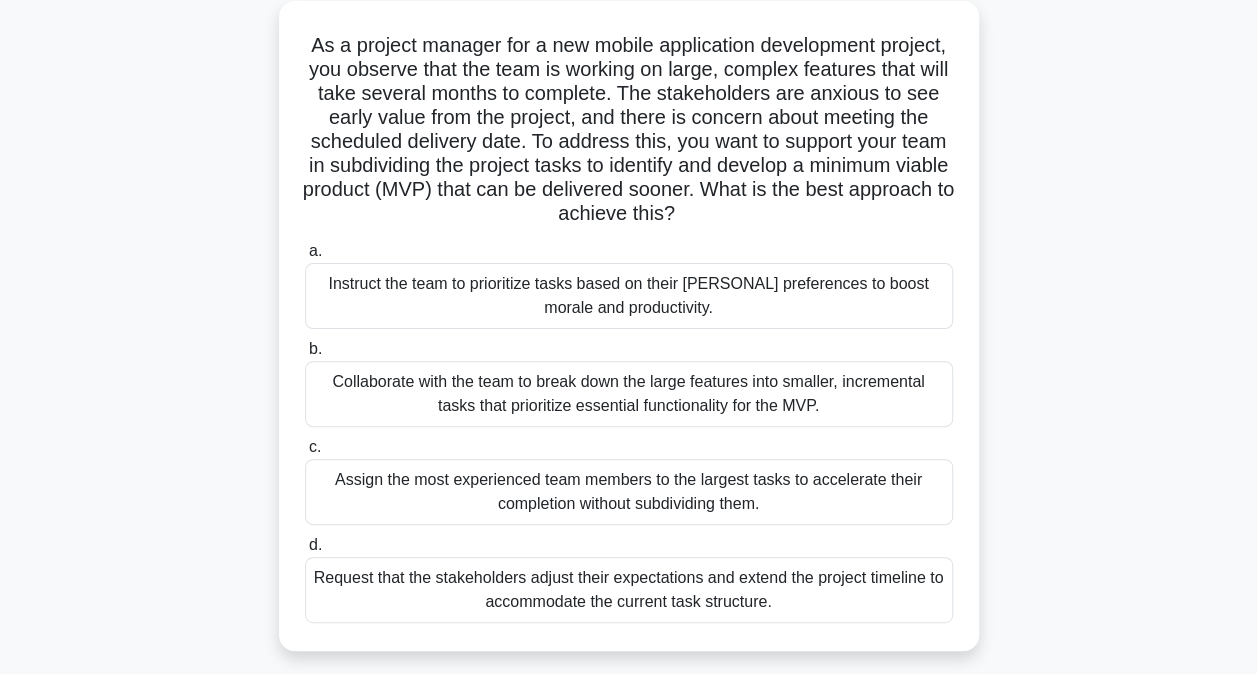 scroll, scrollTop: 118, scrollLeft: 0, axis: vertical 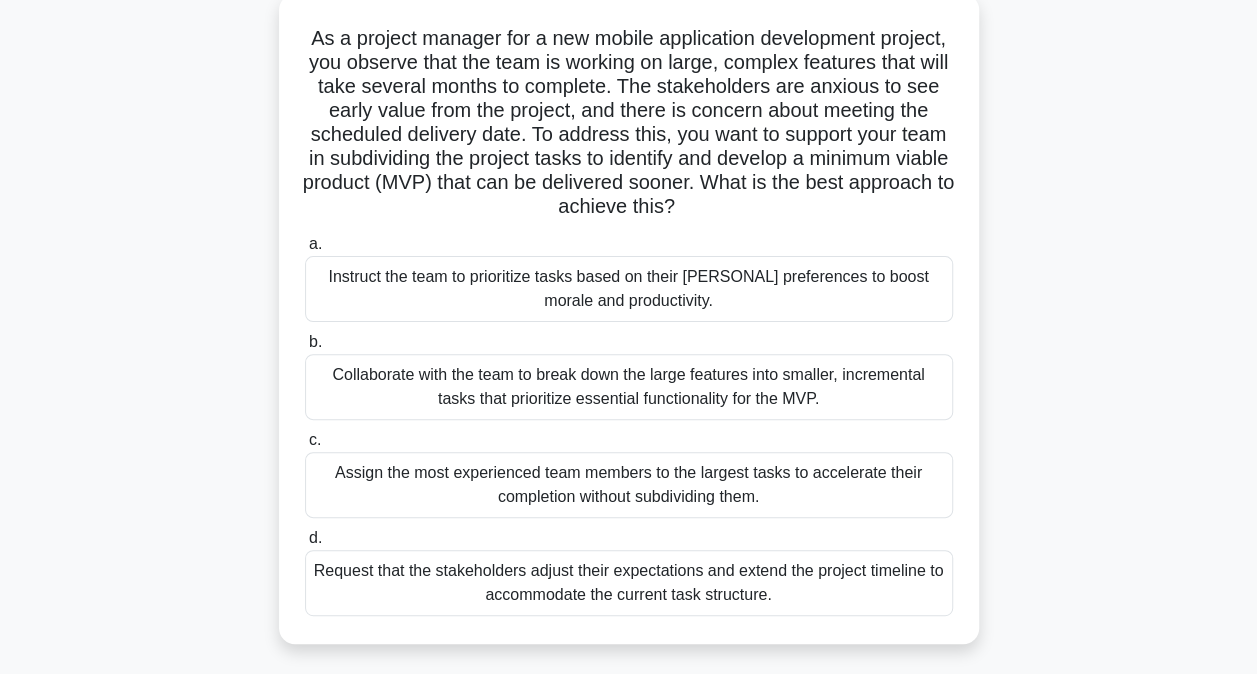 click on "Collaborate with the team to break down the large features into smaller, incremental tasks that prioritize essential functionality for the MVP." at bounding box center (629, 387) 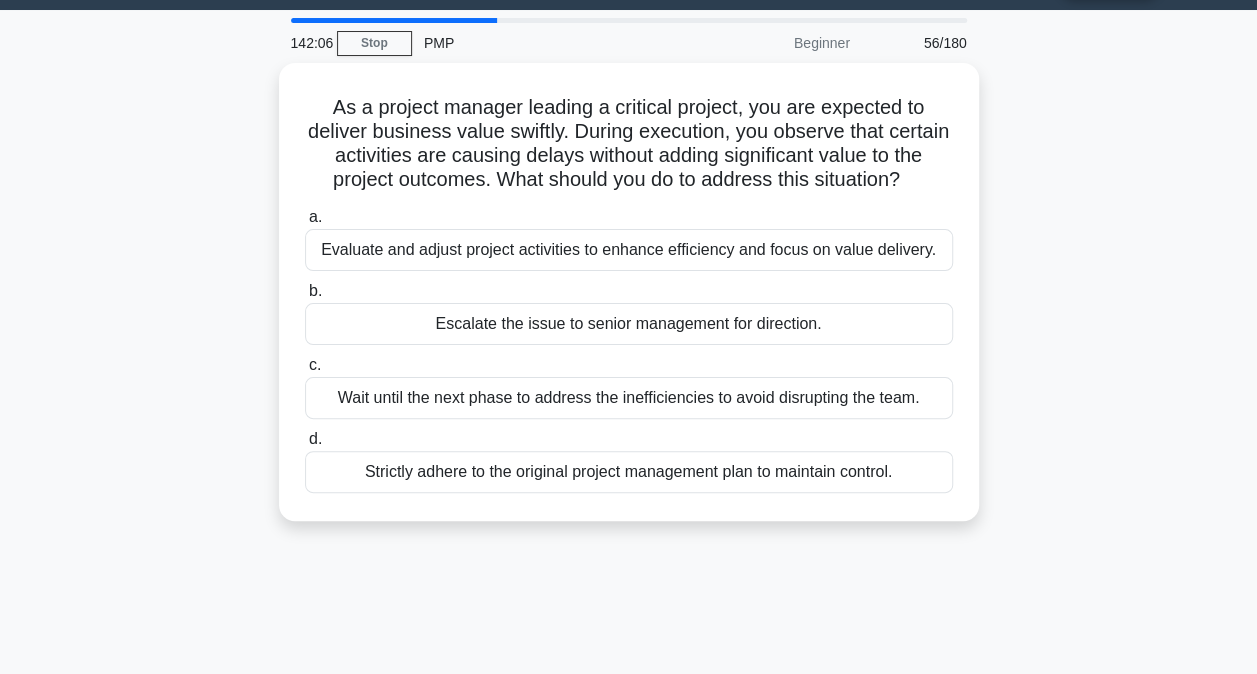 scroll, scrollTop: 0, scrollLeft: 0, axis: both 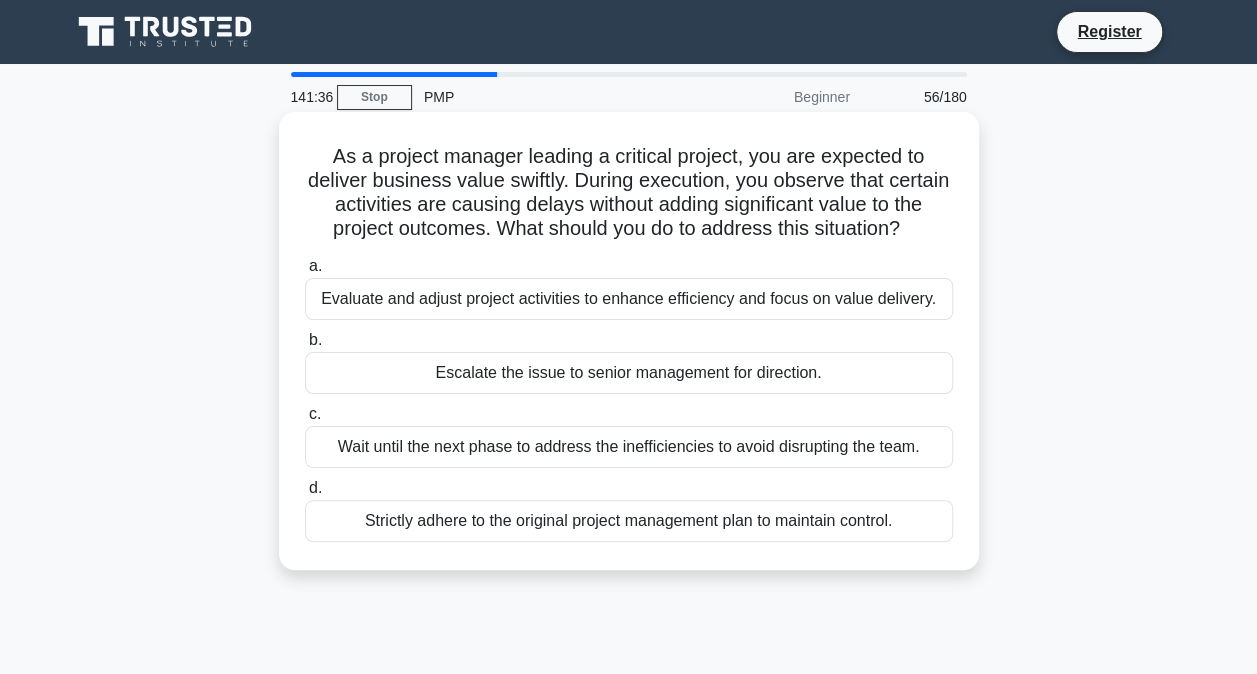 click on "Evaluate and adjust project activities to enhance efficiency and focus on value delivery." at bounding box center (629, 299) 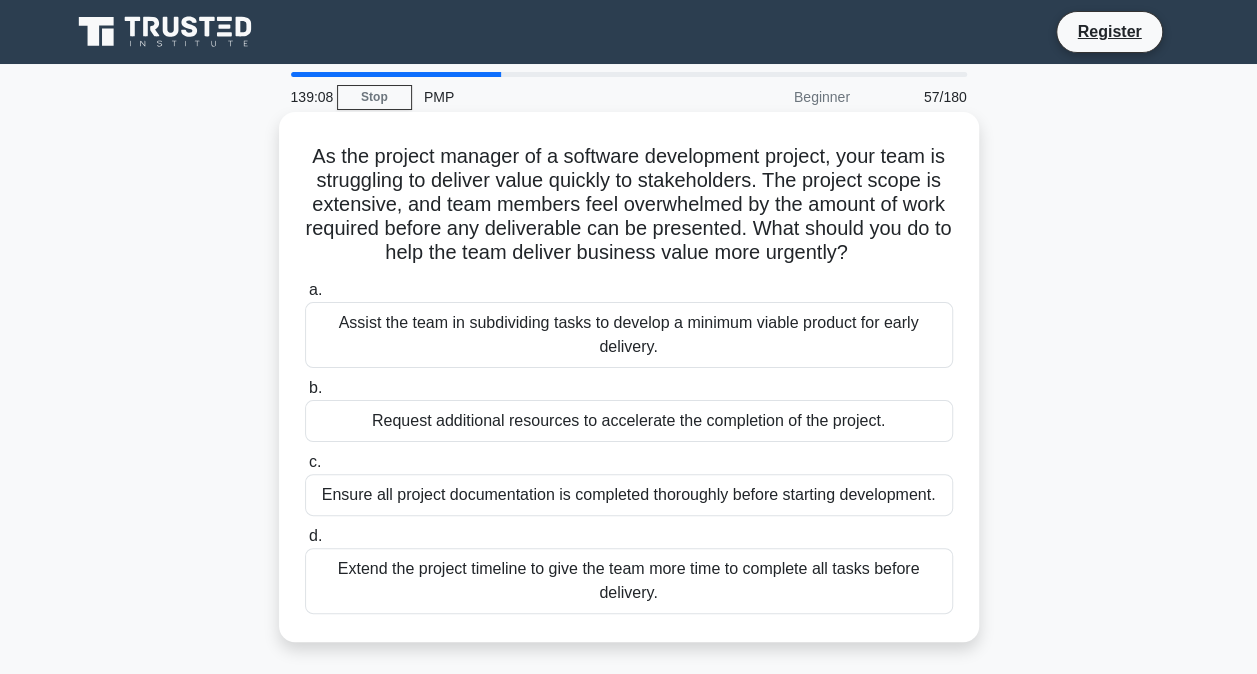 click on "Assist the team in subdividing tasks to develop a minimum viable product for early delivery." at bounding box center (629, 335) 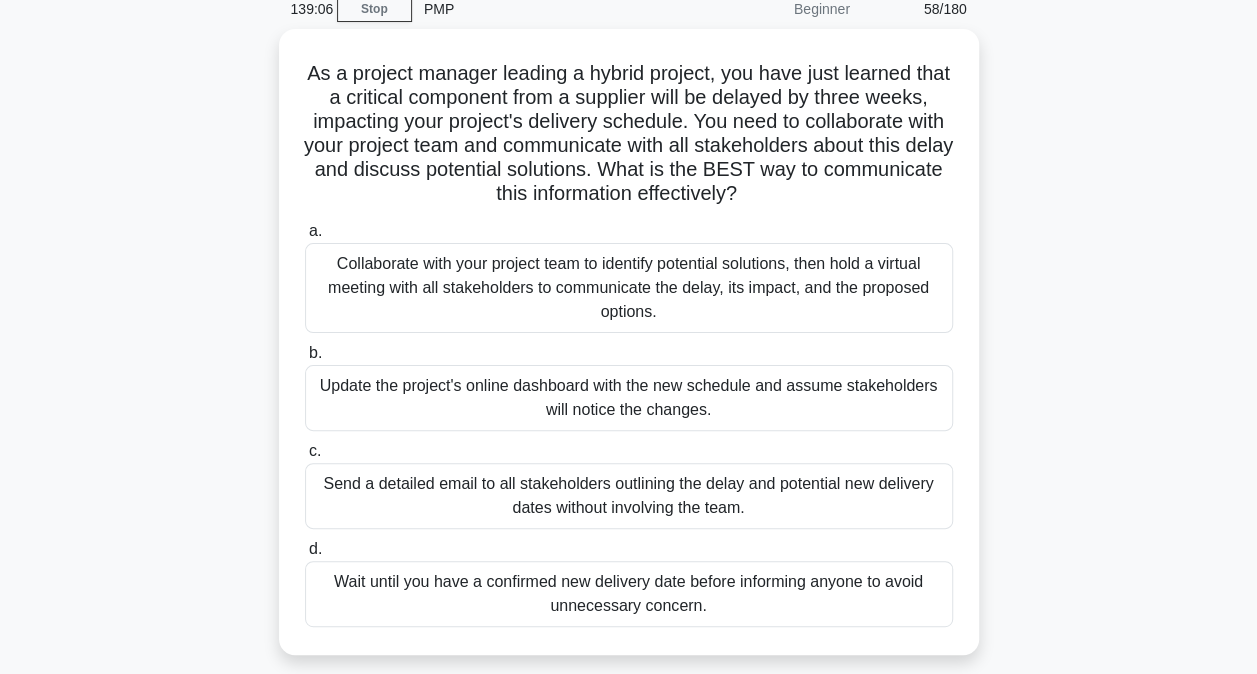 scroll, scrollTop: 91, scrollLeft: 0, axis: vertical 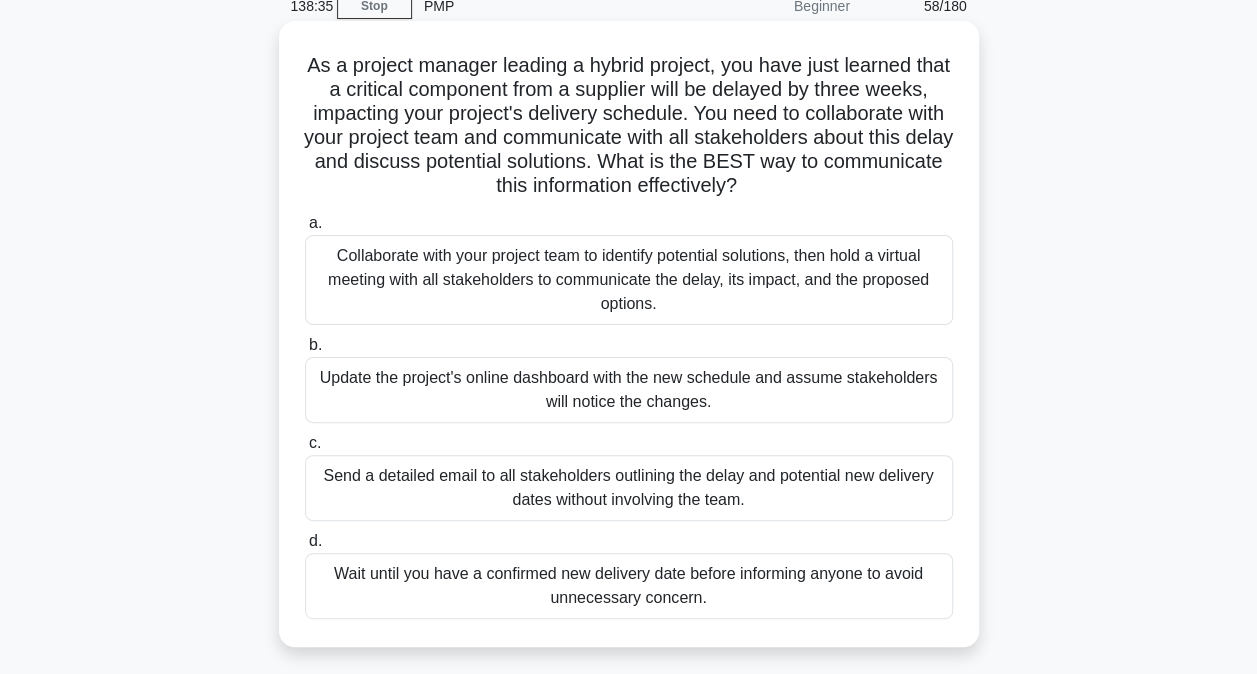 click on "Collaborate with your project team to identify potential solutions, then hold a virtual meeting with all stakeholders to communicate the delay, its impact, and the proposed options." at bounding box center [629, 280] 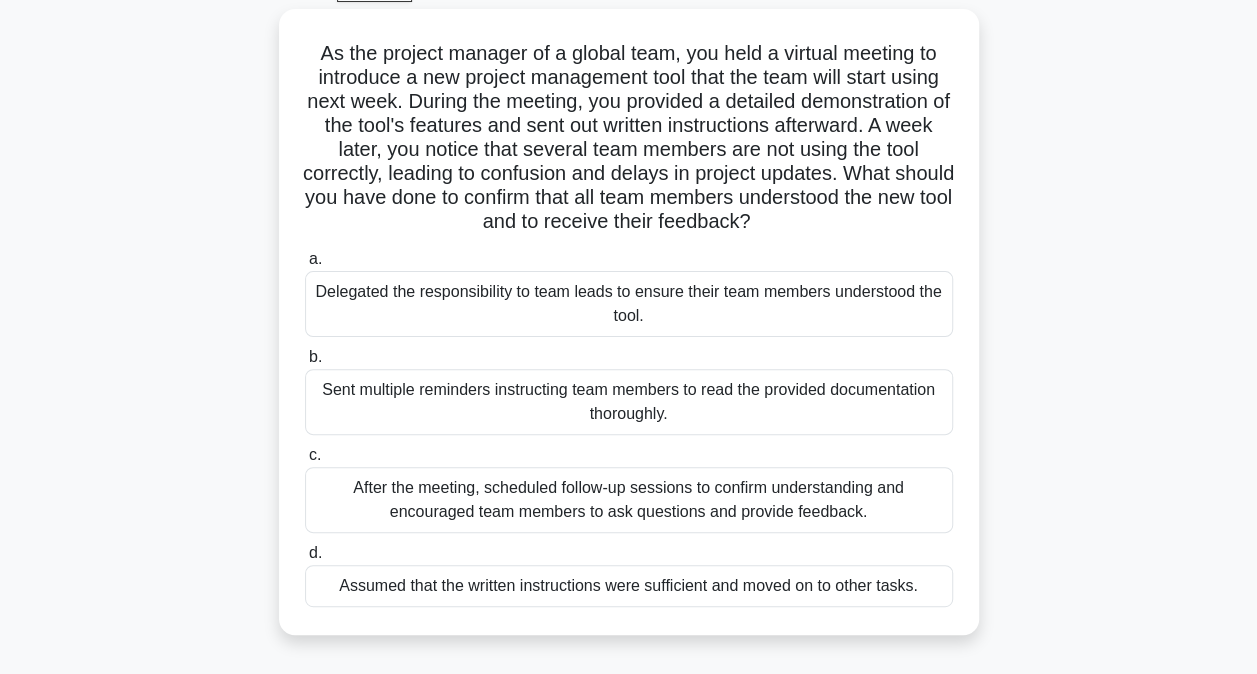 scroll, scrollTop: 106, scrollLeft: 0, axis: vertical 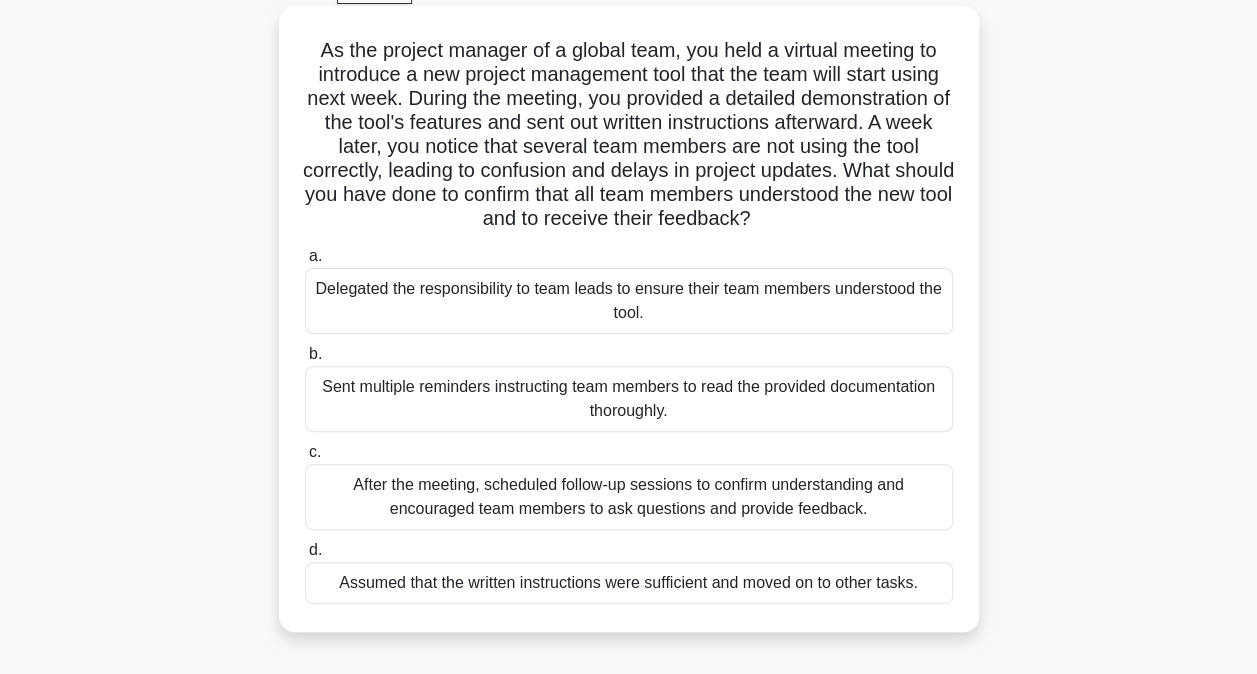 click on "After the meeting, scheduled follow-up sessions to confirm understanding and encouraged team members to ask questions and provide feedback." at bounding box center (629, 497) 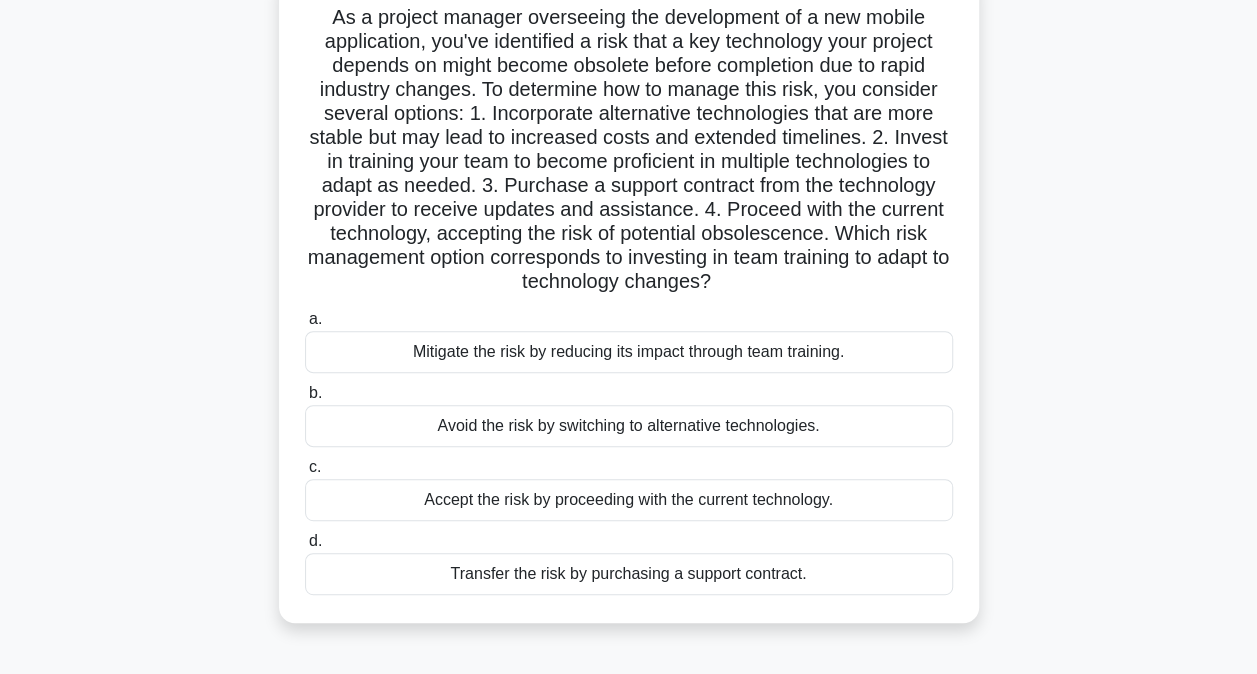 scroll, scrollTop: 148, scrollLeft: 0, axis: vertical 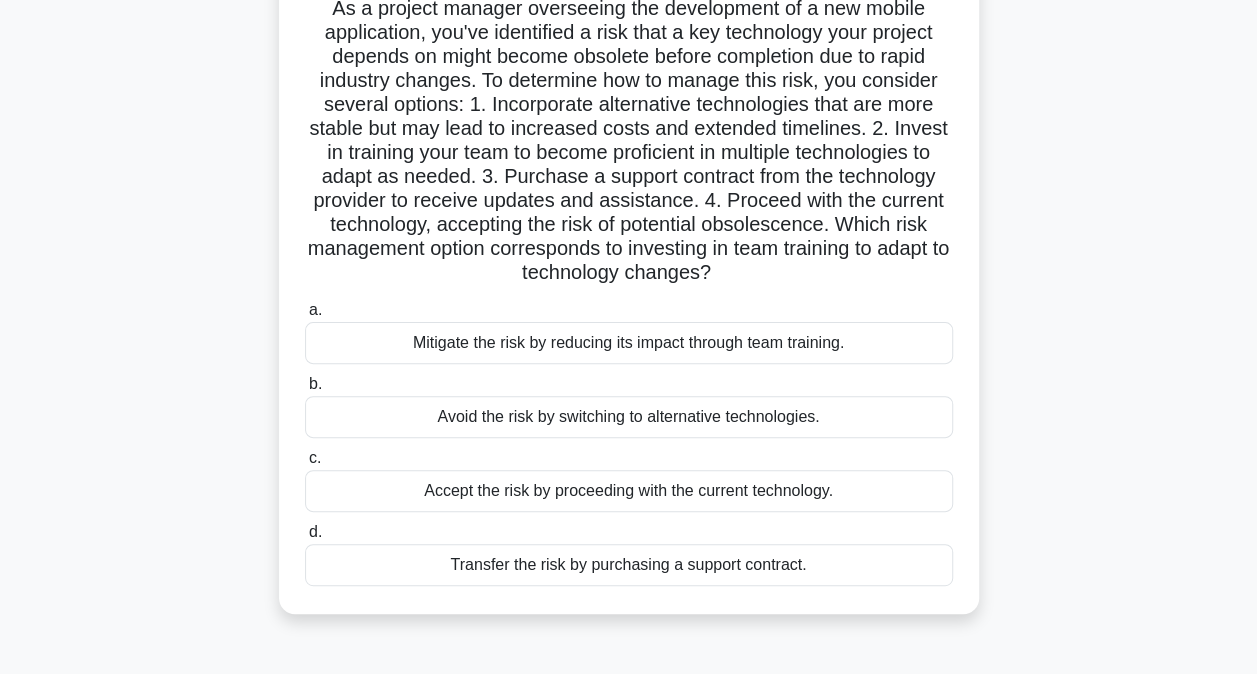 click on "Mitigate the risk by reducing its impact through team training." at bounding box center [629, 343] 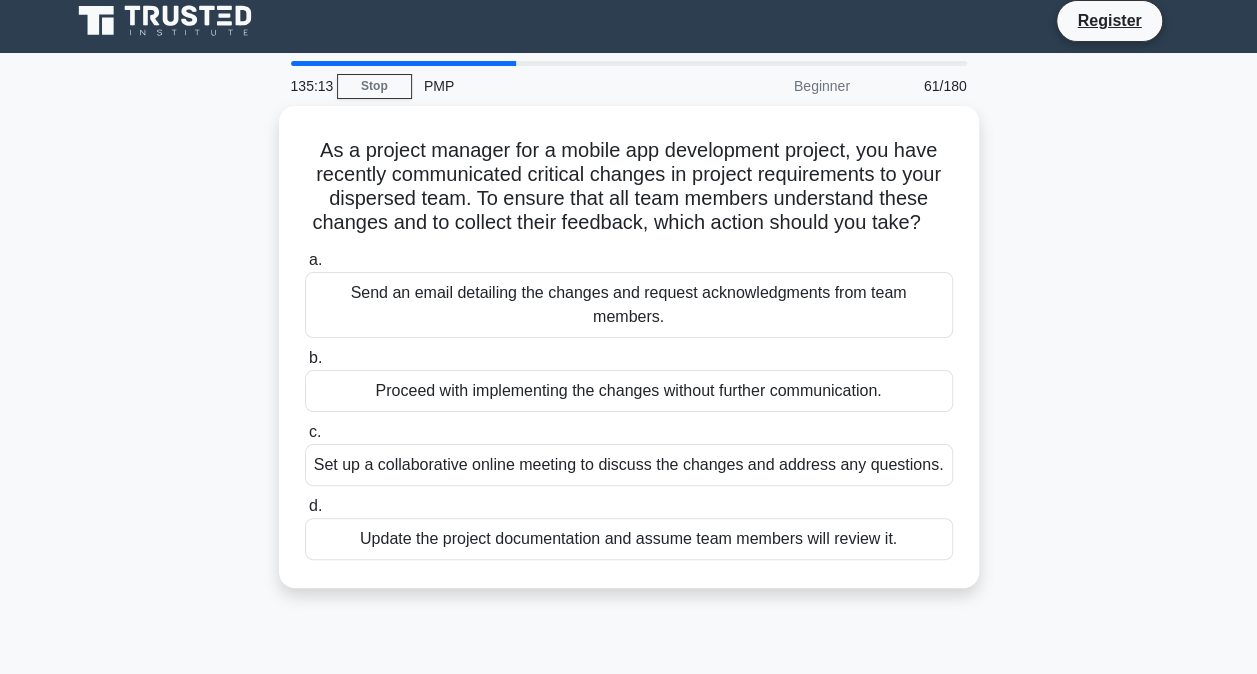 scroll, scrollTop: 0, scrollLeft: 0, axis: both 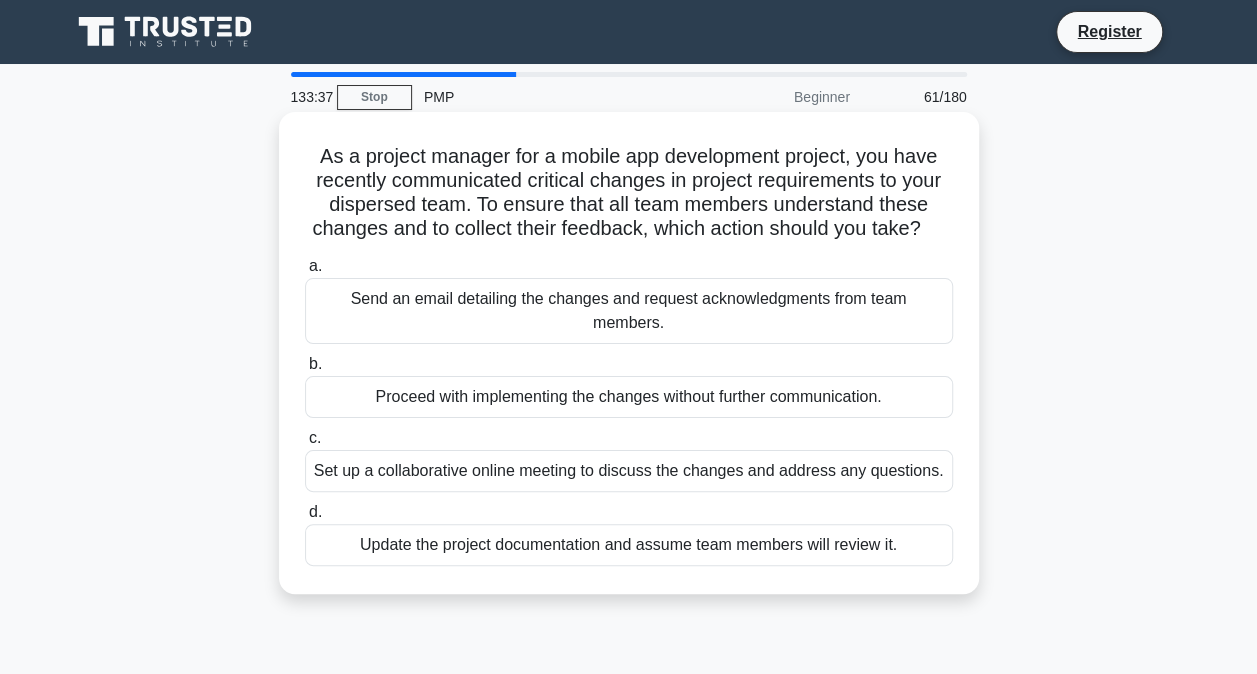 click on "Set up a collaborative online meeting to discuss the changes and address any questions." at bounding box center (629, 471) 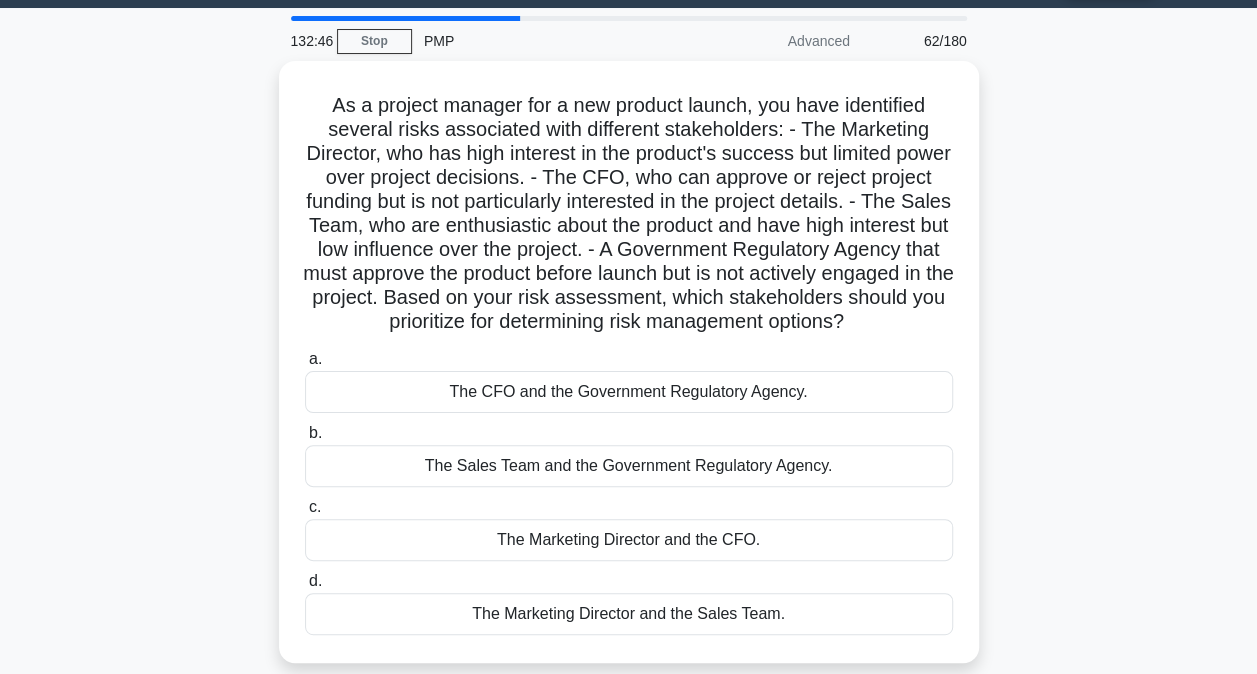 scroll, scrollTop: 55, scrollLeft: 0, axis: vertical 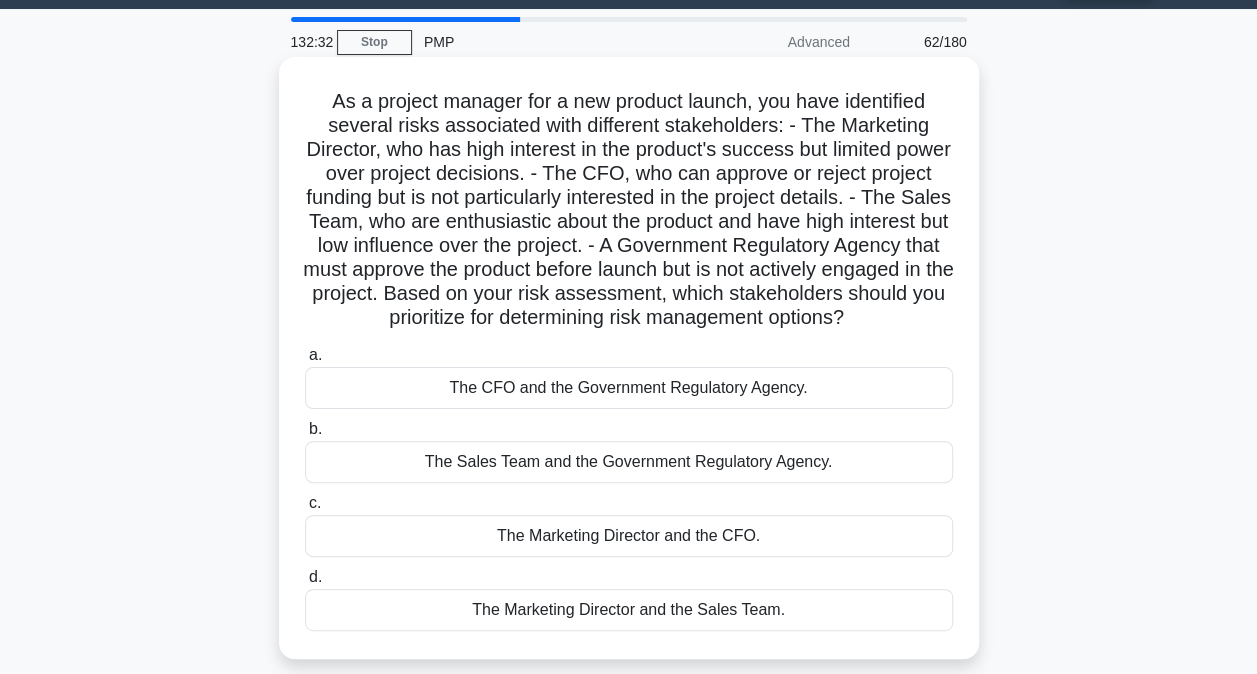 click on "The CFO and the Government Regulatory Agency." at bounding box center (629, 388) 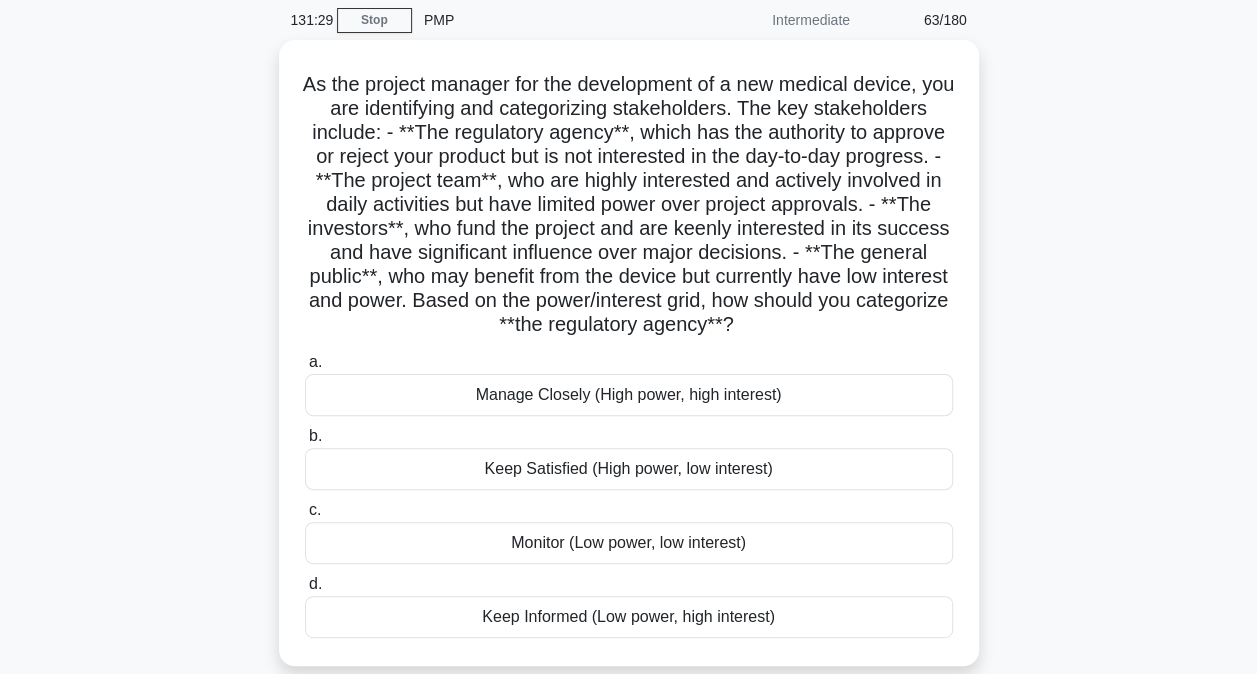 scroll, scrollTop: 76, scrollLeft: 0, axis: vertical 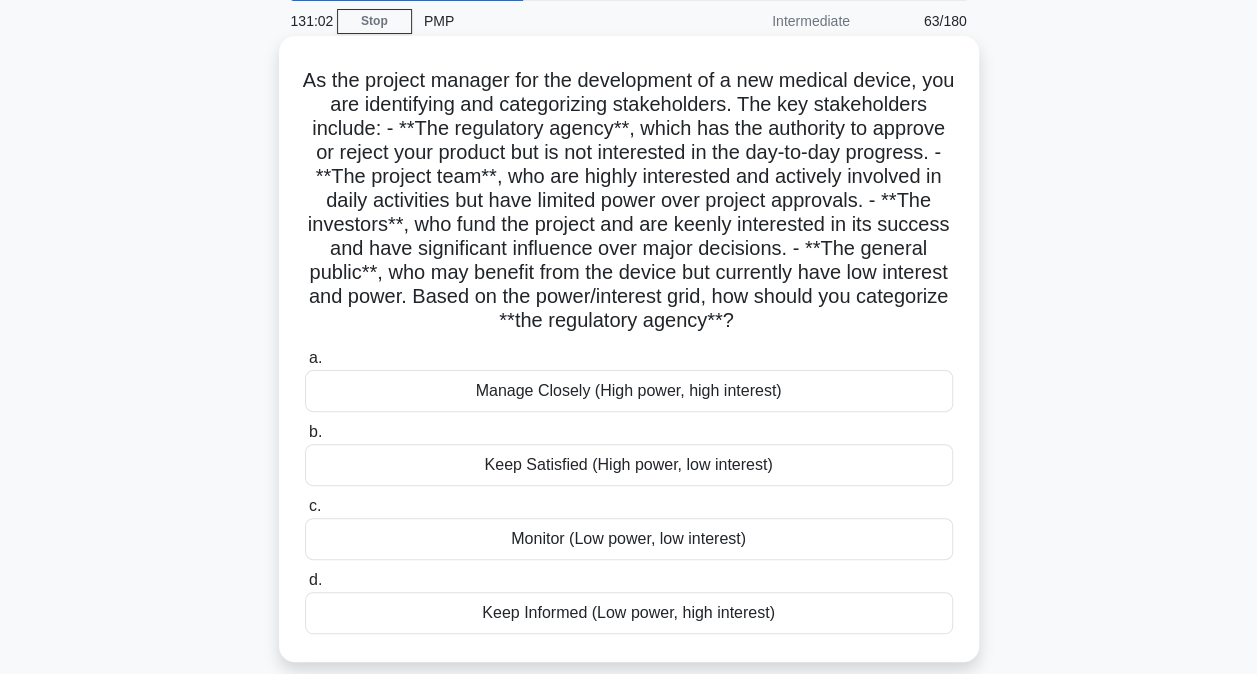 click on "Keep Satisfied (High power, low interest)" at bounding box center [629, 465] 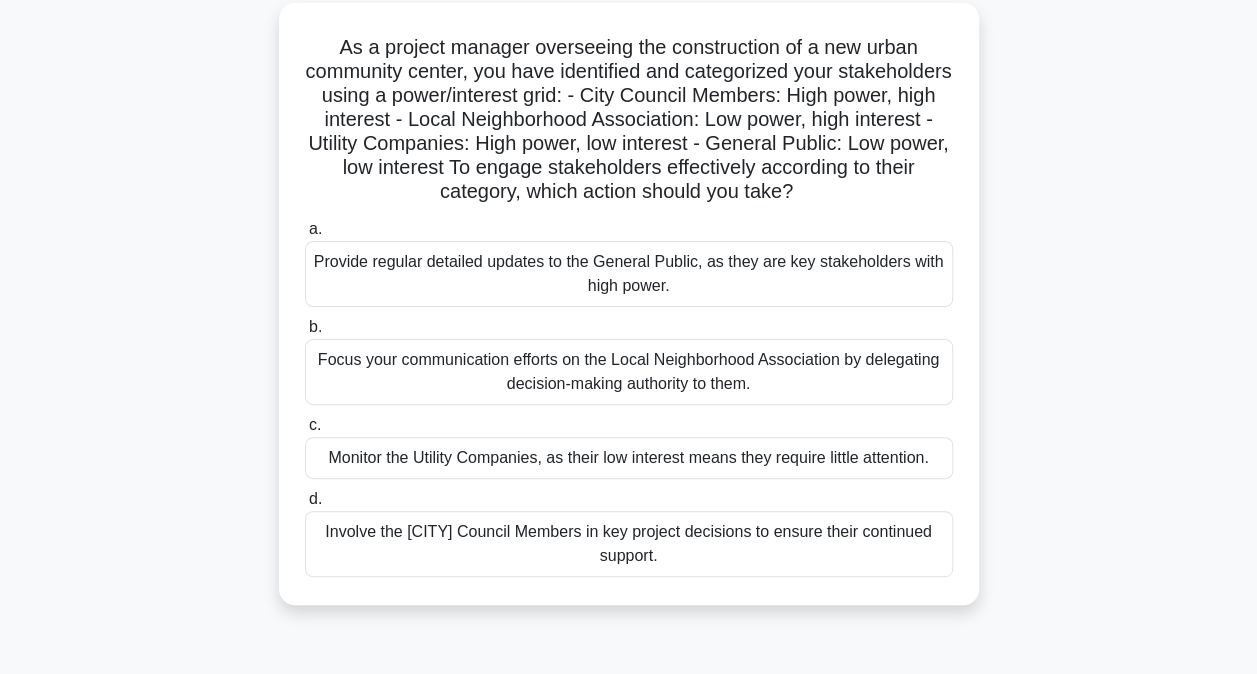 scroll, scrollTop: 114, scrollLeft: 0, axis: vertical 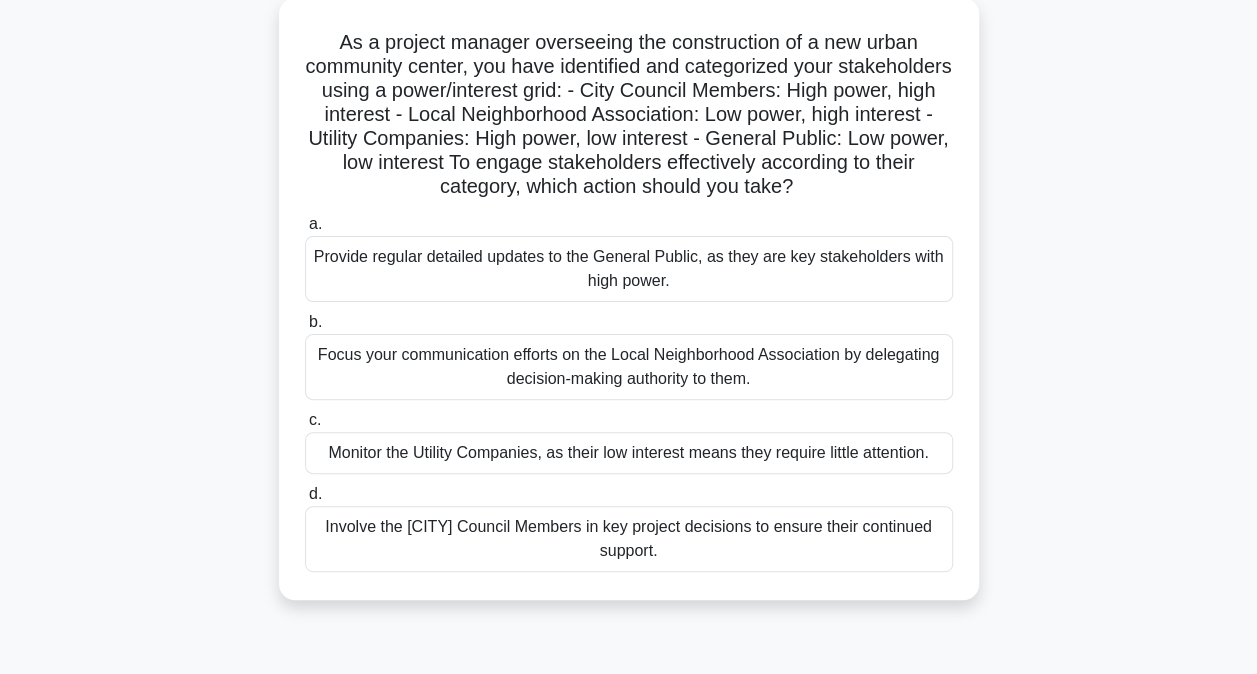 click on "Involve the [CITY] Council Members in key project decisions to ensure their continued support." at bounding box center (629, 539) 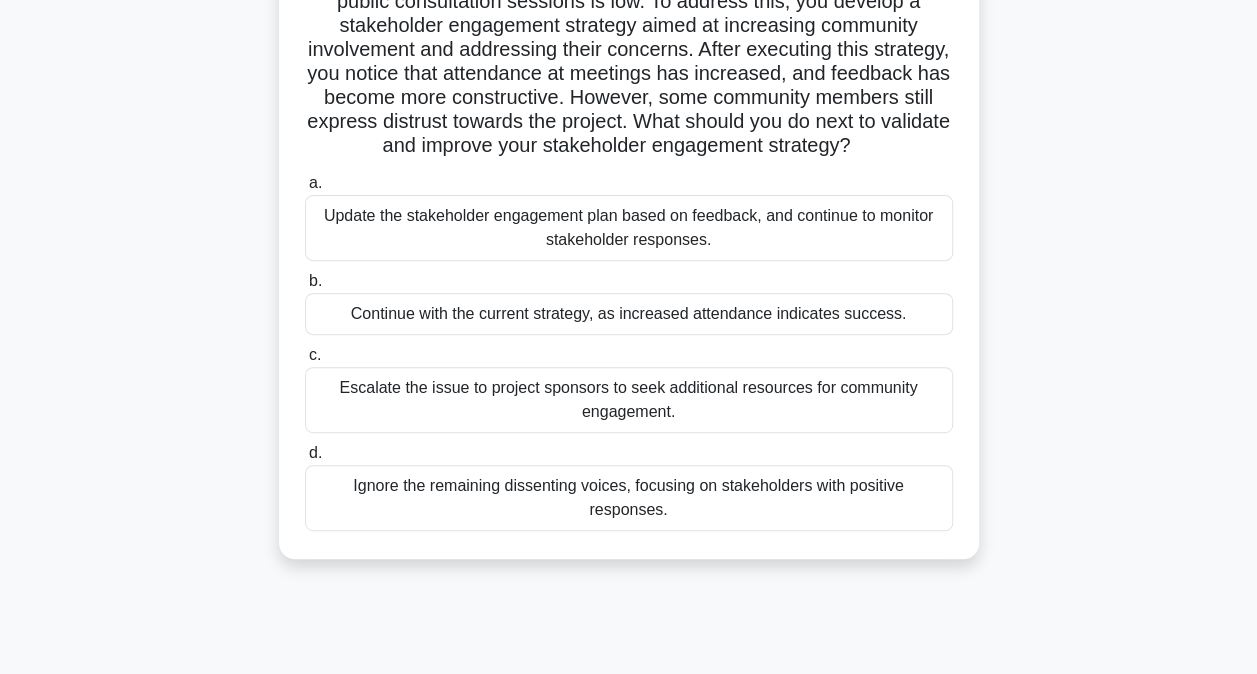 scroll, scrollTop: 257, scrollLeft: 0, axis: vertical 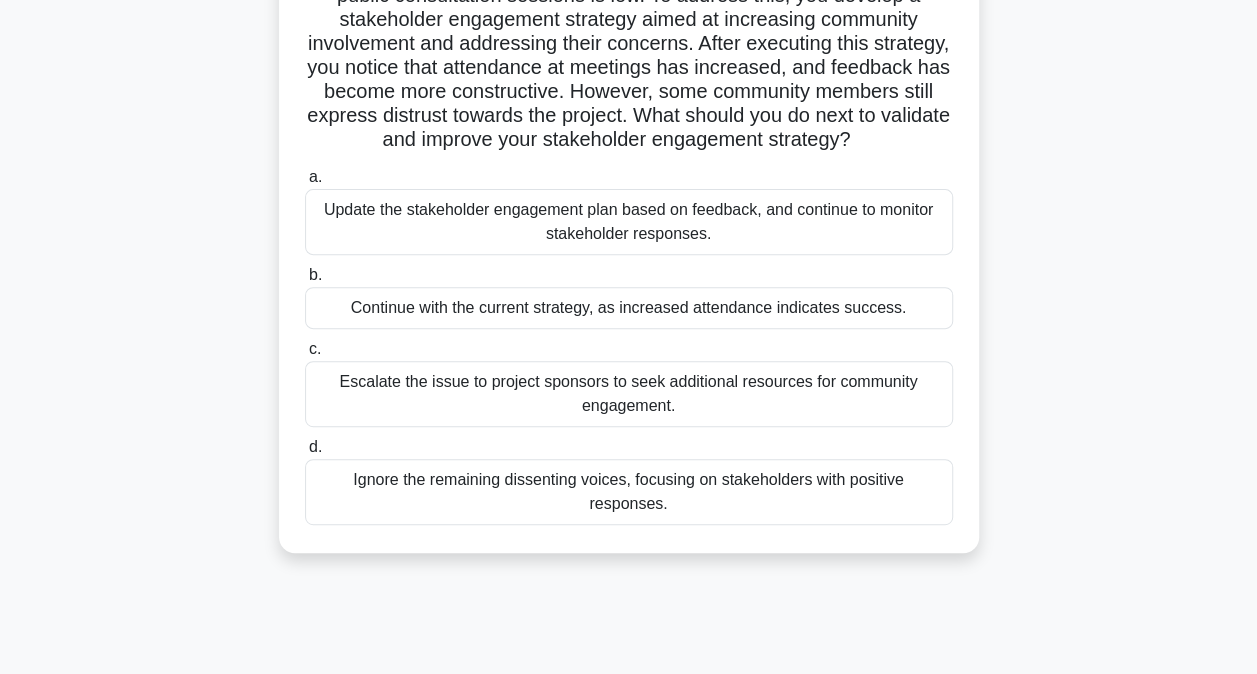 click on "Escalate the issue to project sponsors to seek additional resources for community engagement." at bounding box center [629, 394] 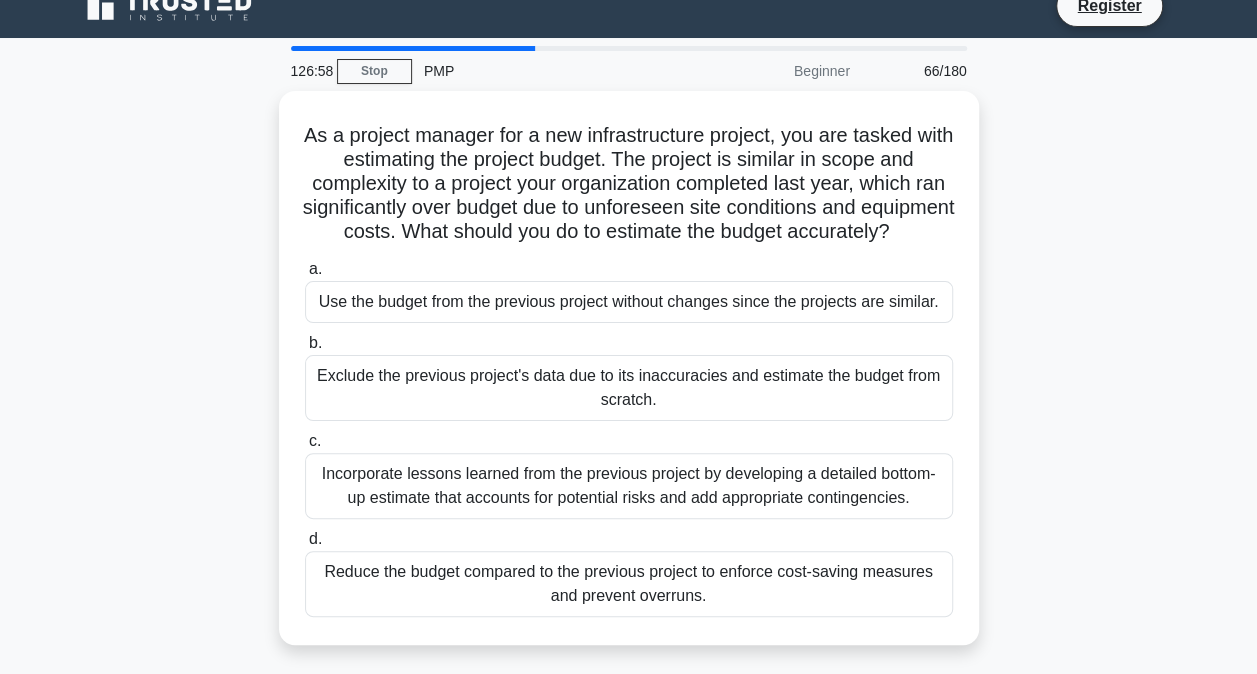 scroll, scrollTop: 28, scrollLeft: 0, axis: vertical 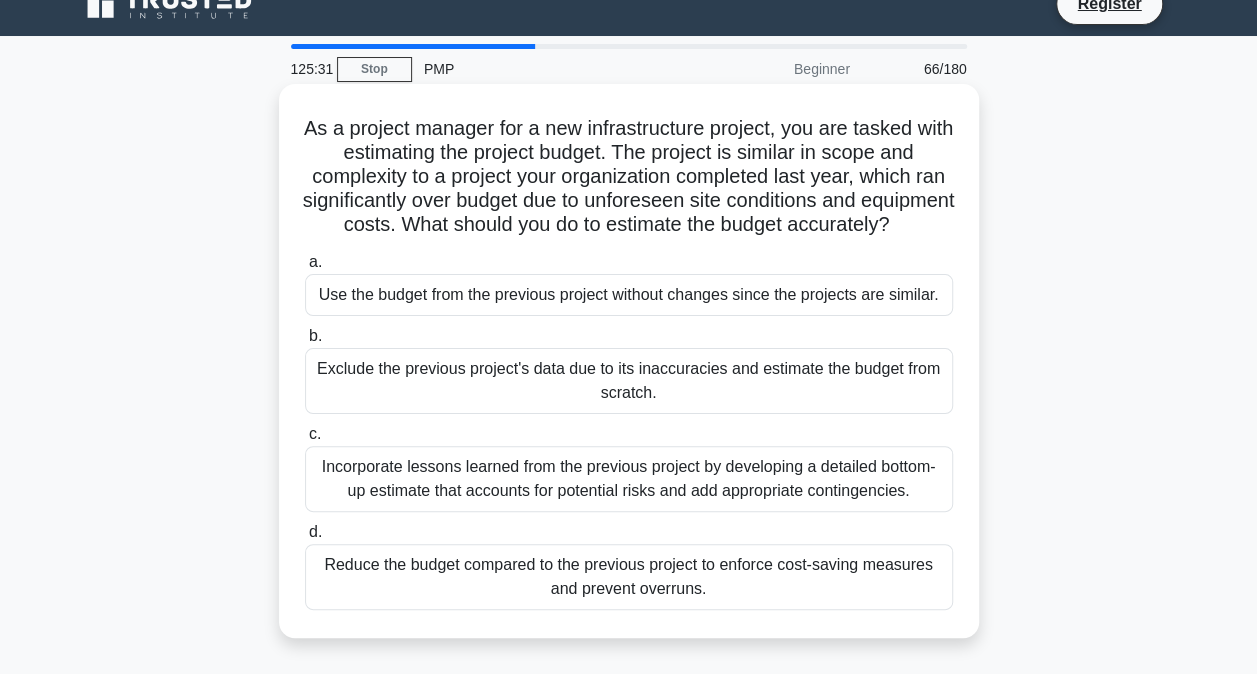 click on "Incorporate lessons learned from the previous project by developing a detailed bottom-up estimate that accounts for potential risks and add appropriate contingencies." at bounding box center [629, 479] 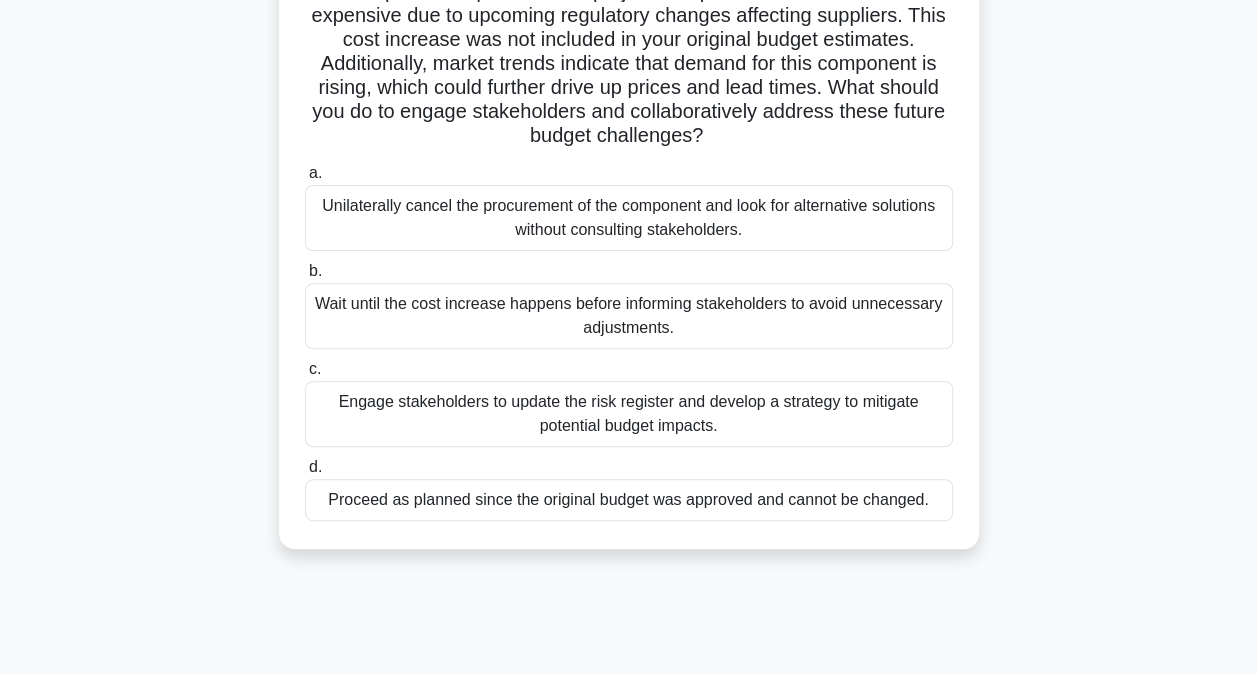 scroll, scrollTop: 194, scrollLeft: 0, axis: vertical 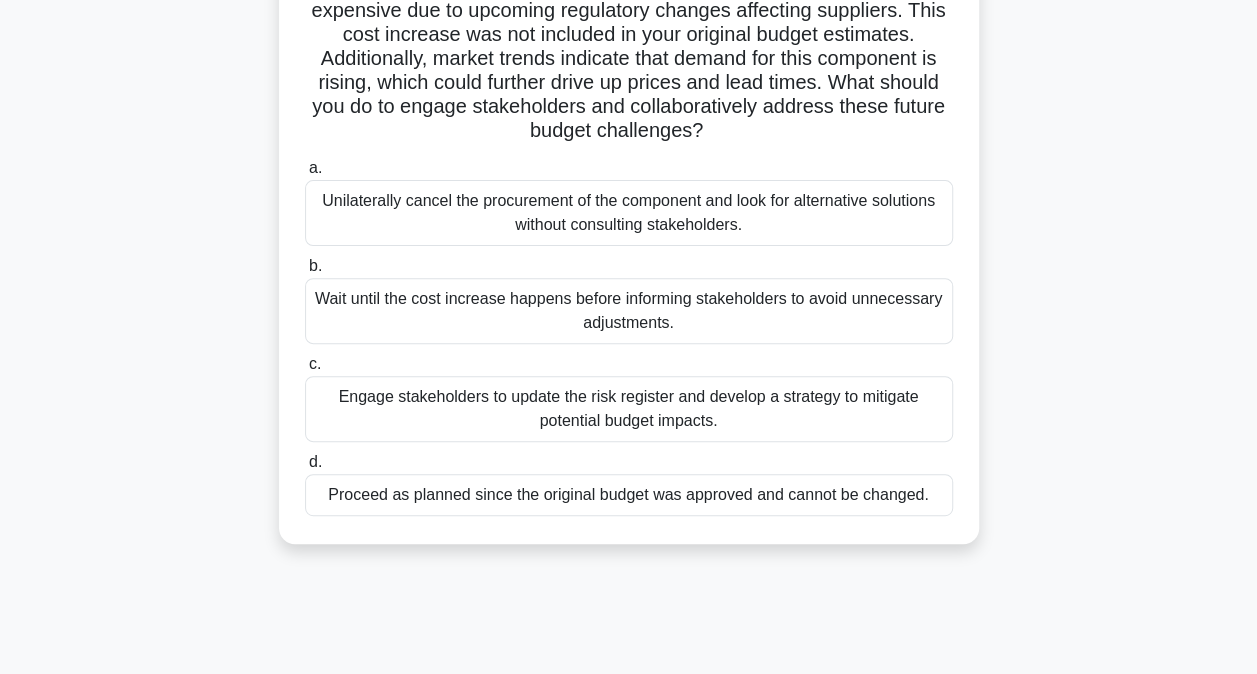 click on "Engage stakeholders to update the risk register and develop a strategy to mitigate potential budget impacts." at bounding box center (629, 409) 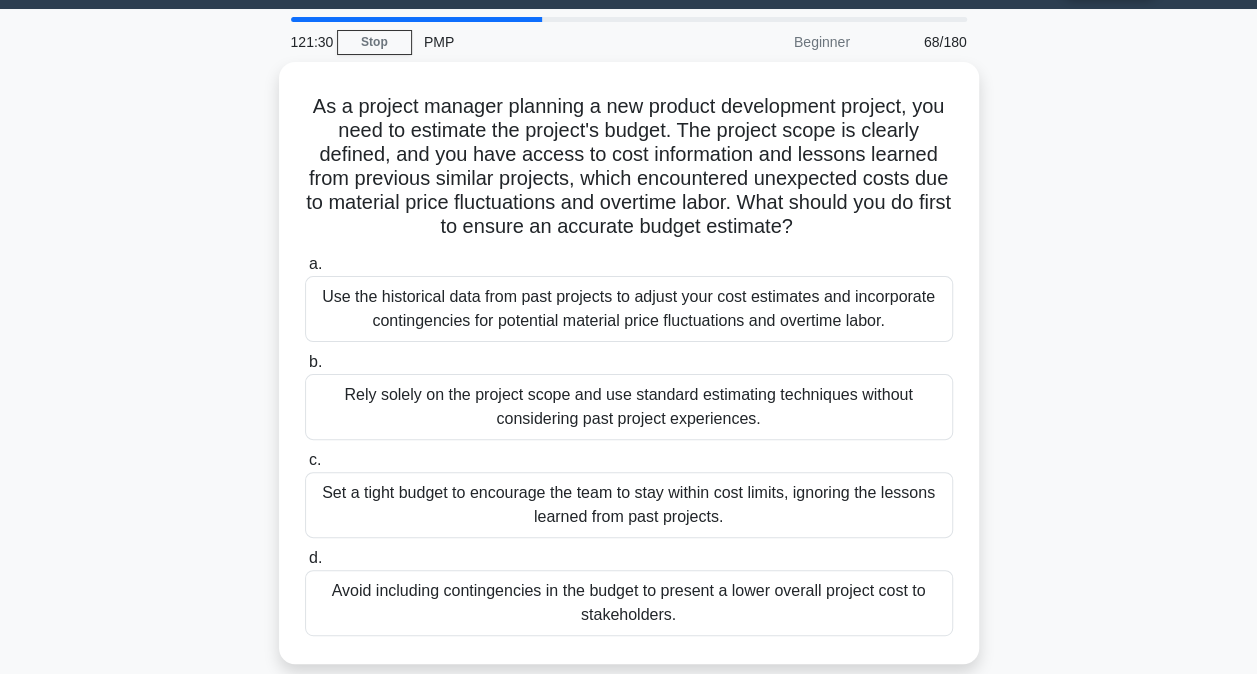 scroll, scrollTop: 58, scrollLeft: 0, axis: vertical 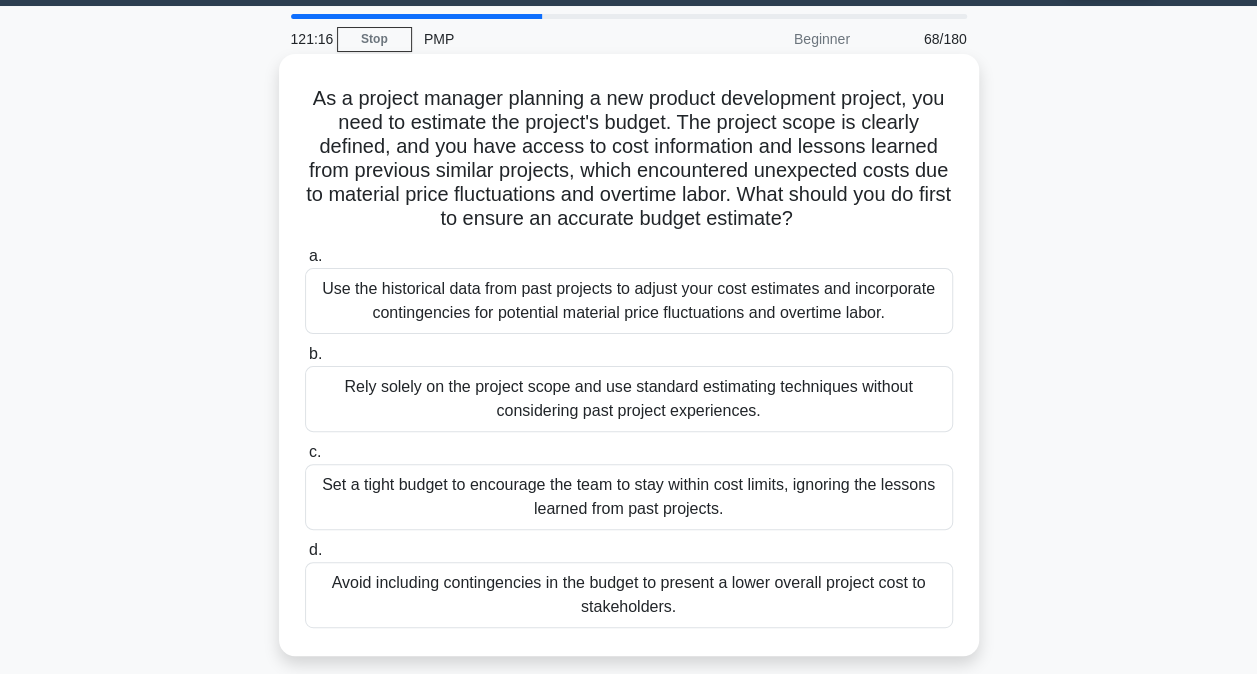click on "Use the historical data from past projects to adjust your cost estimates and incorporate contingencies for potential material price fluctuations and overtime labor." at bounding box center (629, 301) 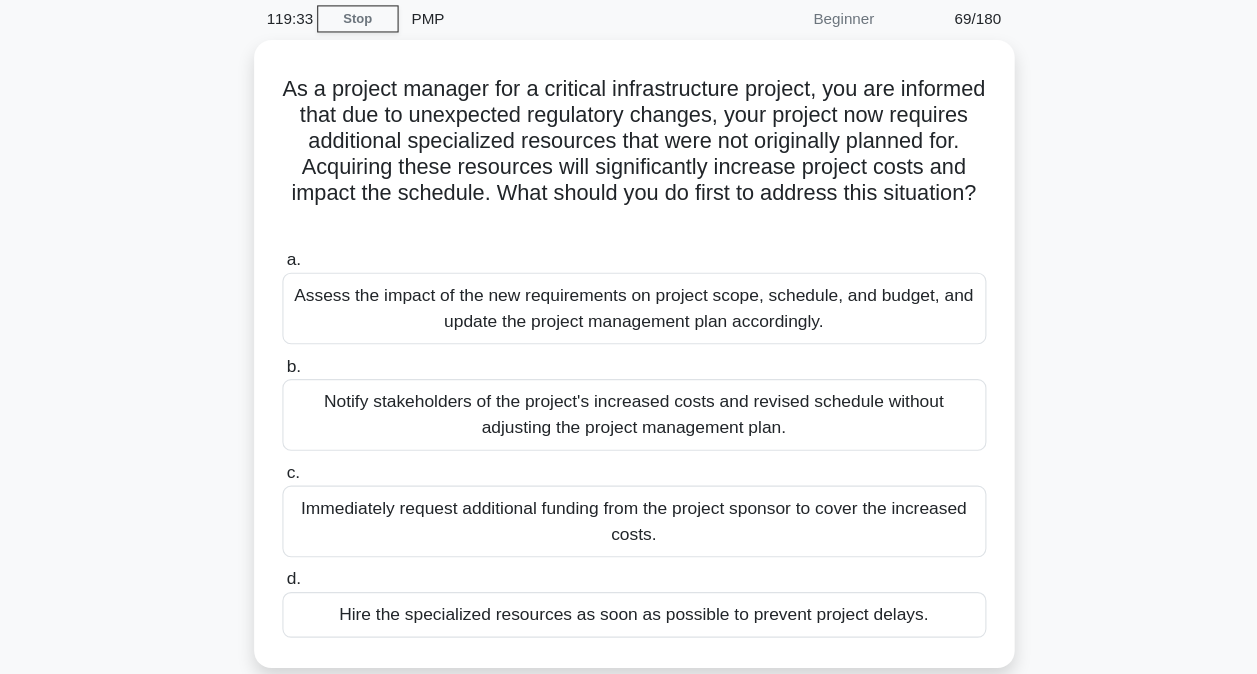 scroll, scrollTop: 79, scrollLeft: 0, axis: vertical 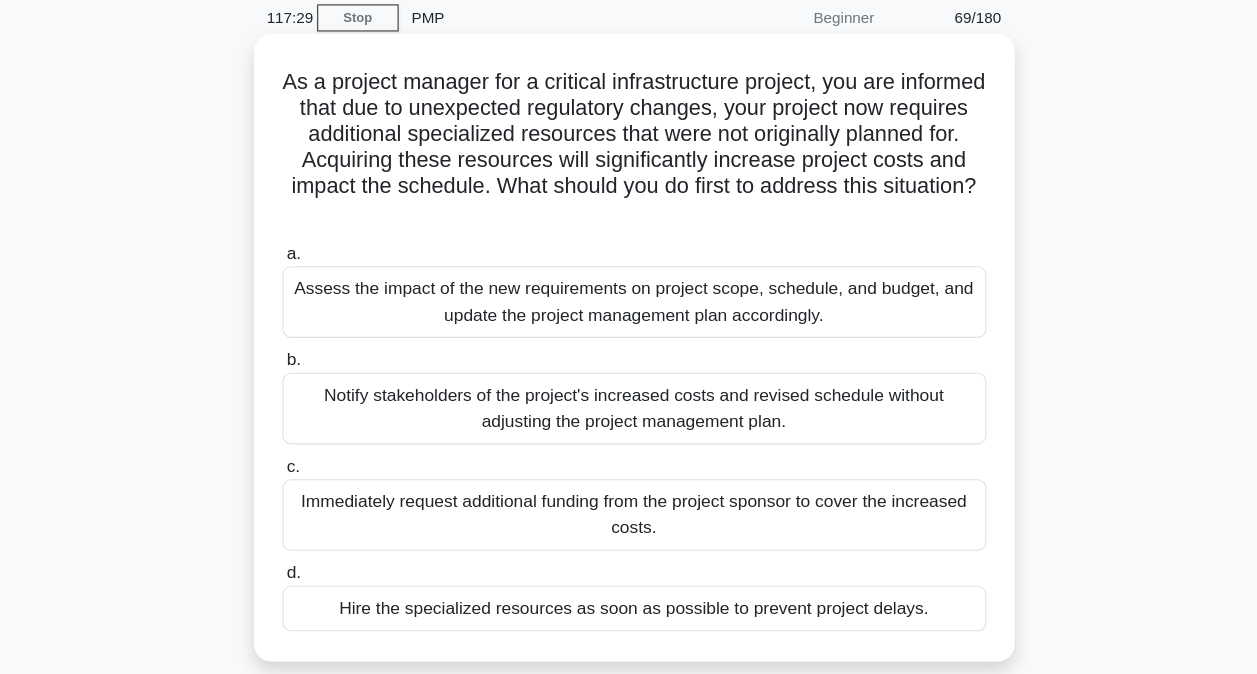click on "Assess the impact of the new requirements on project scope, schedule, and budget, and update the project management plan accordingly." at bounding box center [629, 279] 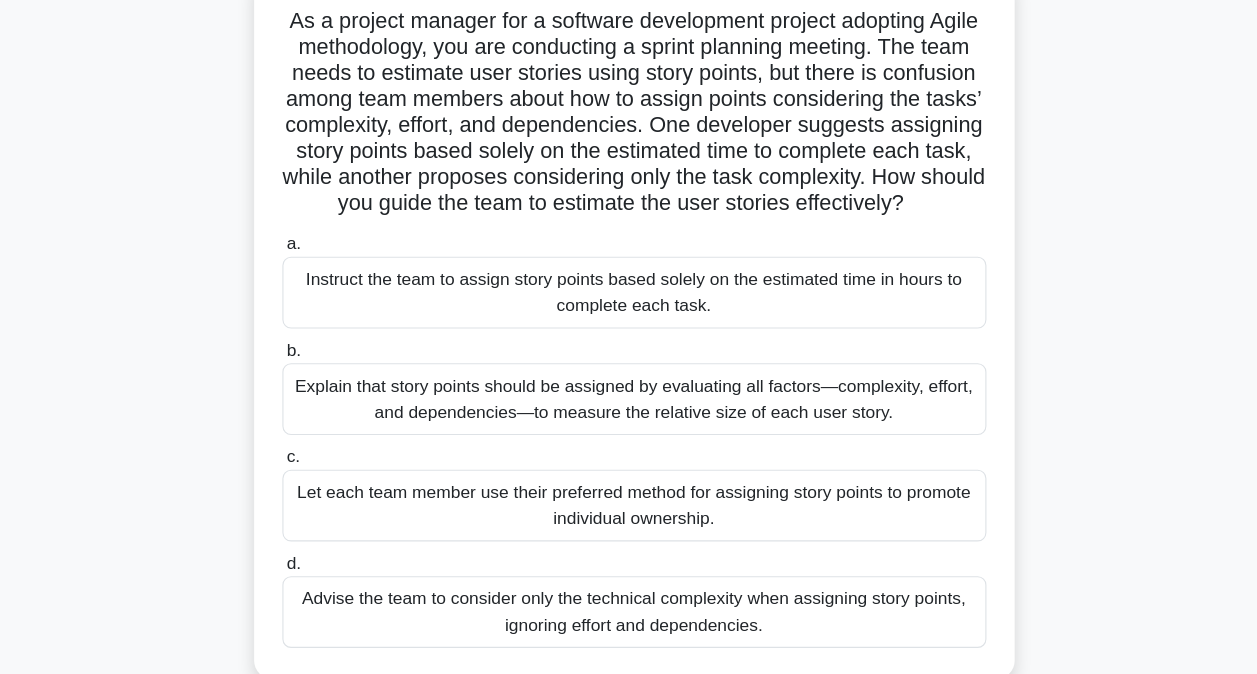 scroll, scrollTop: 91, scrollLeft: 0, axis: vertical 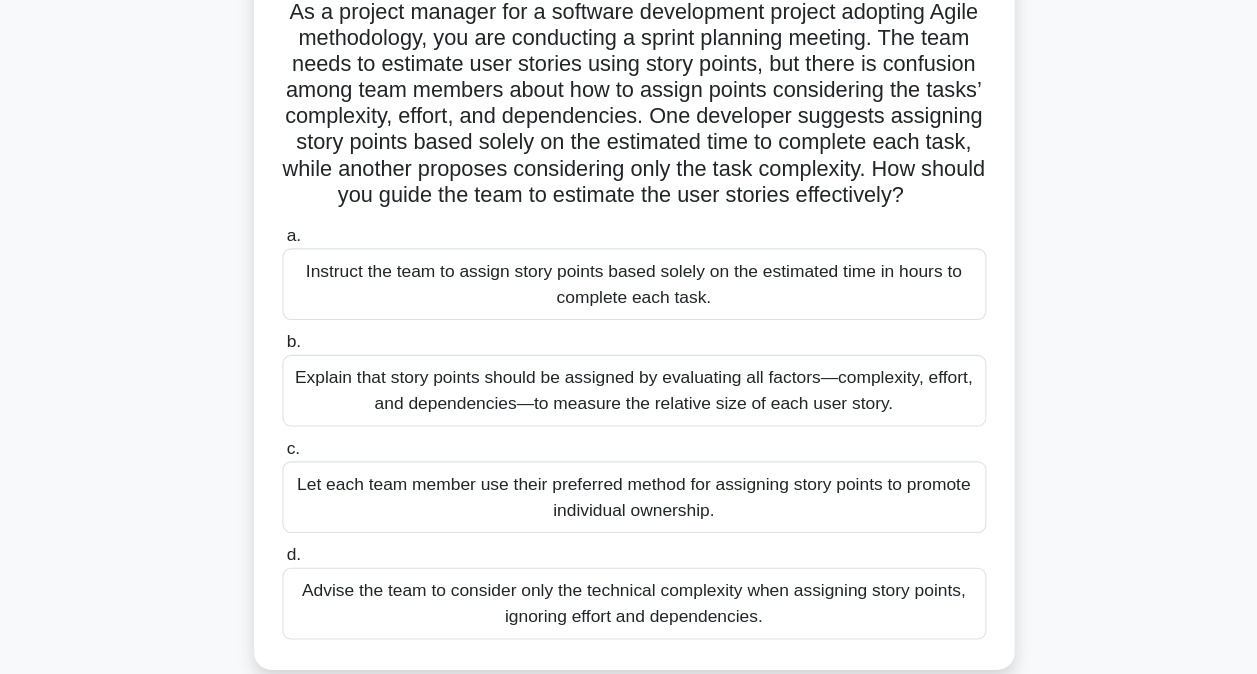 click on "Explain that story points should be assigned by evaluating all factors—complexity, effort, and dependencies—to measure the relative size of each user story." at bounding box center (629, 413) 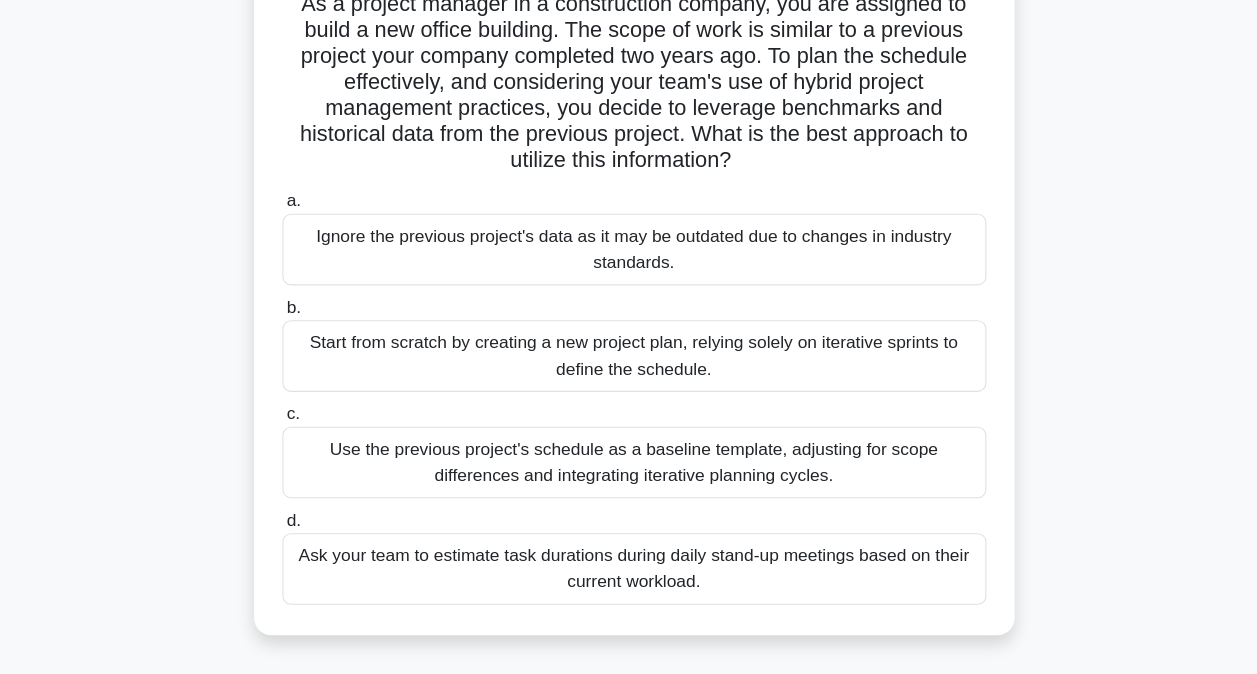scroll, scrollTop: 106, scrollLeft: 0, axis: vertical 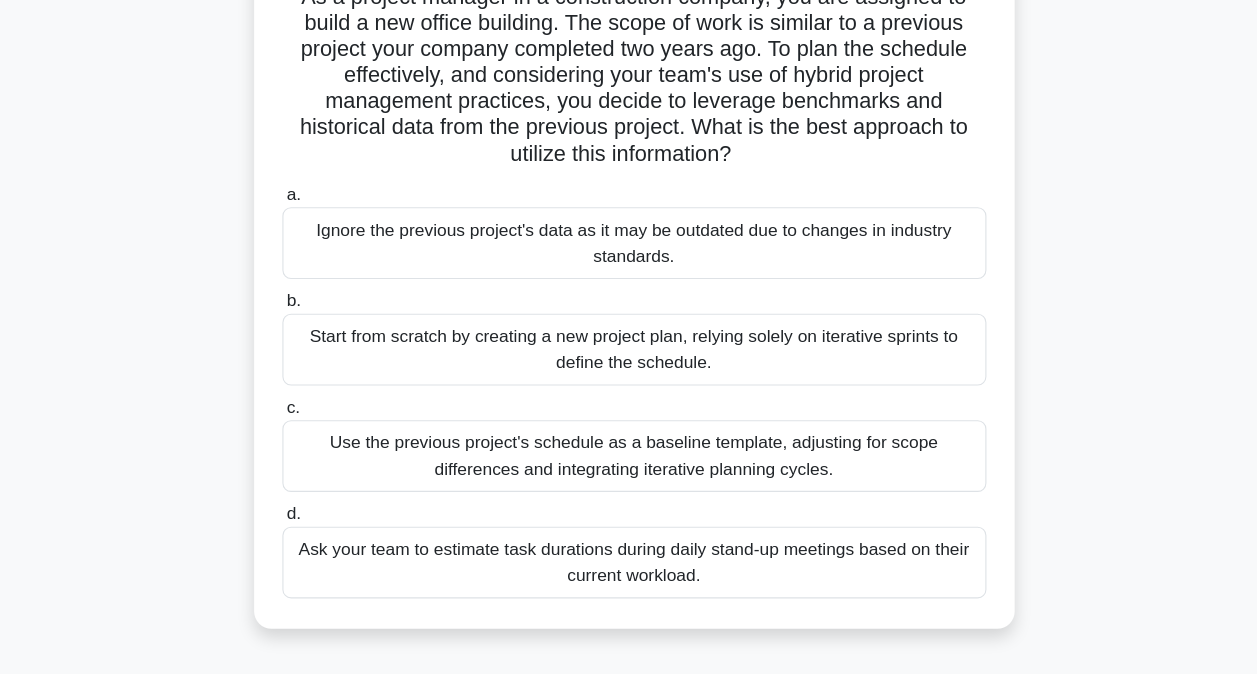 click on "Use the previous project's schedule as a baseline template, adjusting for scope differences and integrating iterative planning cycles." at bounding box center (629, 473) 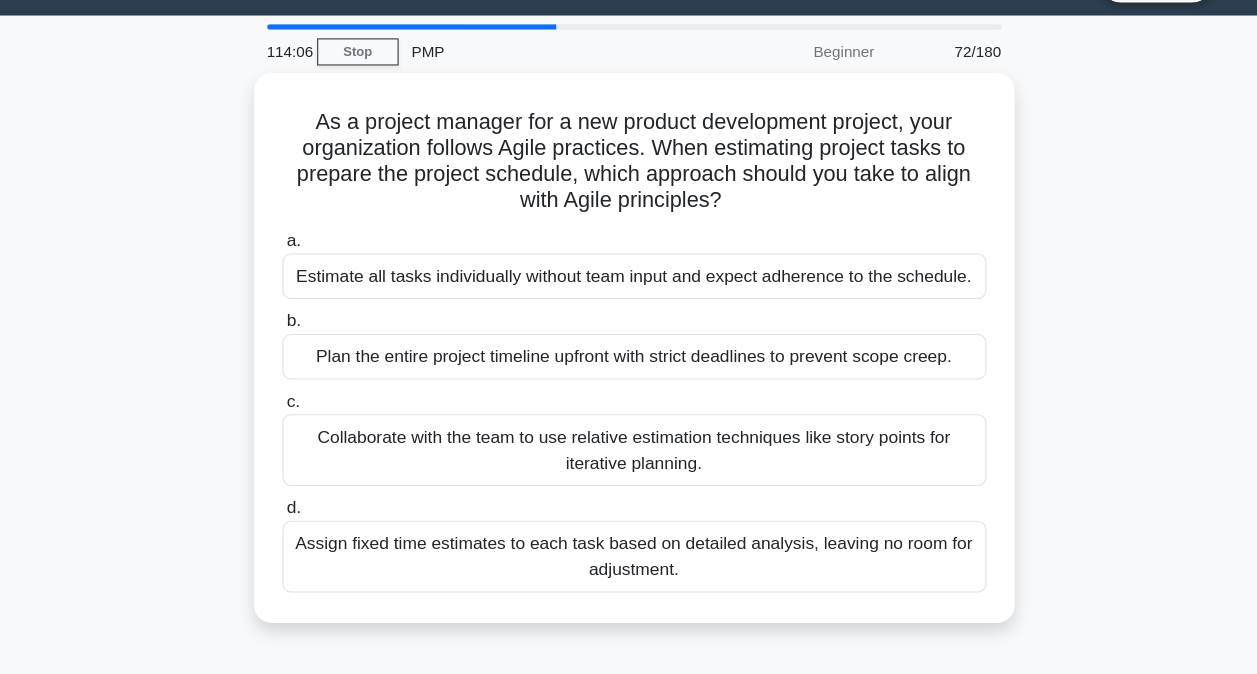 scroll, scrollTop: 0, scrollLeft: 0, axis: both 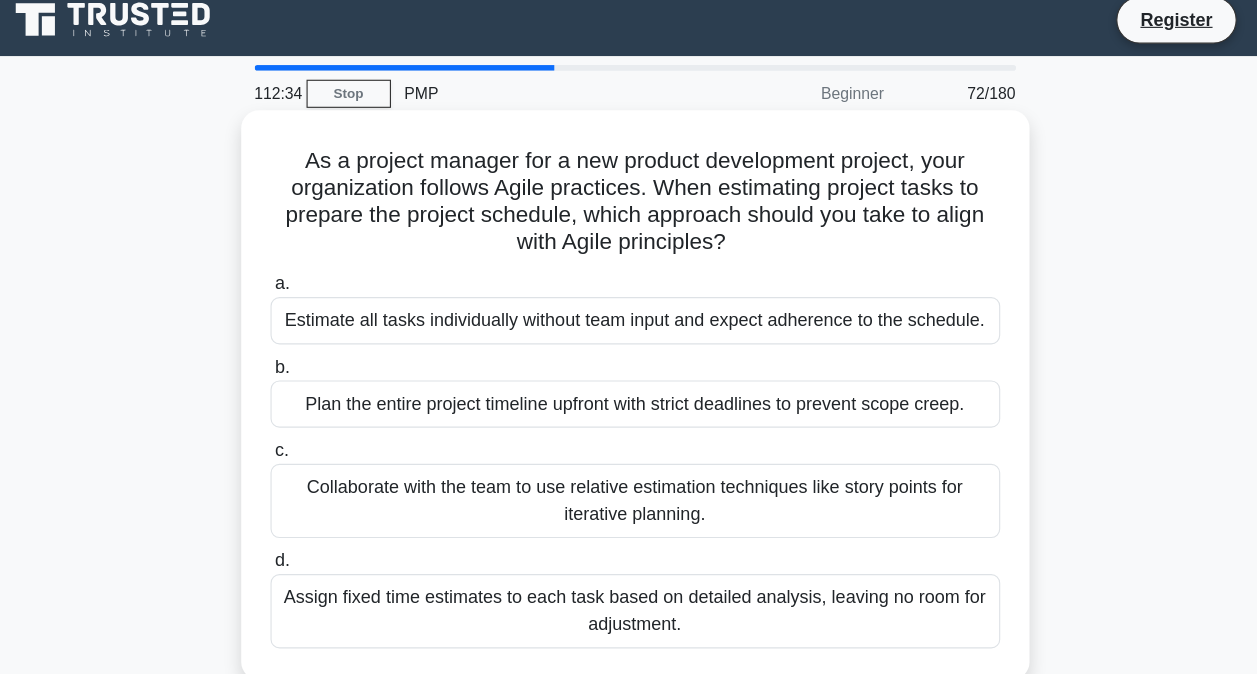 click on "Collaborate with the team to use relative estimation techniques like story points for iterative planning." at bounding box center [629, 459] 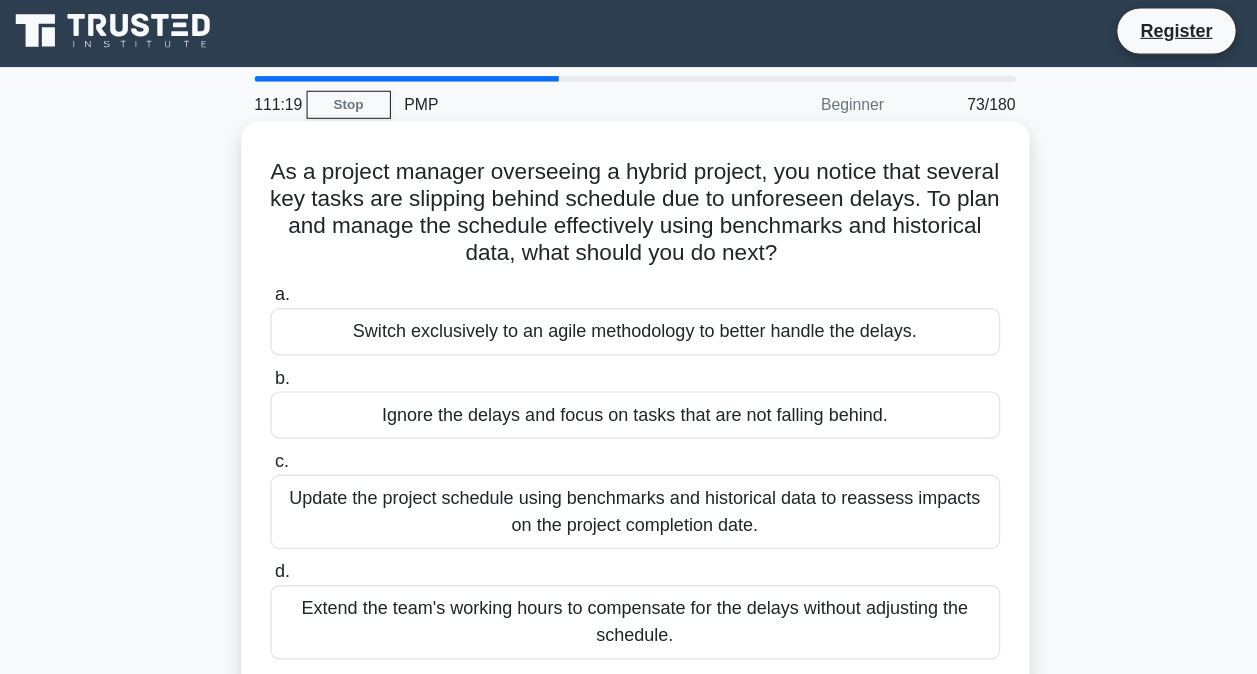 click on "Update the project schedule using benchmarks and historical data to reassess impacts on the project completion date." at bounding box center (629, 459) 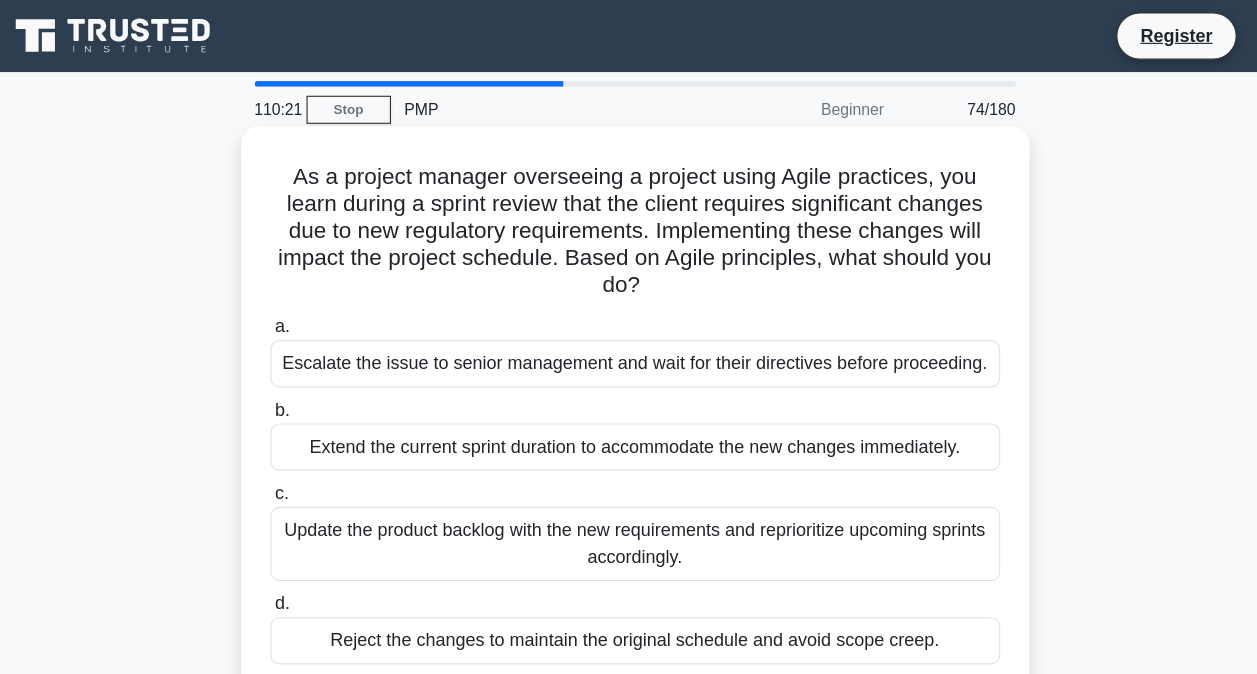 click on "Update the product backlog with the new requirements and reprioritize upcoming sprints accordingly." at bounding box center (629, 483) 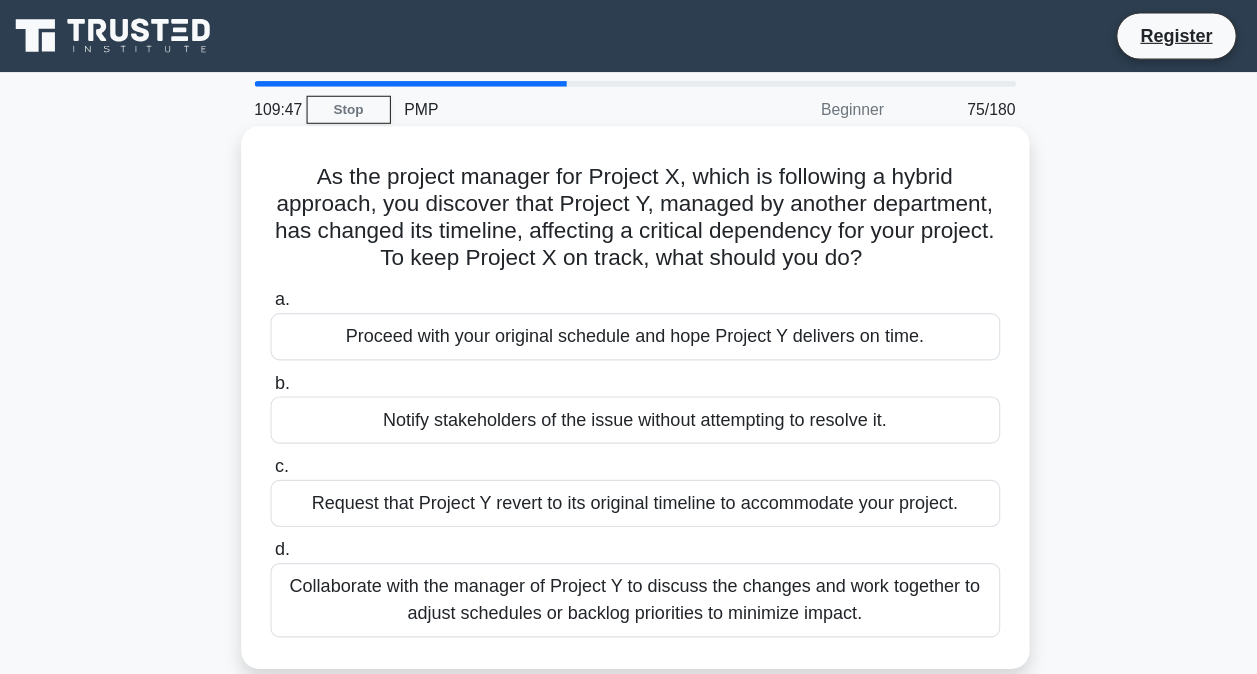 click on "Collaborate with the manager of Project Y to discuss the changes and work together to adjust schedules or backlog priorities to minimize impact." at bounding box center [629, 533] 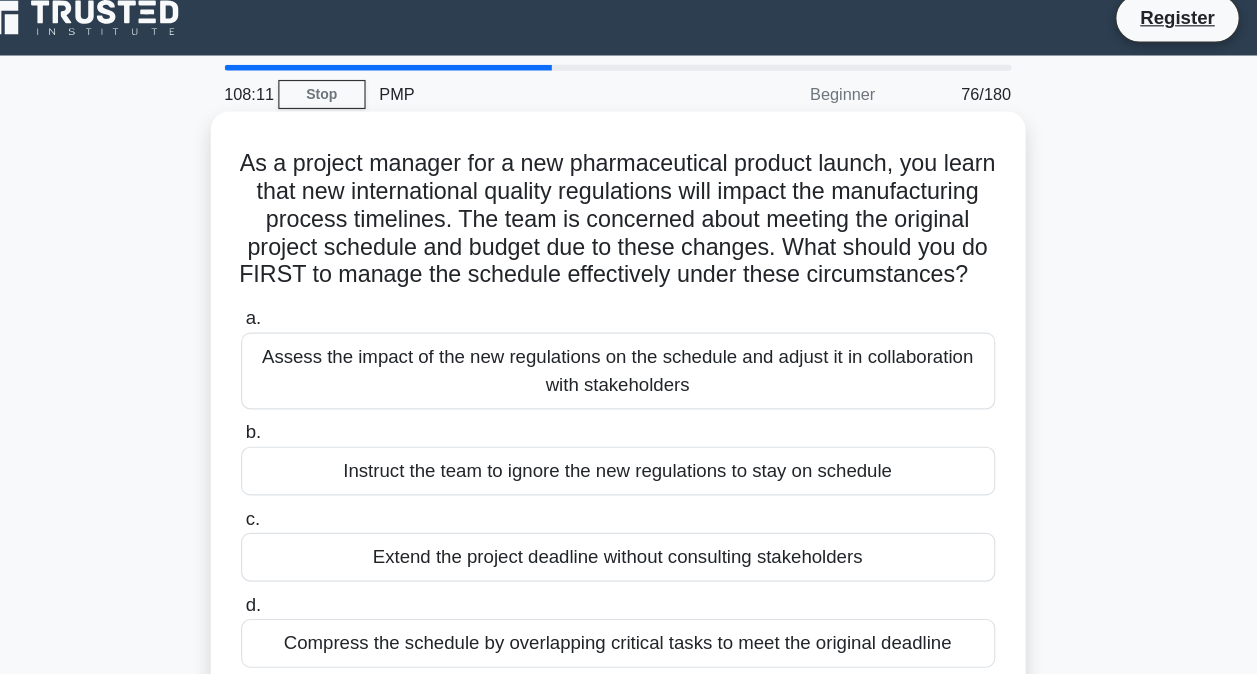 click on "Assess the impact of the new regulations on the schedule and adjust it in collaboration with stakeholders" at bounding box center [629, 335] 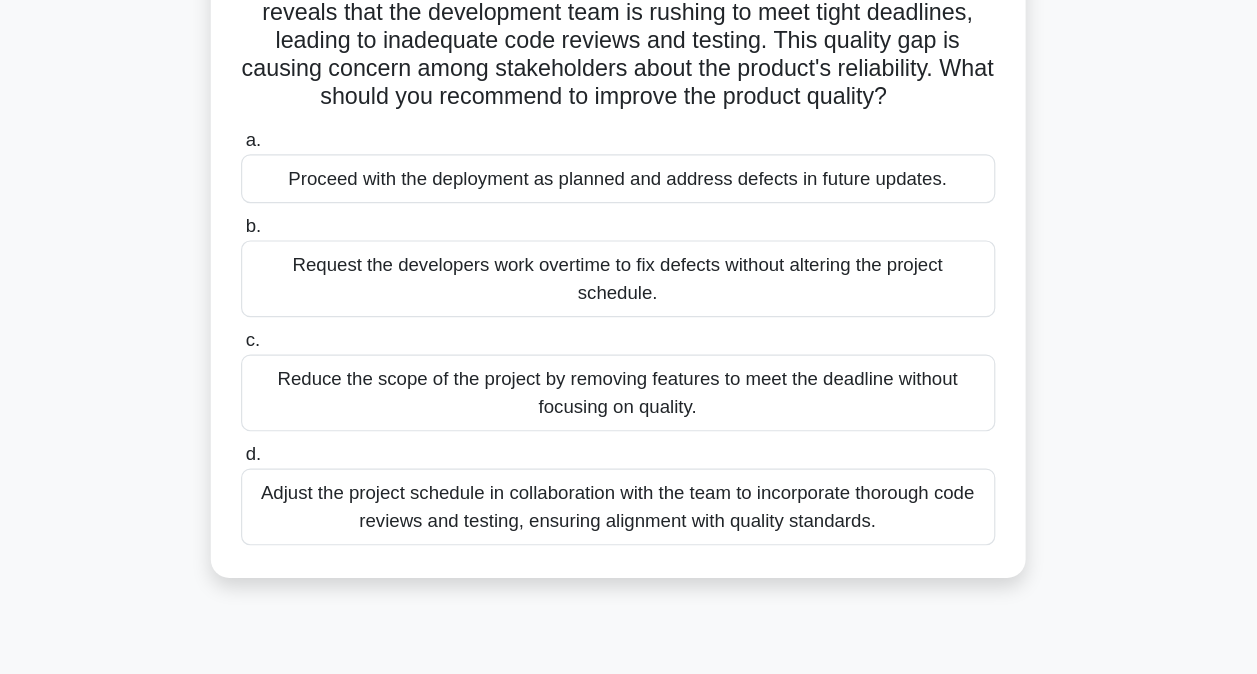 scroll, scrollTop: 129, scrollLeft: 0, axis: vertical 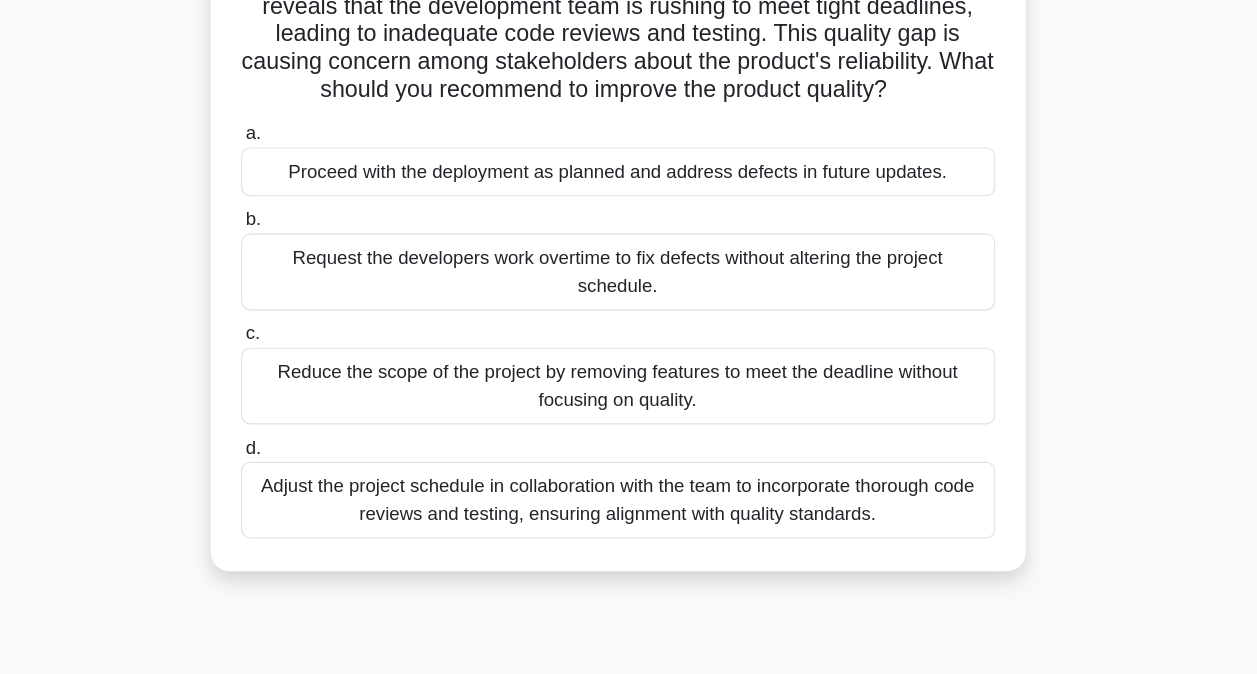 click on "Adjust the project schedule in collaboration with the team to incorporate thorough code reviews and testing, ensuring alignment with quality standards." at bounding box center [629, 524] 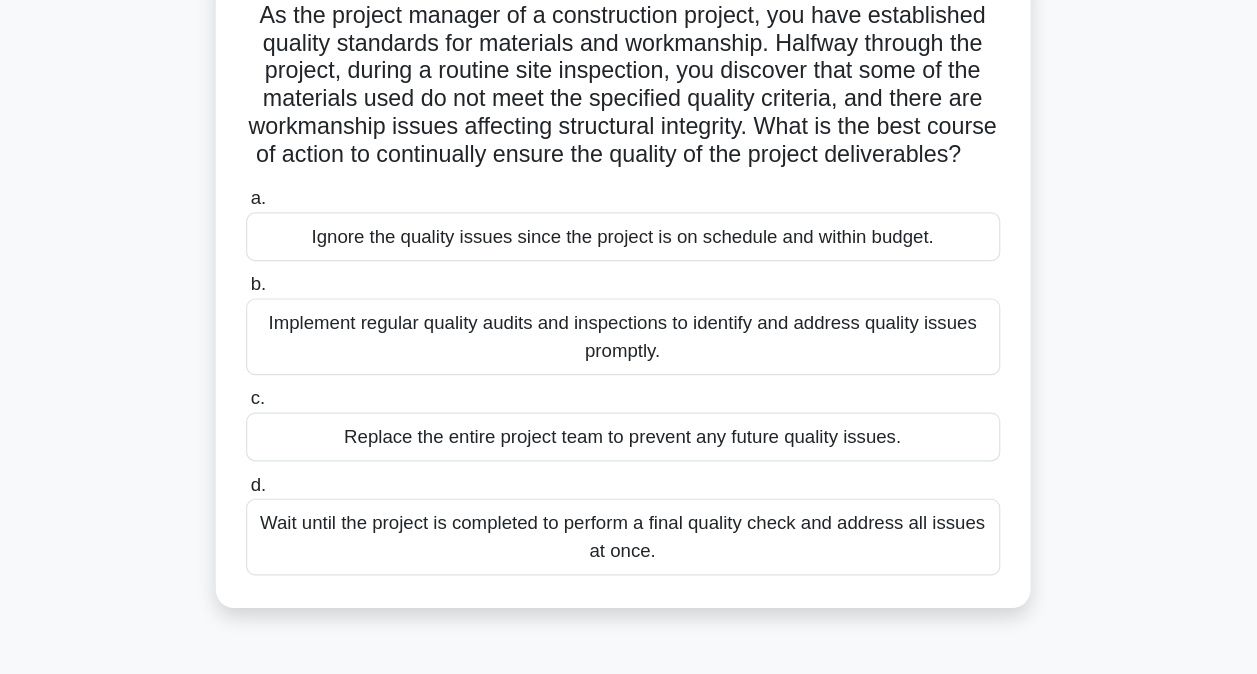 scroll, scrollTop: 77, scrollLeft: 0, axis: vertical 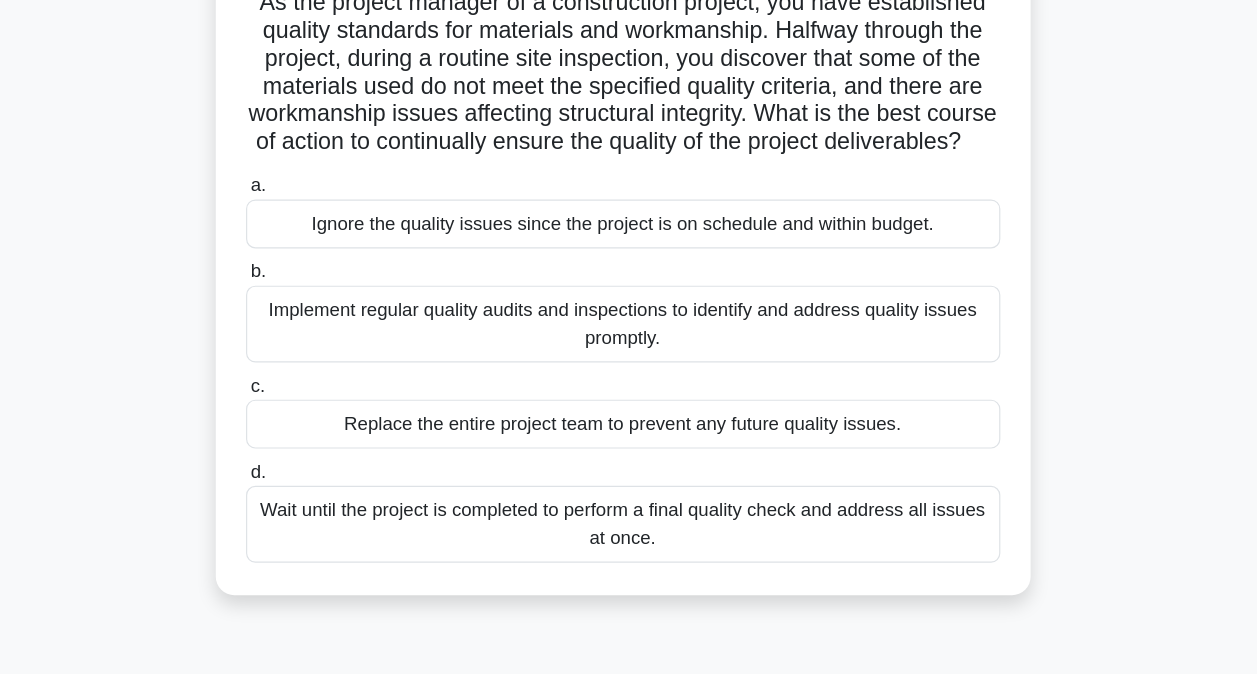 click on "Implement regular quality audits and inspections to identify and address quality issues promptly." at bounding box center (629, 356) 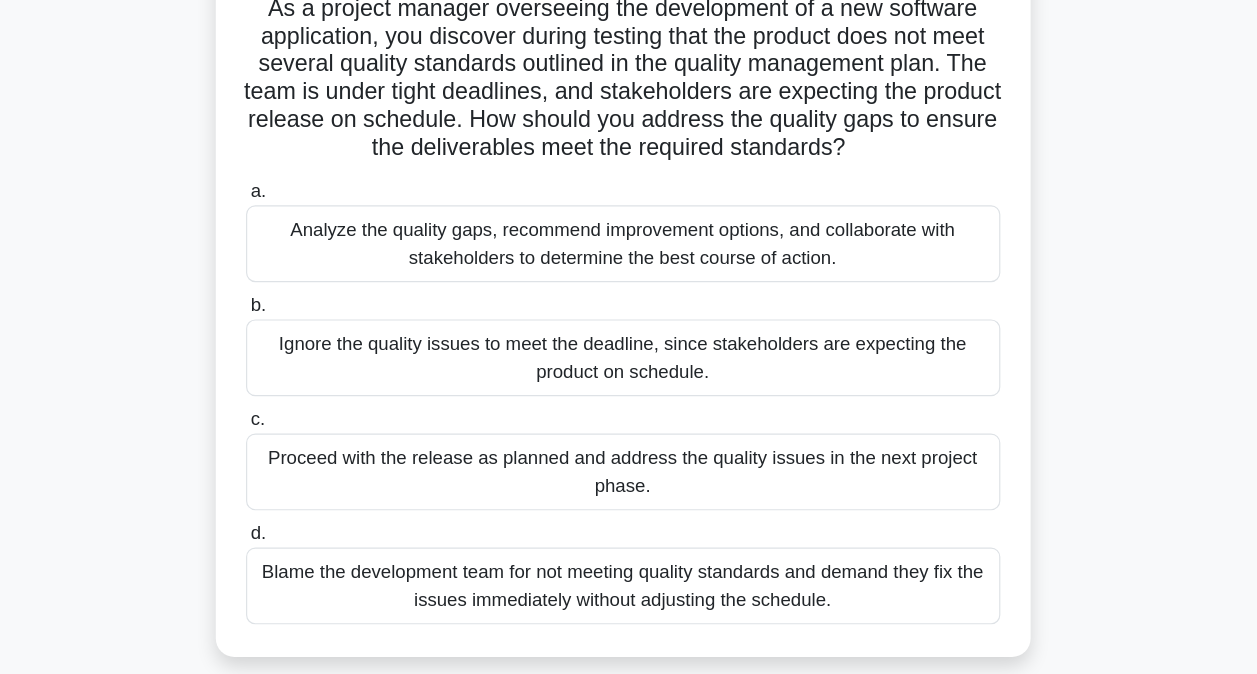 scroll, scrollTop: 61, scrollLeft: 0, axis: vertical 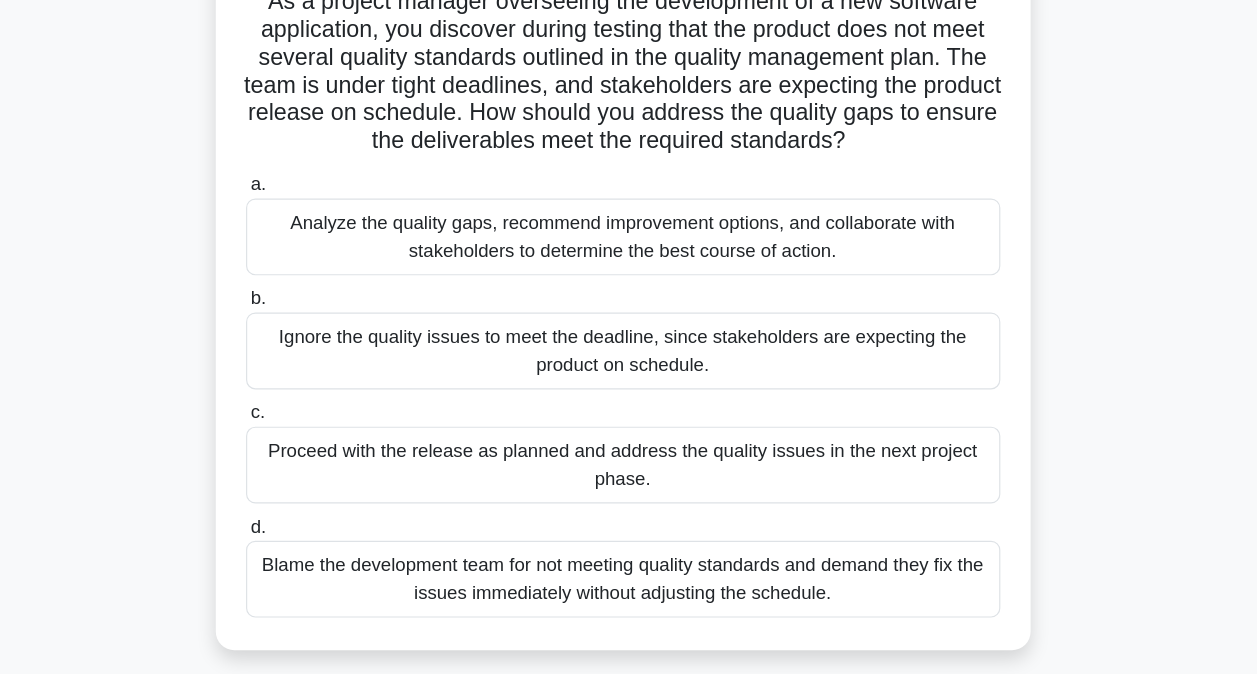 click on "Analyze the quality gaps, recommend improvement options, and collaborate with stakeholders to determine the best course of action." at bounding box center (629, 298) 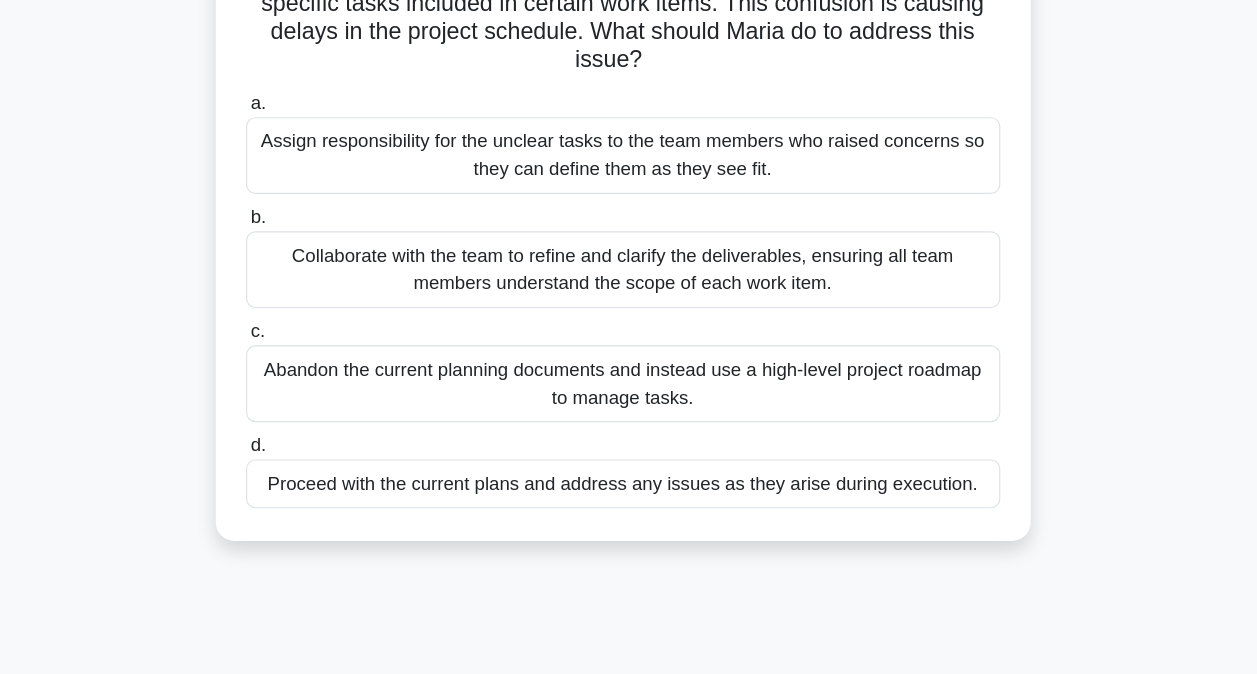 scroll, scrollTop: 184, scrollLeft: 0, axis: vertical 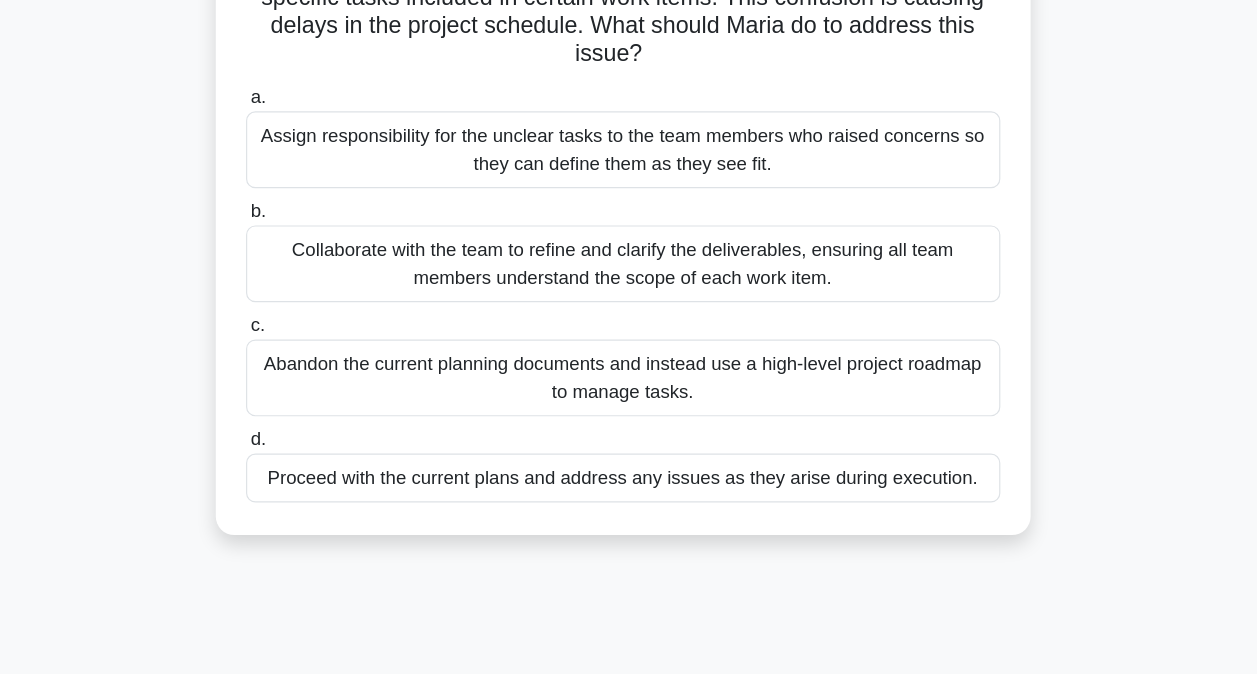 click on "Collaborate with the team to refine and clarify the deliverables, ensuring all team members understand the scope of each work item." at bounding box center (629, 321) 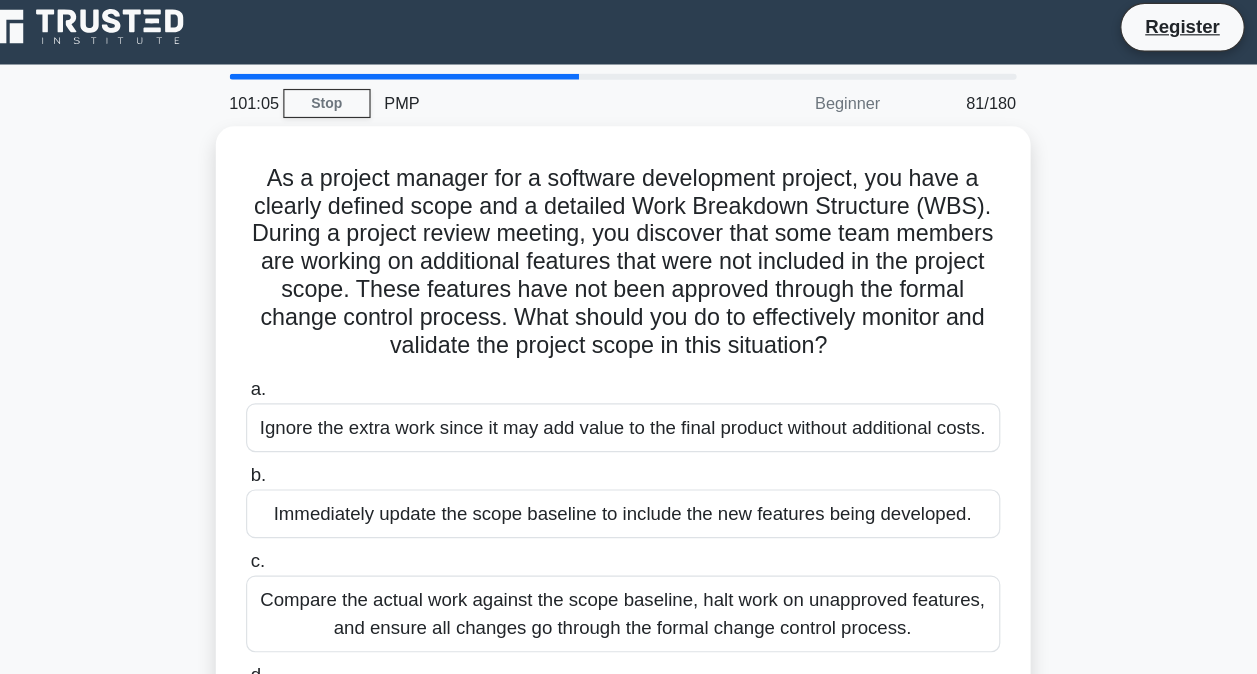 scroll, scrollTop: 0, scrollLeft: 0, axis: both 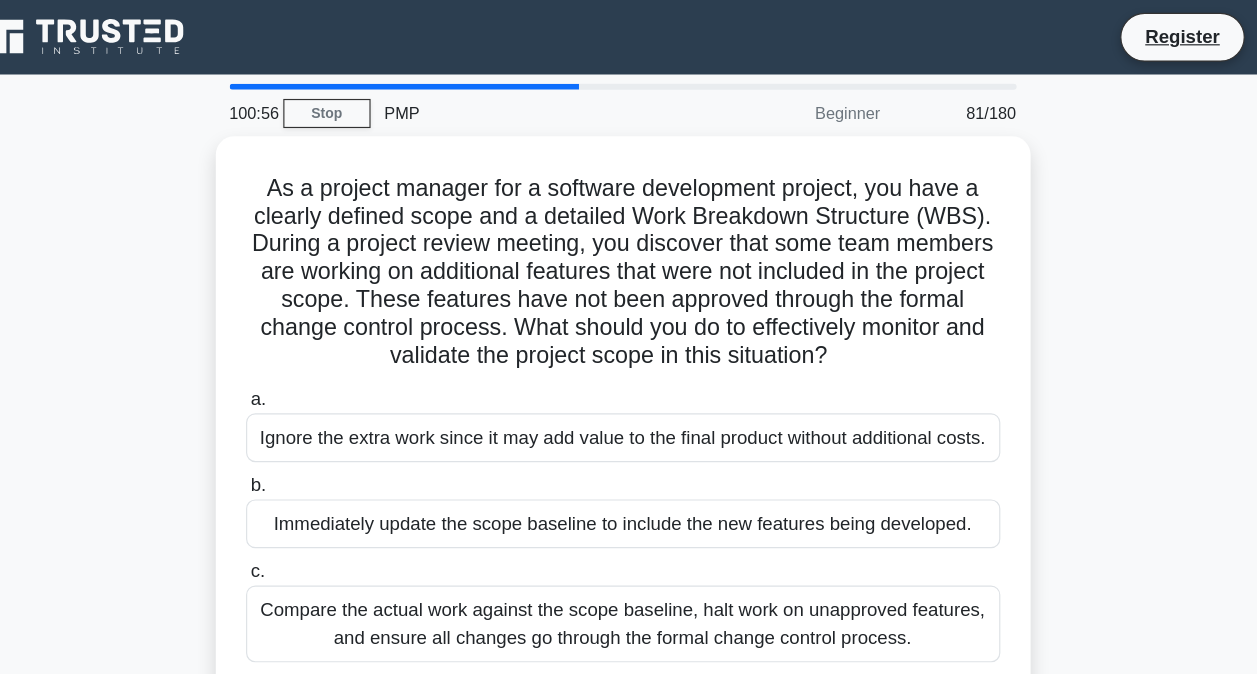 click on "As a project manager for a software development project, you have a clearly defined scope and a detailed Work Breakdown Structure (WBS). During a project review meeting, you discover that some team members are working on additional features that were not included in the project scope. These features have not been approved through the formal change control process. What should you do to effectively monitor and validate the project scope in this situation?
.spinner_0XTQ{transform-origin:center;animation:spinner_y6GP .75s linear infinite}@keyframes spinner_y6GP{100%{transform:rotate(360deg)}}
a. b. c. d." at bounding box center [629, 406] 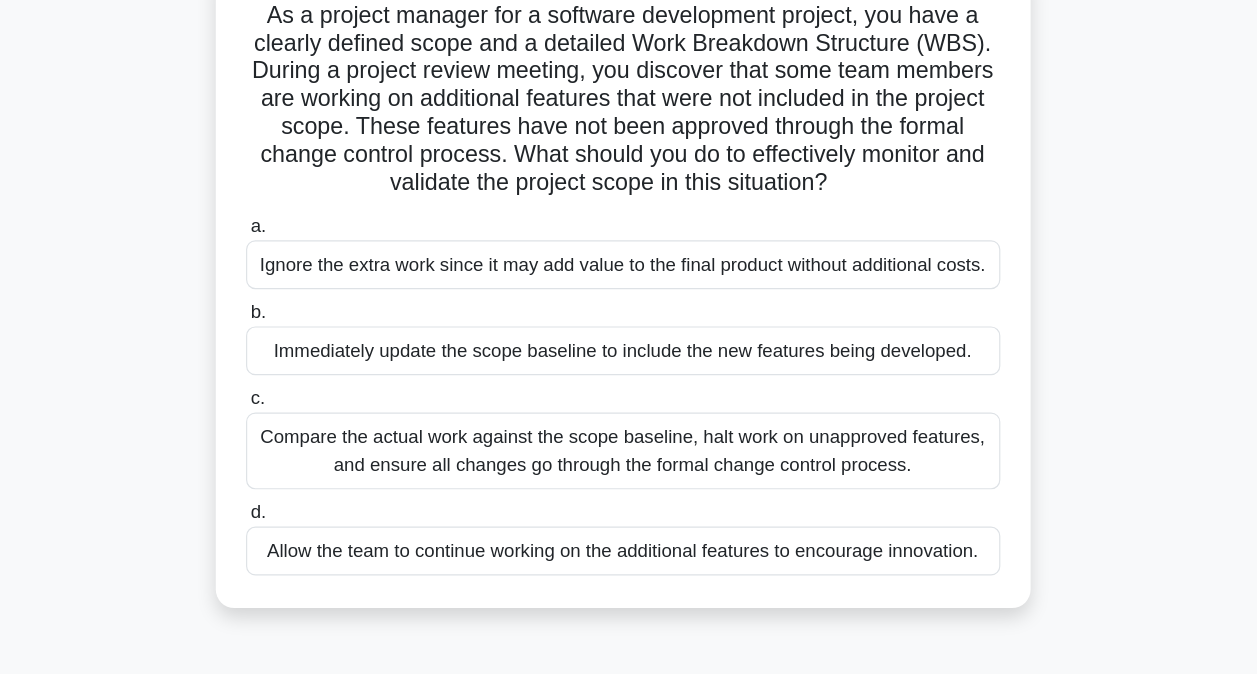 scroll, scrollTop: 57, scrollLeft: 0, axis: vertical 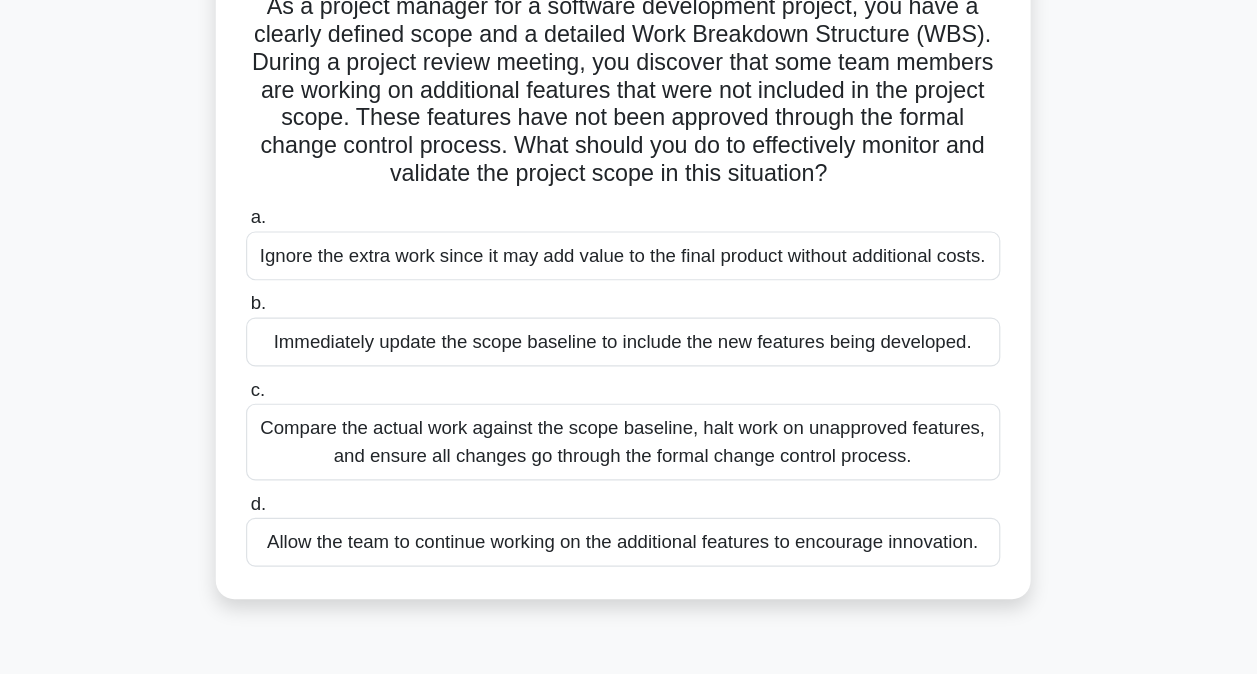 click on "Compare the actual work against the scope baseline, halt work on unapproved features, and ensure all changes go through the formal change control process." at bounding box center [629, 474] 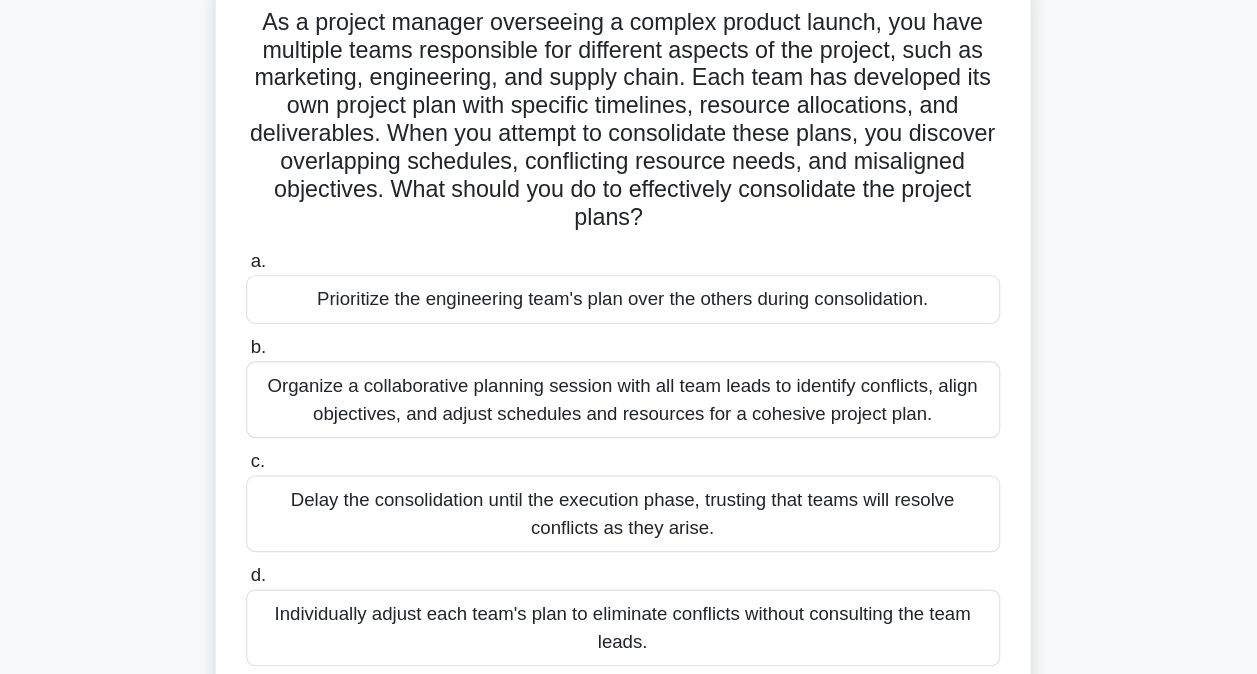 scroll, scrollTop: 50, scrollLeft: 0, axis: vertical 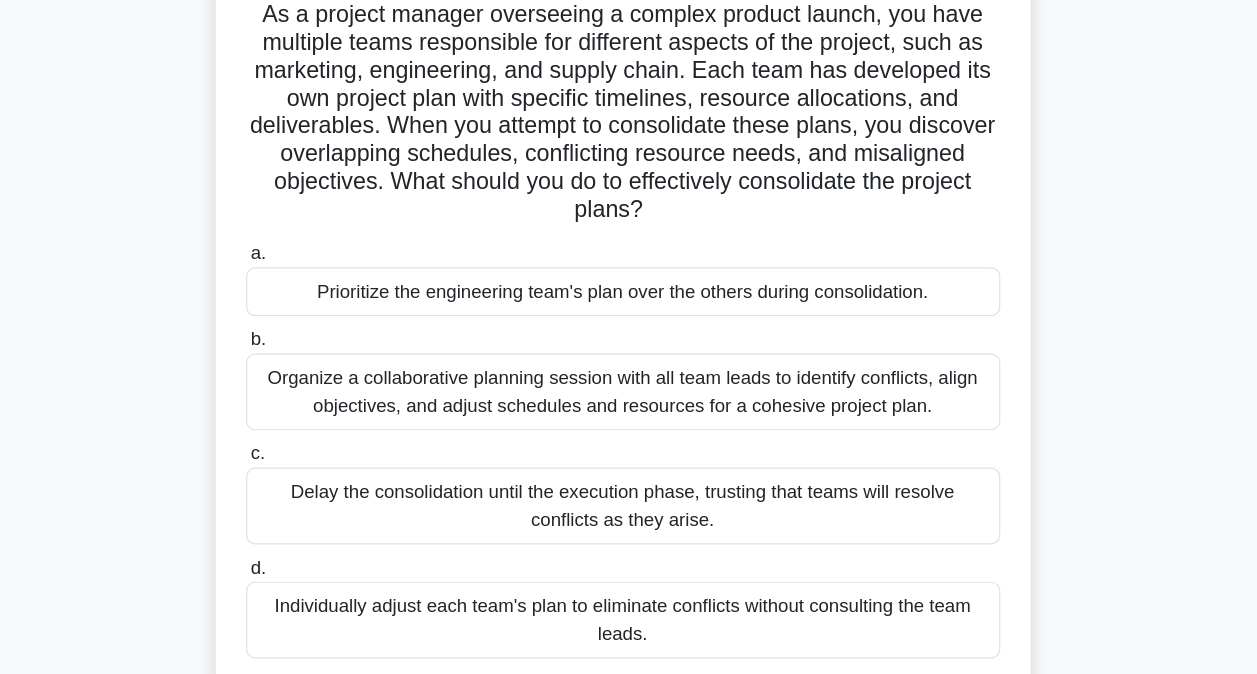 click on "Organize a collaborative planning session with all team leads to identify conflicts, align objectives, and adjust schedules and resources for a cohesive project plan." at bounding box center (629, 431) 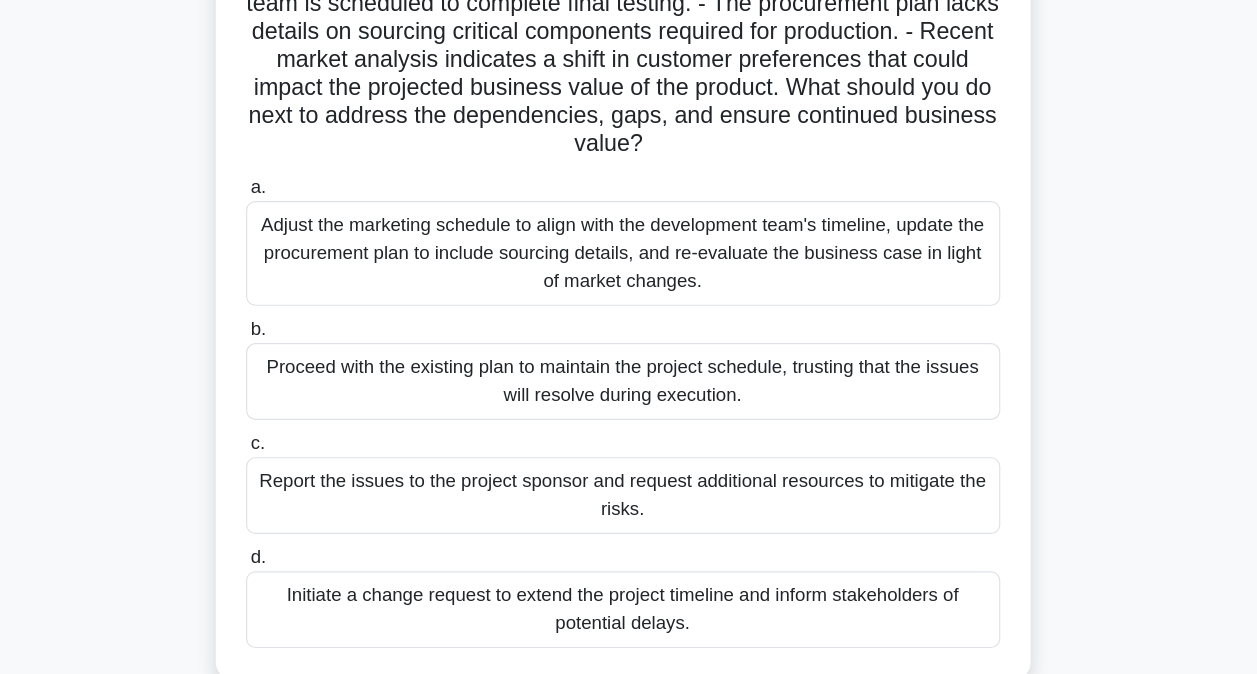 scroll, scrollTop: 165, scrollLeft: 0, axis: vertical 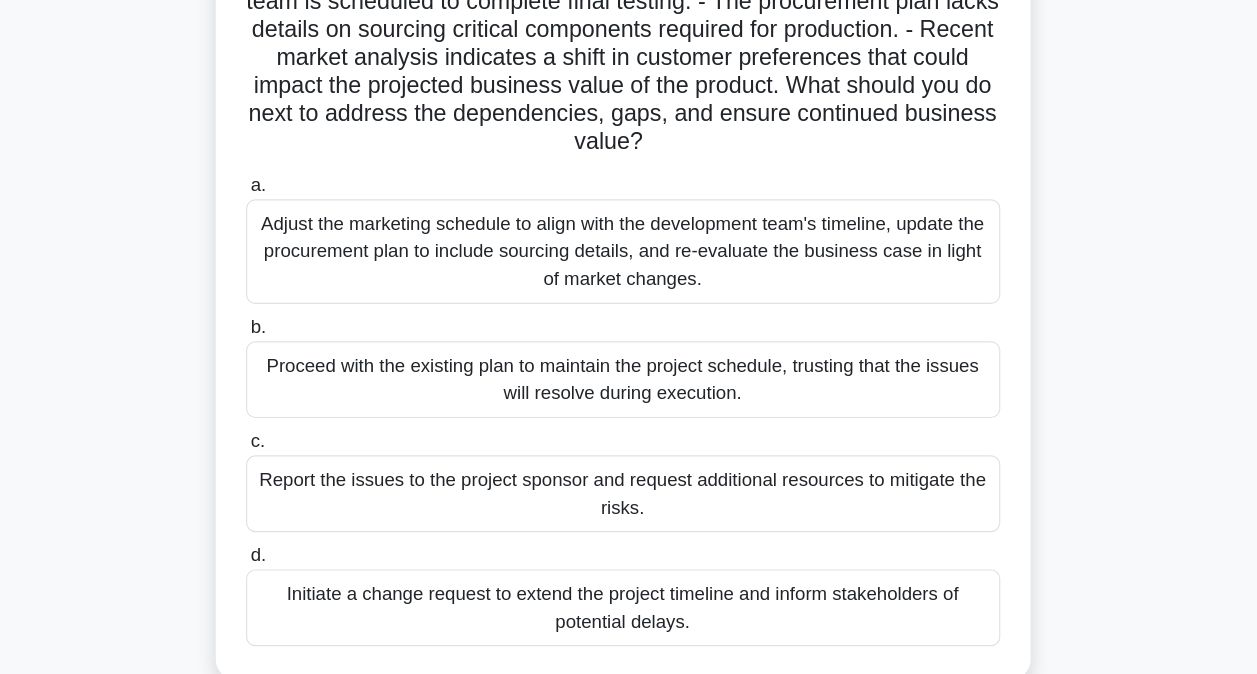 click on "Adjust the marketing schedule to align with the development team's timeline, update the procurement plan to include sourcing details, and re-evaluate the business case in light of market changes." at bounding box center [629, 302] 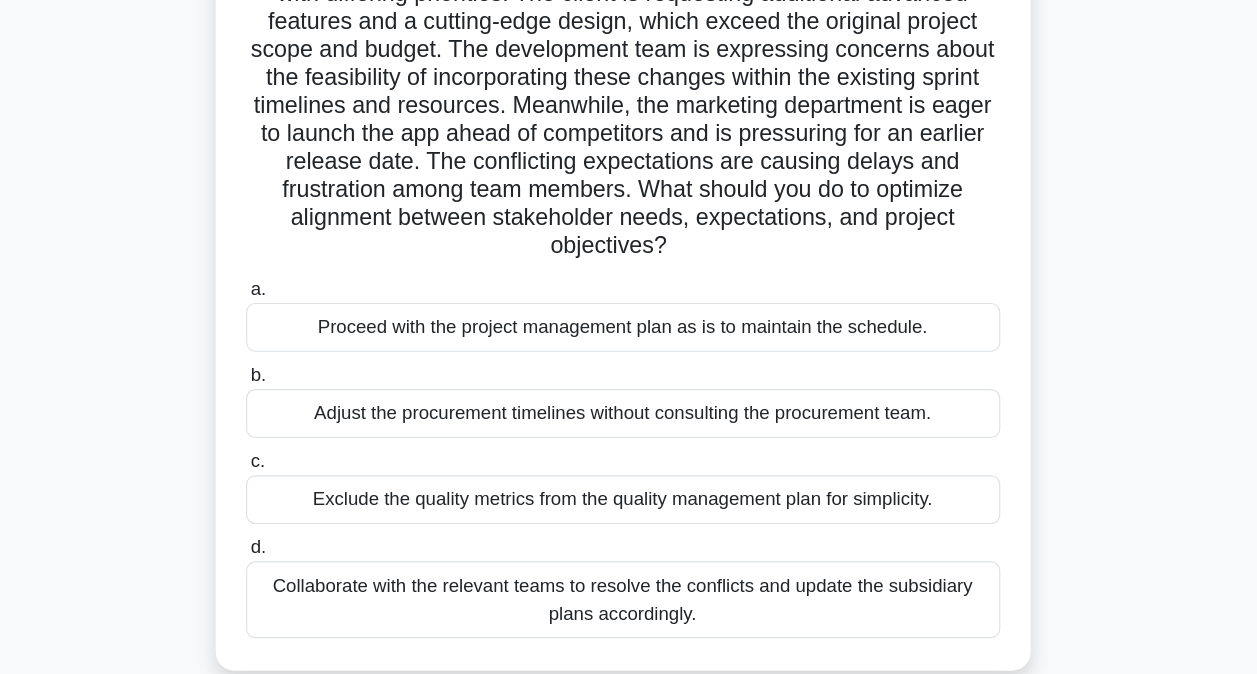 scroll, scrollTop: 121, scrollLeft: 0, axis: vertical 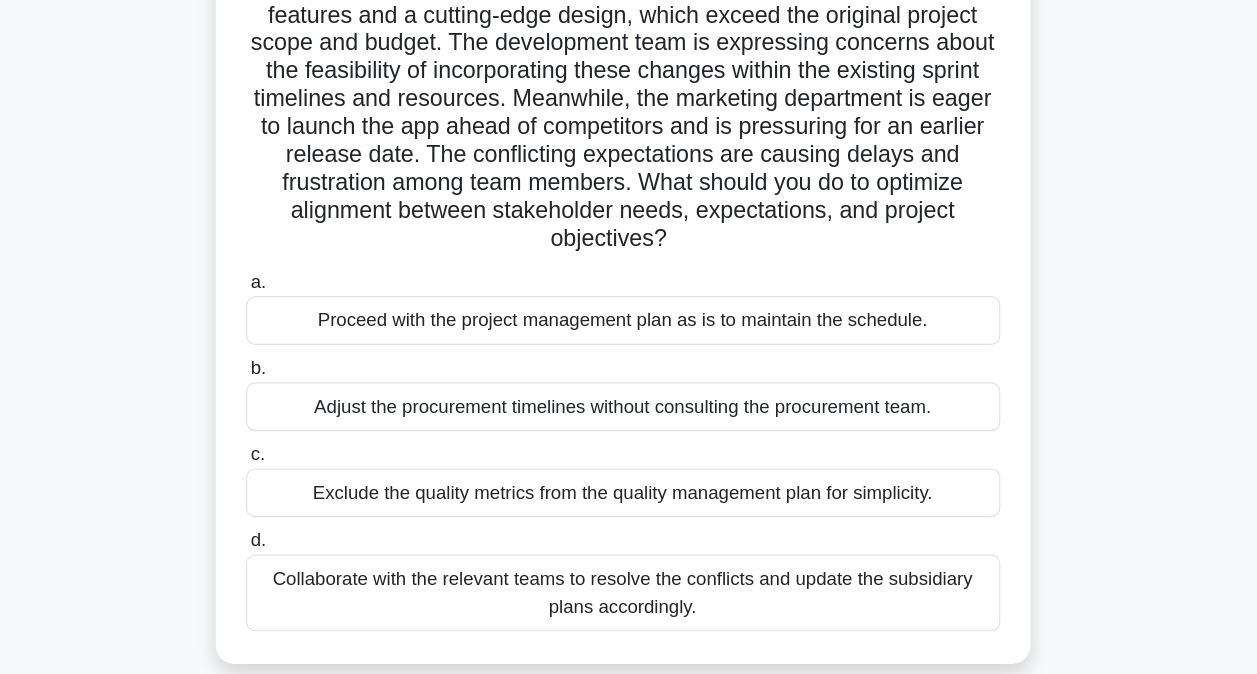 click on "Collaborate with the relevant teams to resolve the conflicts and update the subsidiary plans accordingly." at bounding box center [629, 604] 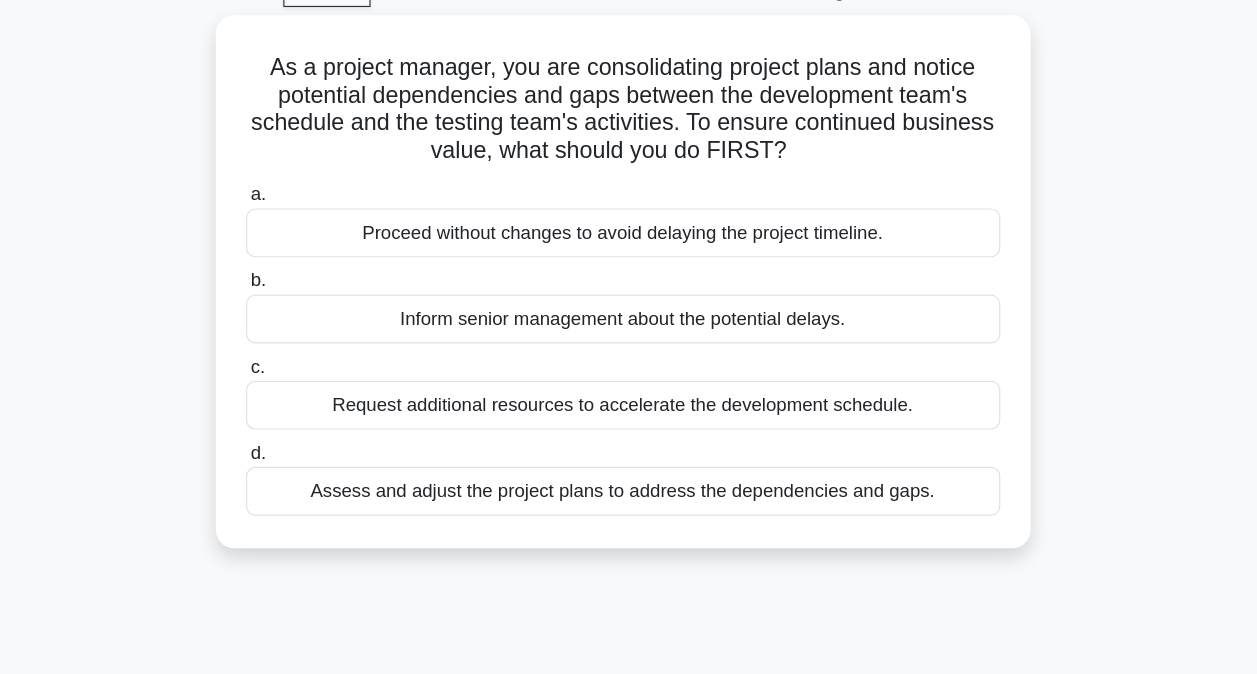 scroll, scrollTop: 10, scrollLeft: 0, axis: vertical 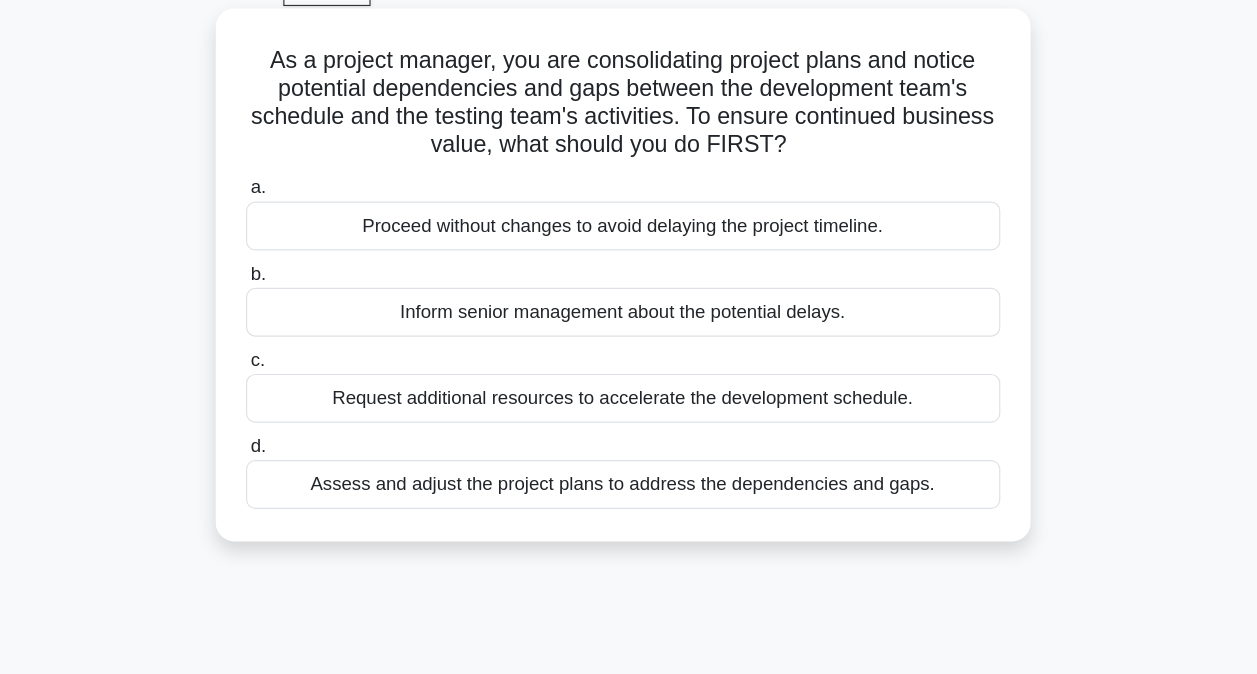 click on "Assess and adjust the project plans to address the dependencies and gaps." at bounding box center (629, 511) 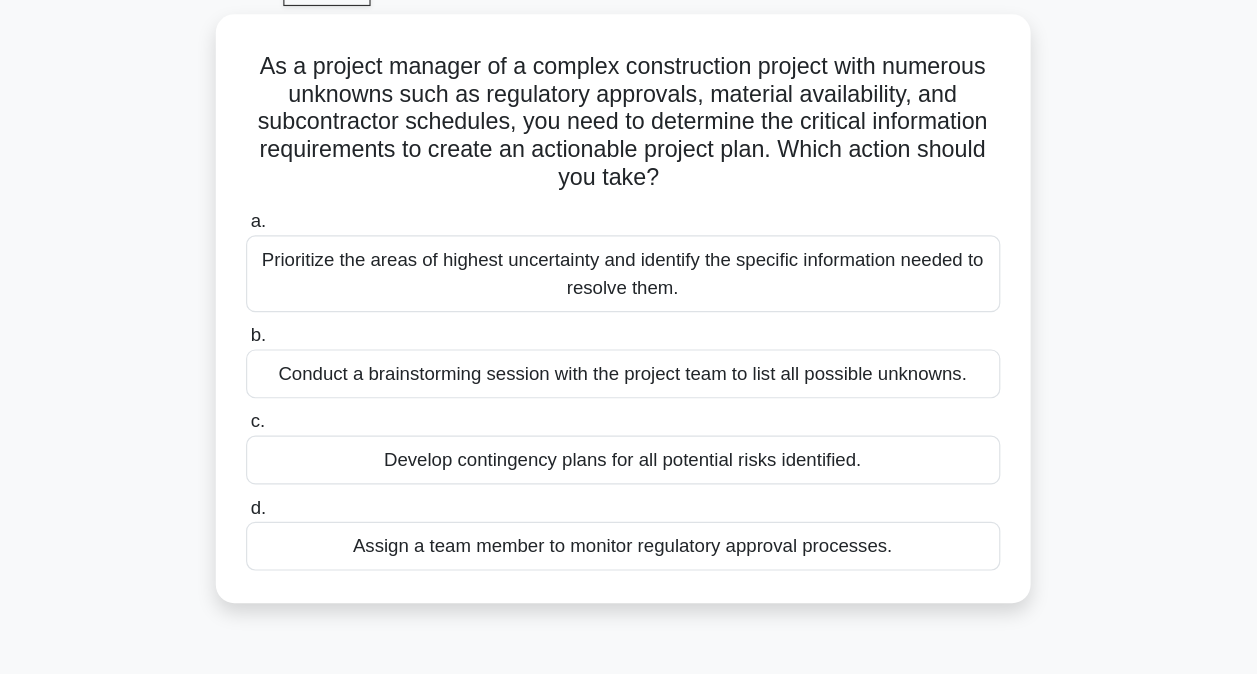 scroll, scrollTop: 0, scrollLeft: 0, axis: both 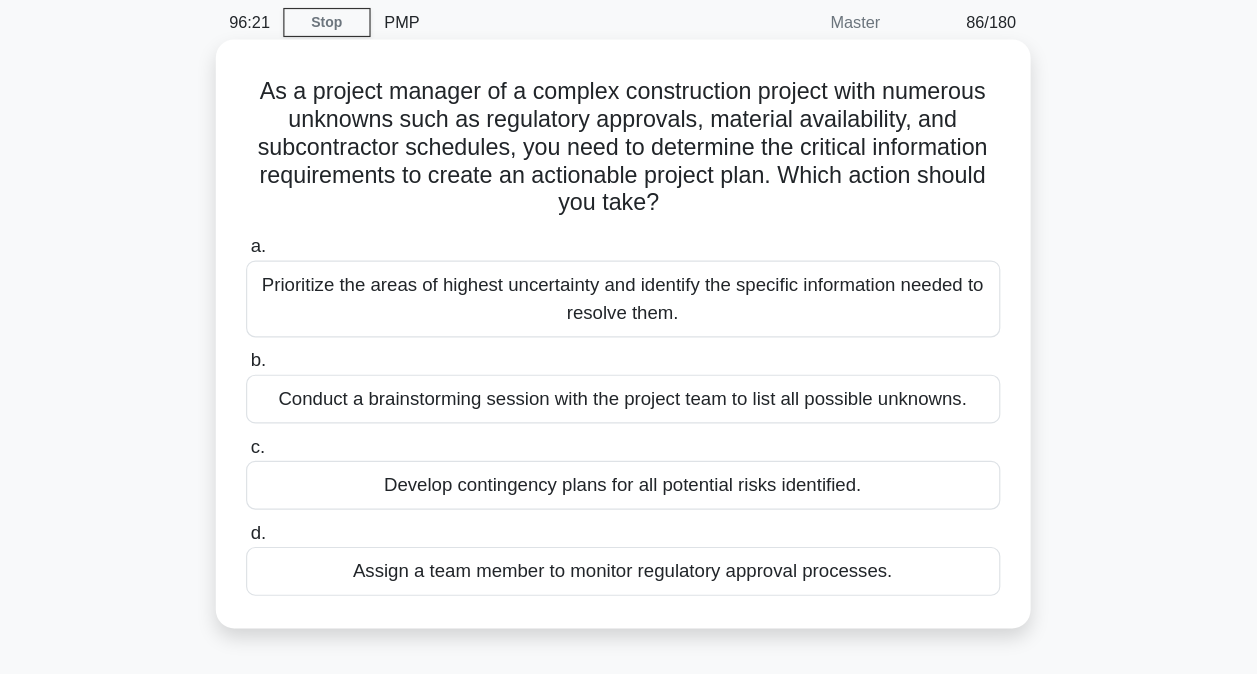 click on "Conduct a brainstorming session with the project team to list all possible unknowns." at bounding box center (629, 421) 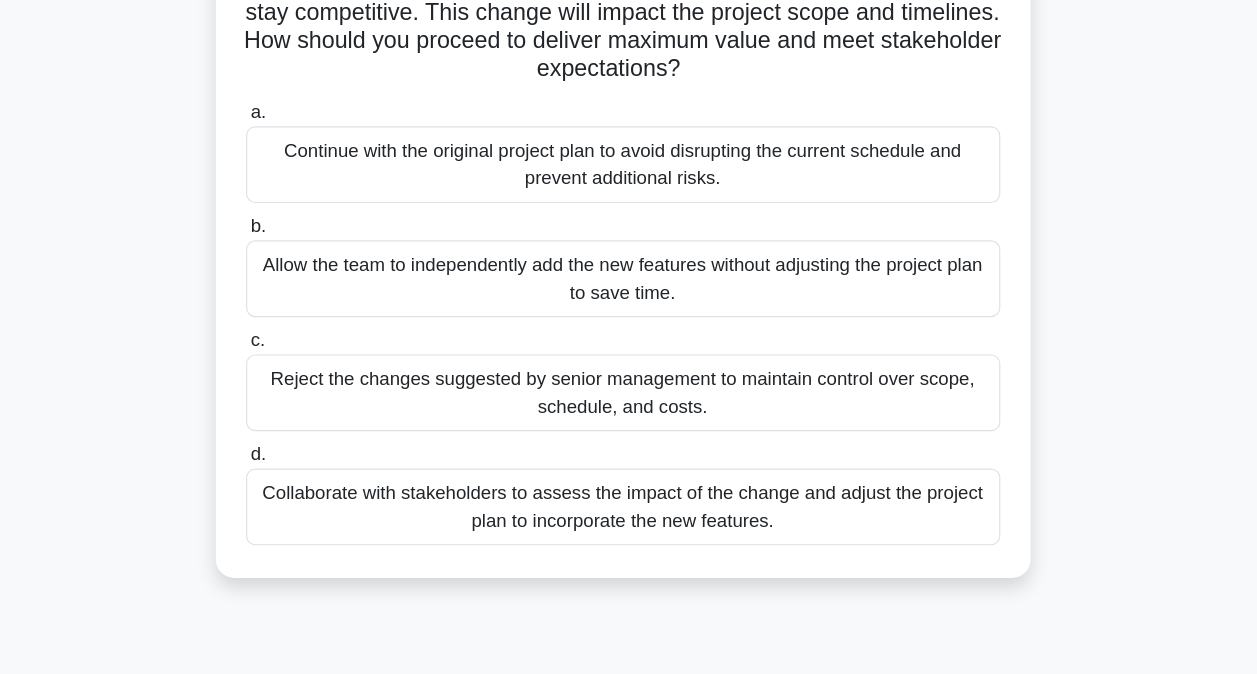 scroll, scrollTop: 152, scrollLeft: 0, axis: vertical 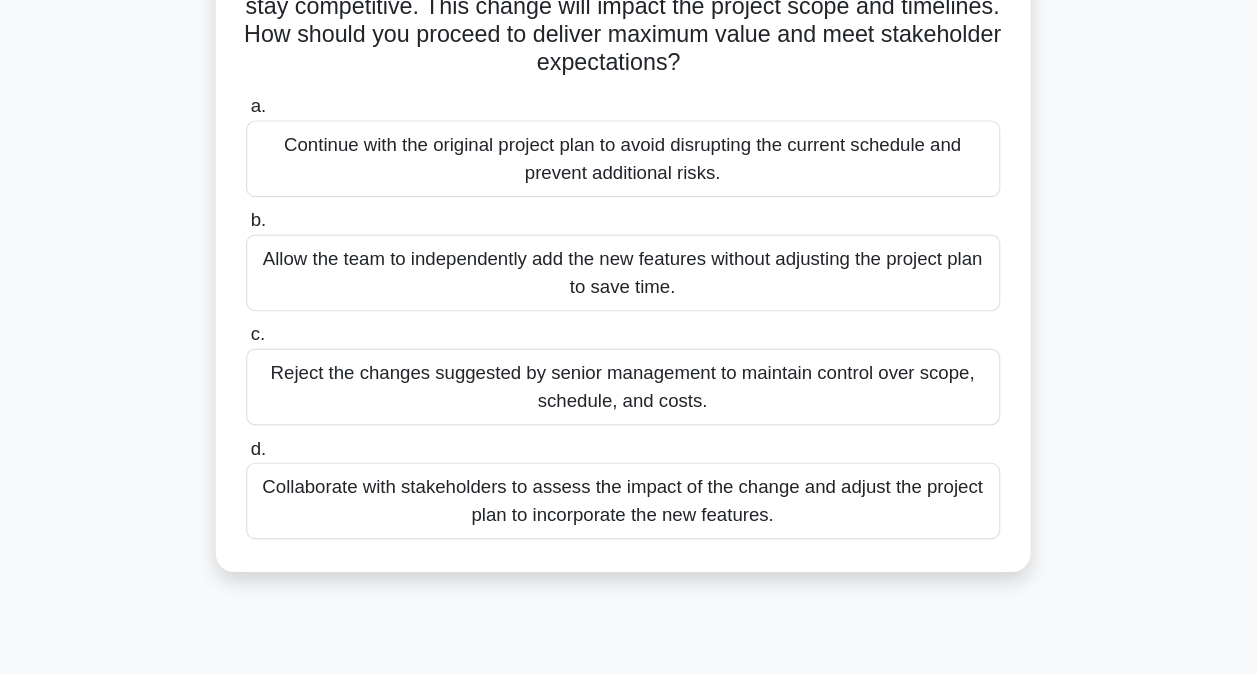 click on "Collaborate with stakeholders to assess the impact of the change and adjust the project plan to incorporate the new features." at bounding box center [629, 525] 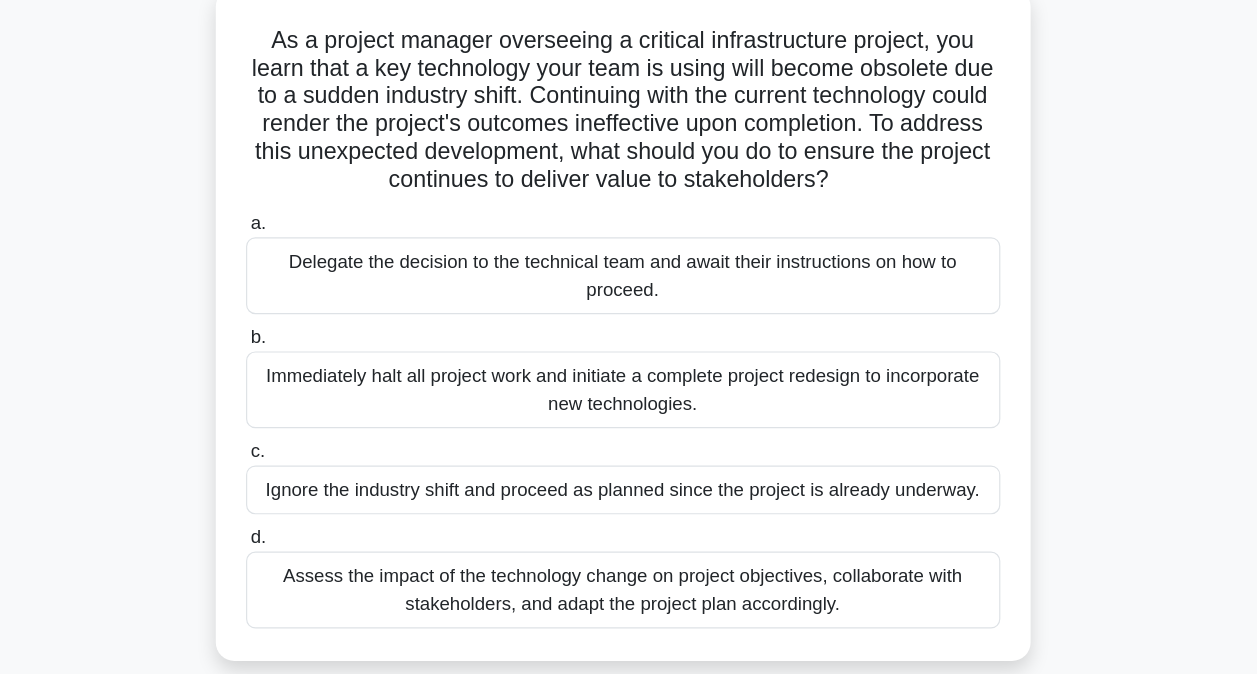 scroll, scrollTop: 34, scrollLeft: 0, axis: vertical 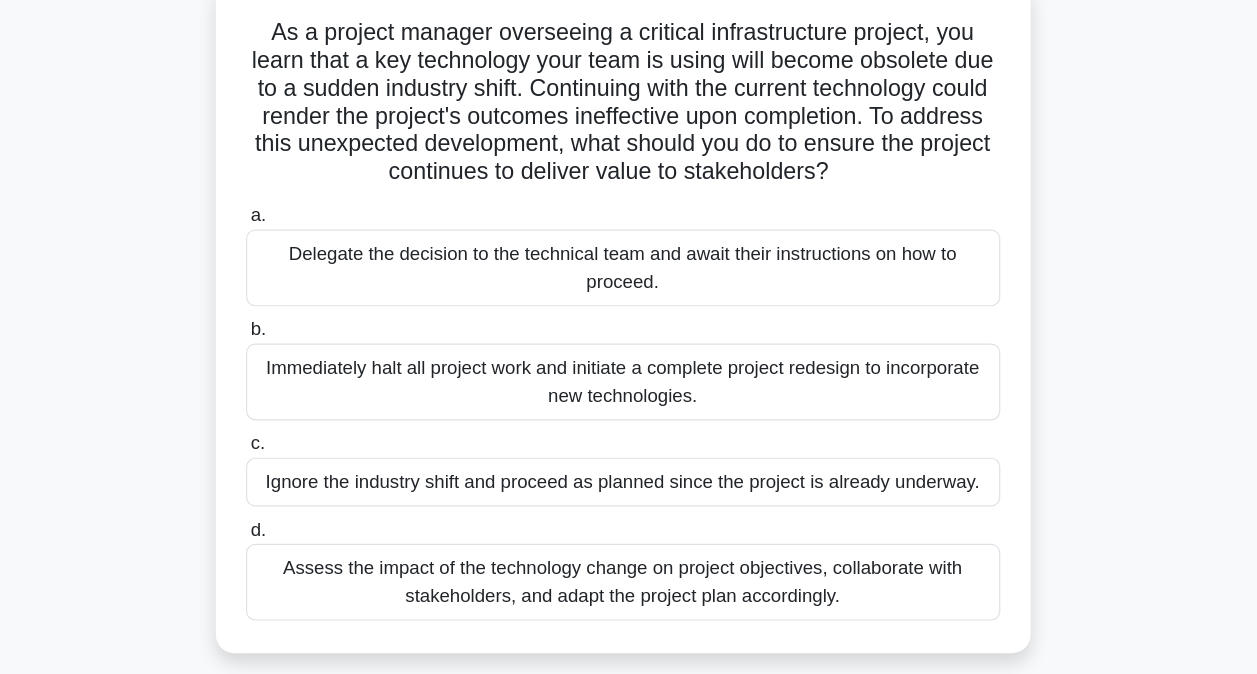 click on "Assess the impact of the technology change on project objectives, collaborate with stakeholders, and adapt the project plan accordingly." at bounding box center (629, 595) 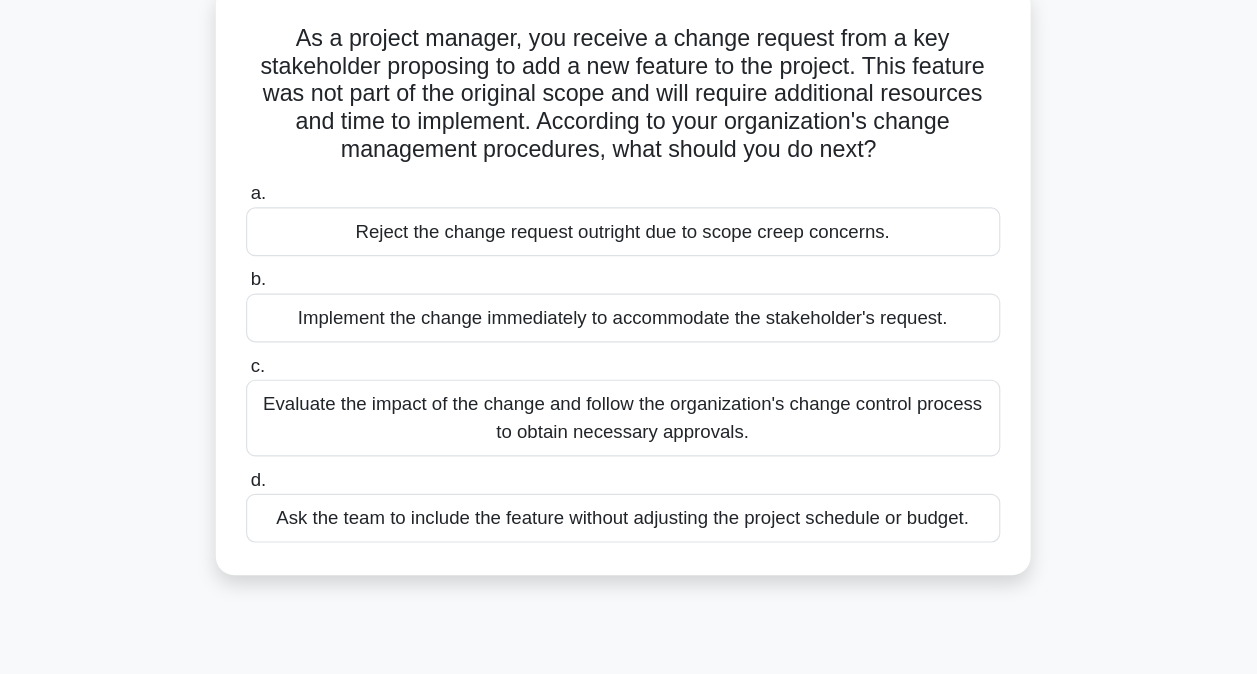 scroll, scrollTop: 0, scrollLeft: 0, axis: both 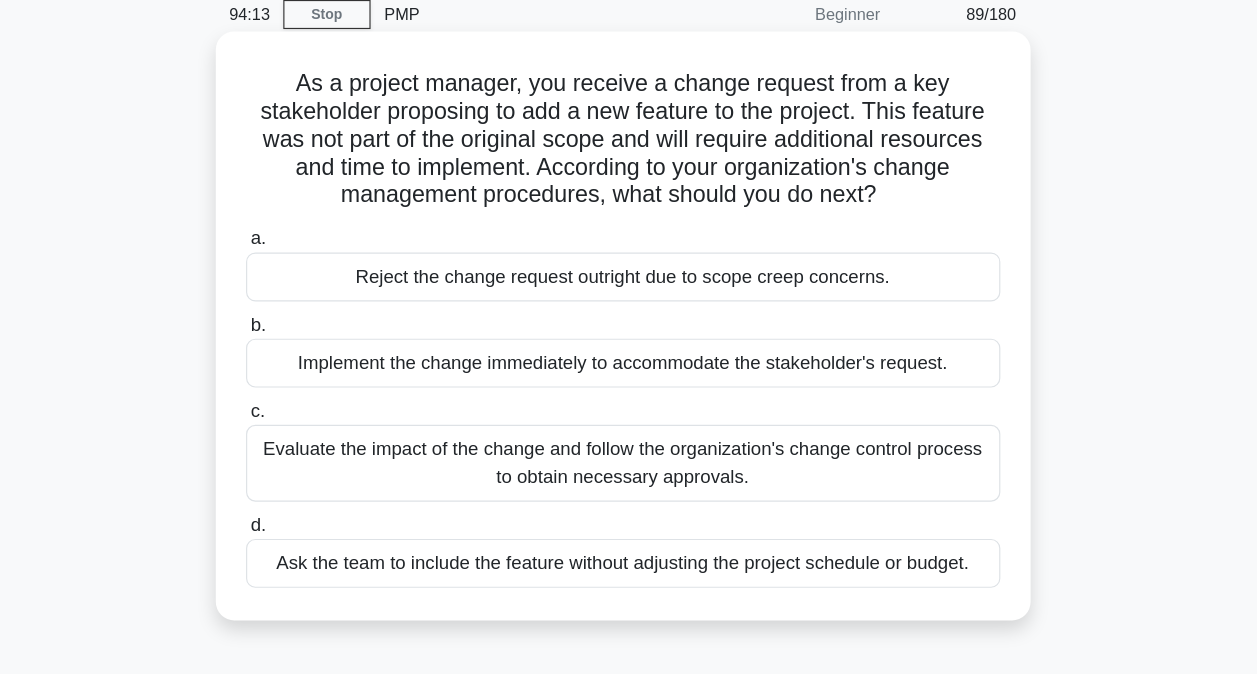 click on "Evaluate the impact of the change and follow the organization's change control process to obtain necessary approvals." at bounding box center (629, 483) 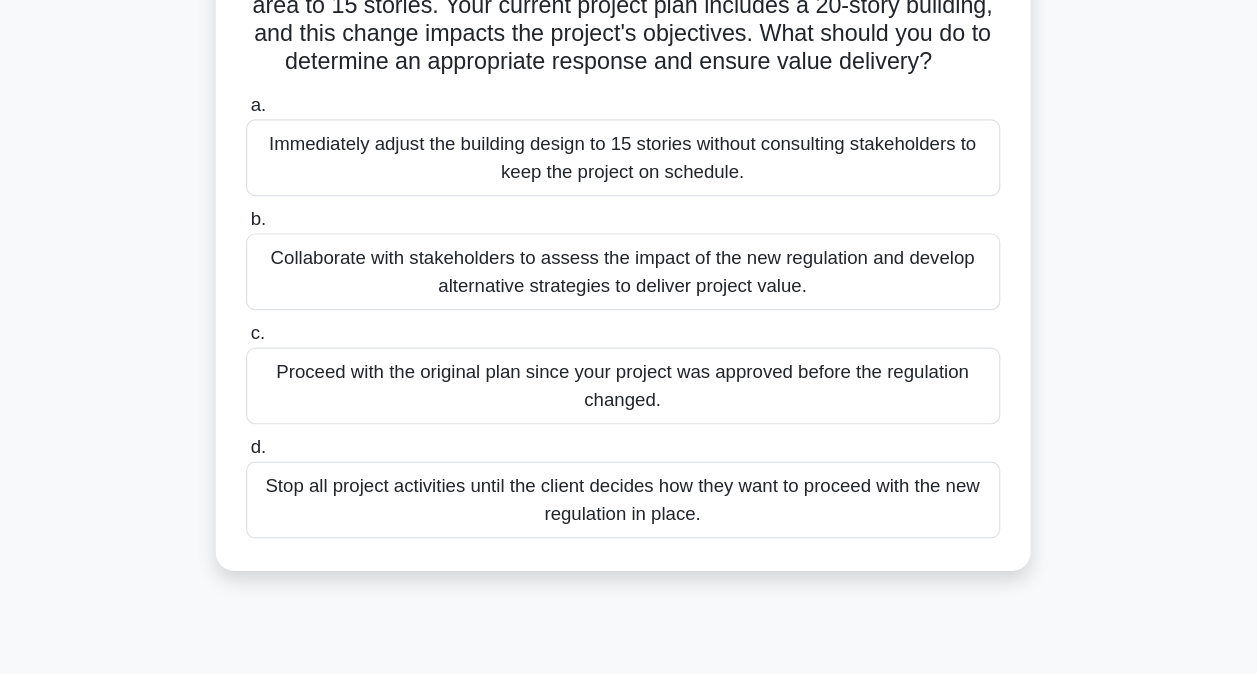 scroll, scrollTop: 118, scrollLeft: 0, axis: vertical 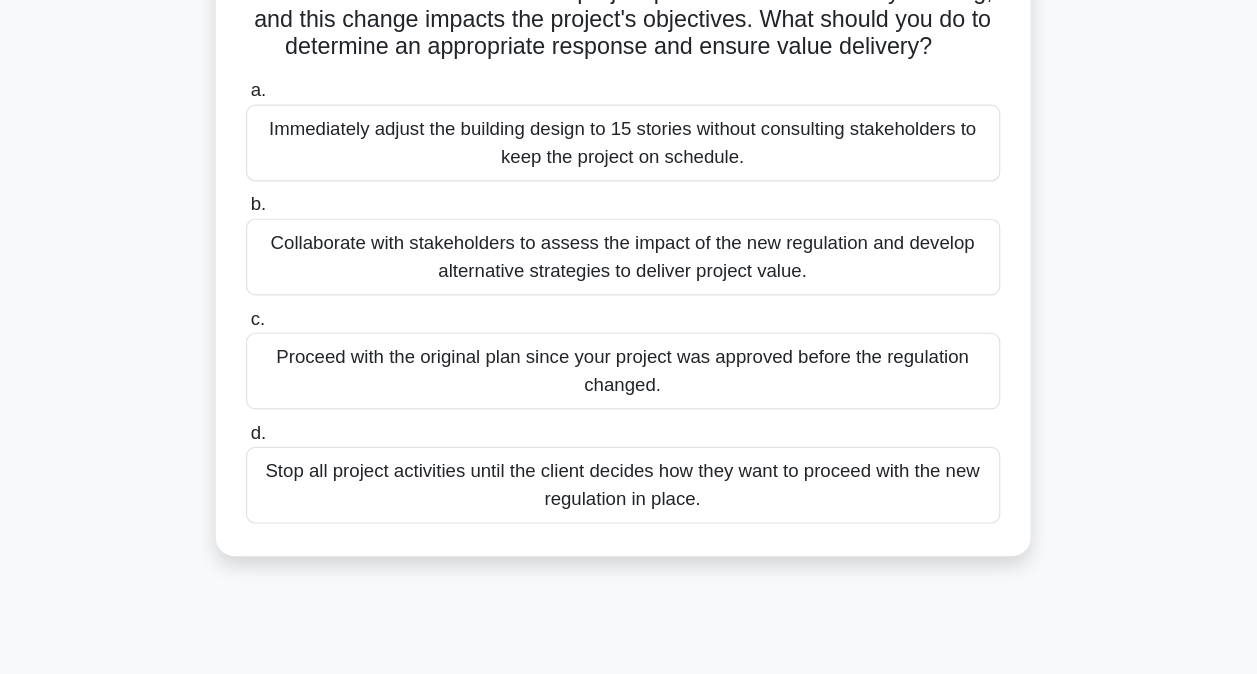 click on "Collaborate with stakeholders to assess the impact of the new regulation and develop alternative strategies to deliver project value." at bounding box center (629, 315) 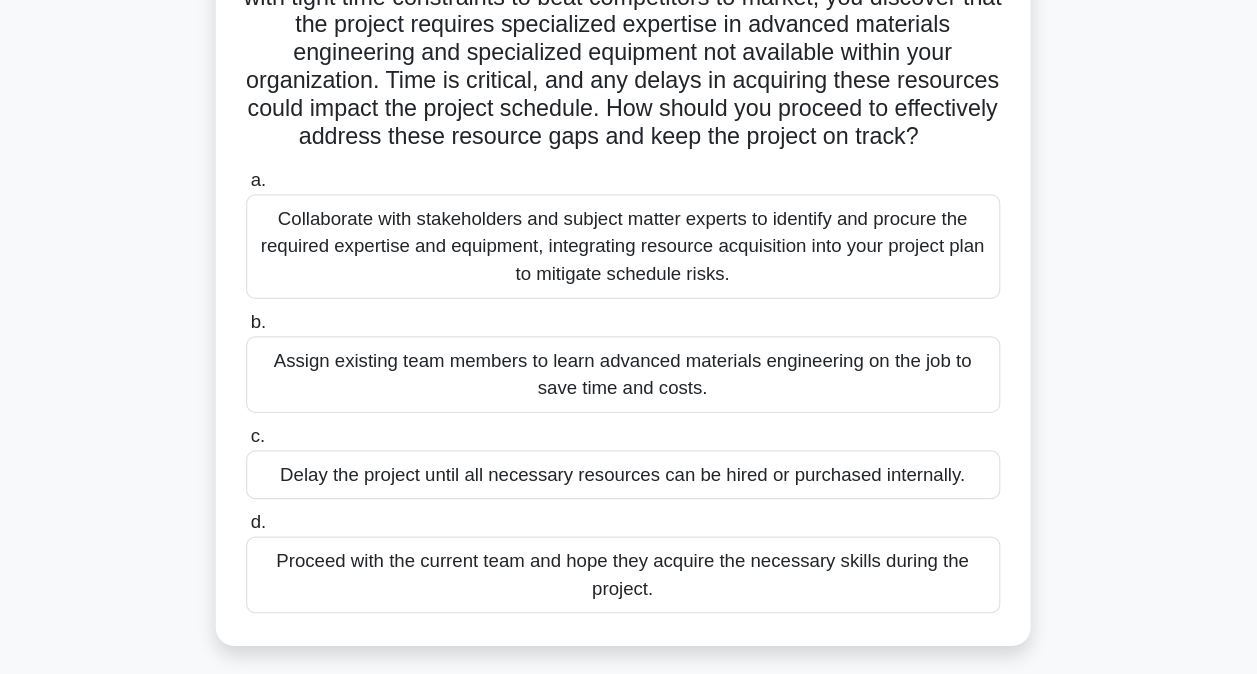 scroll, scrollTop: 122, scrollLeft: 0, axis: vertical 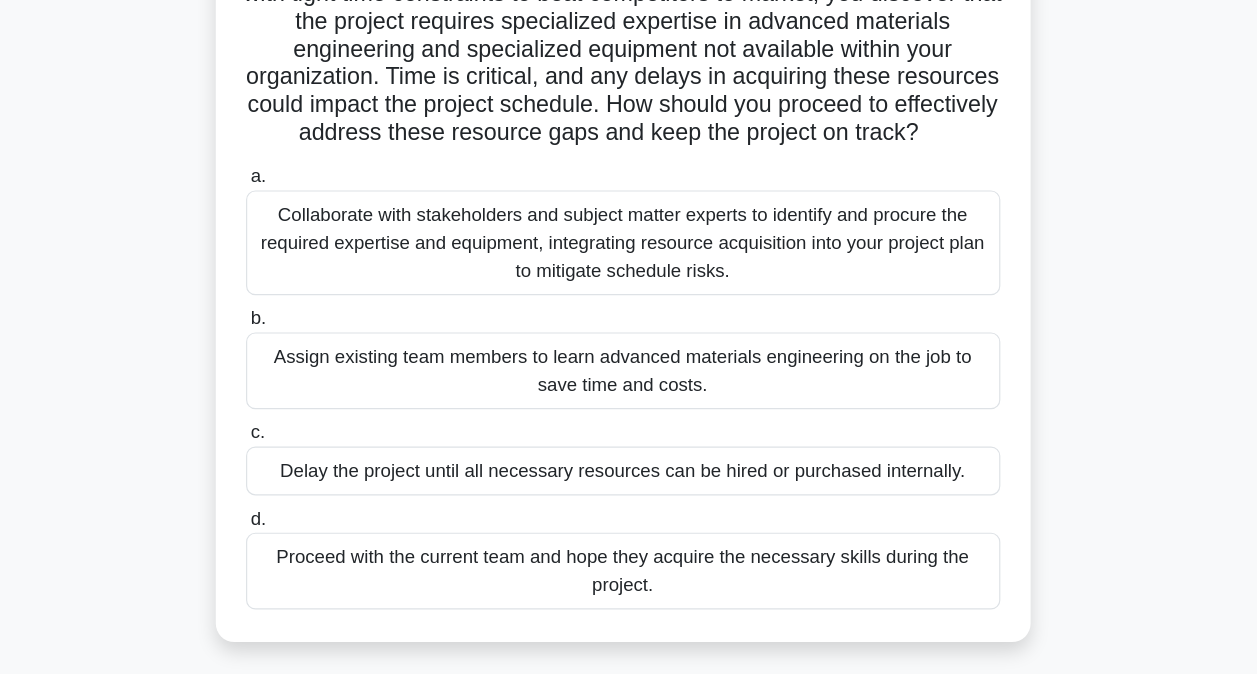 click on "Collaborate with stakeholders and subject matter experts to identify and procure the required expertise and equipment, integrating resource acquisition into your project plan to mitigate schedule risks." at bounding box center [629, 273] 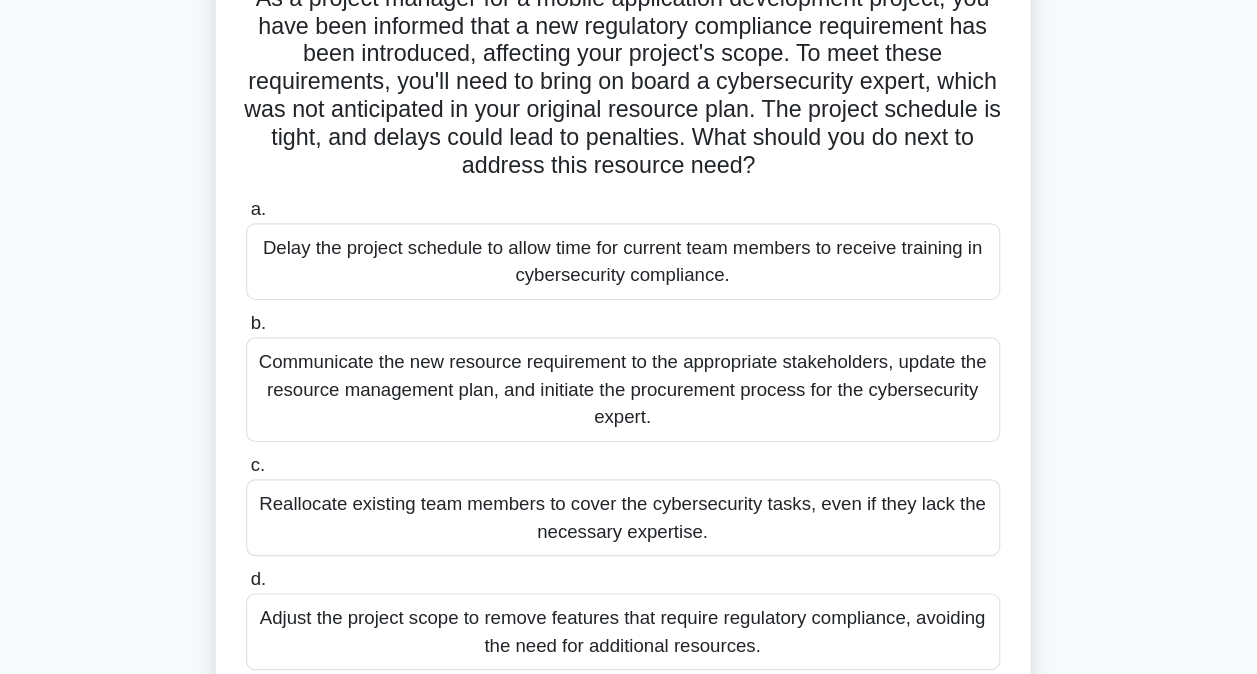 scroll, scrollTop: 70, scrollLeft: 0, axis: vertical 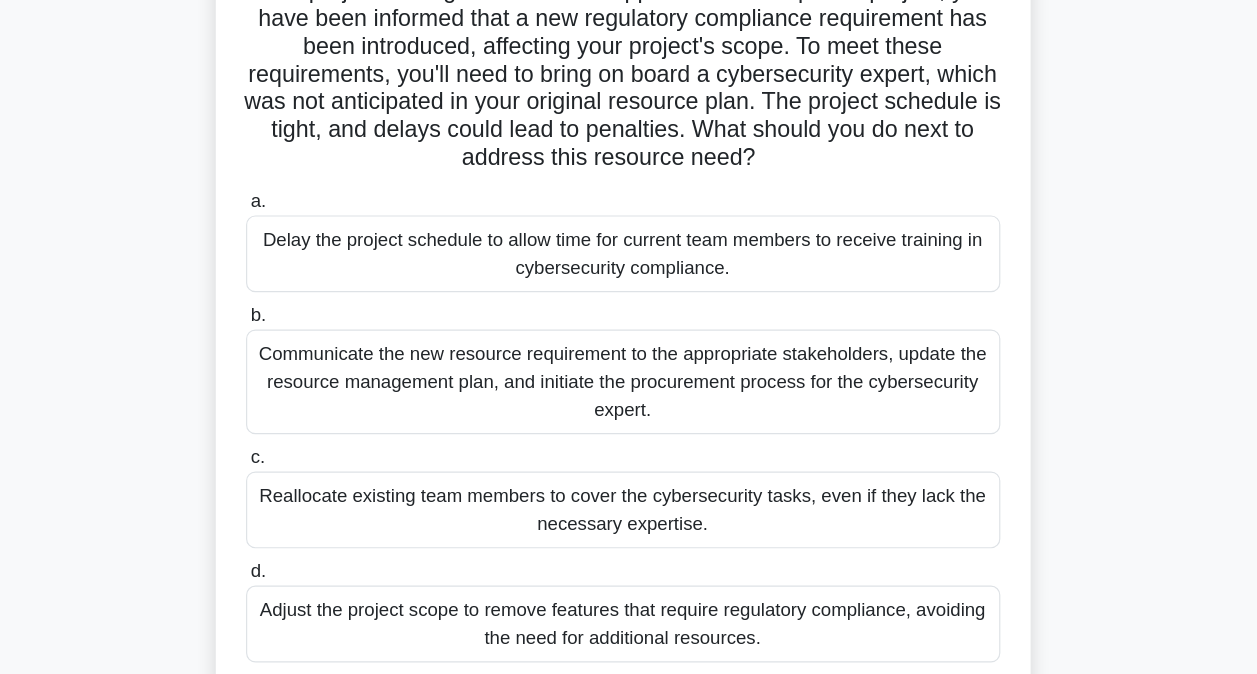 click on "Communicate the new resource requirement to the appropriate stakeholders, update the resource management plan, and initiate the procurement process for the cybersecurity expert." at bounding box center [629, 423] 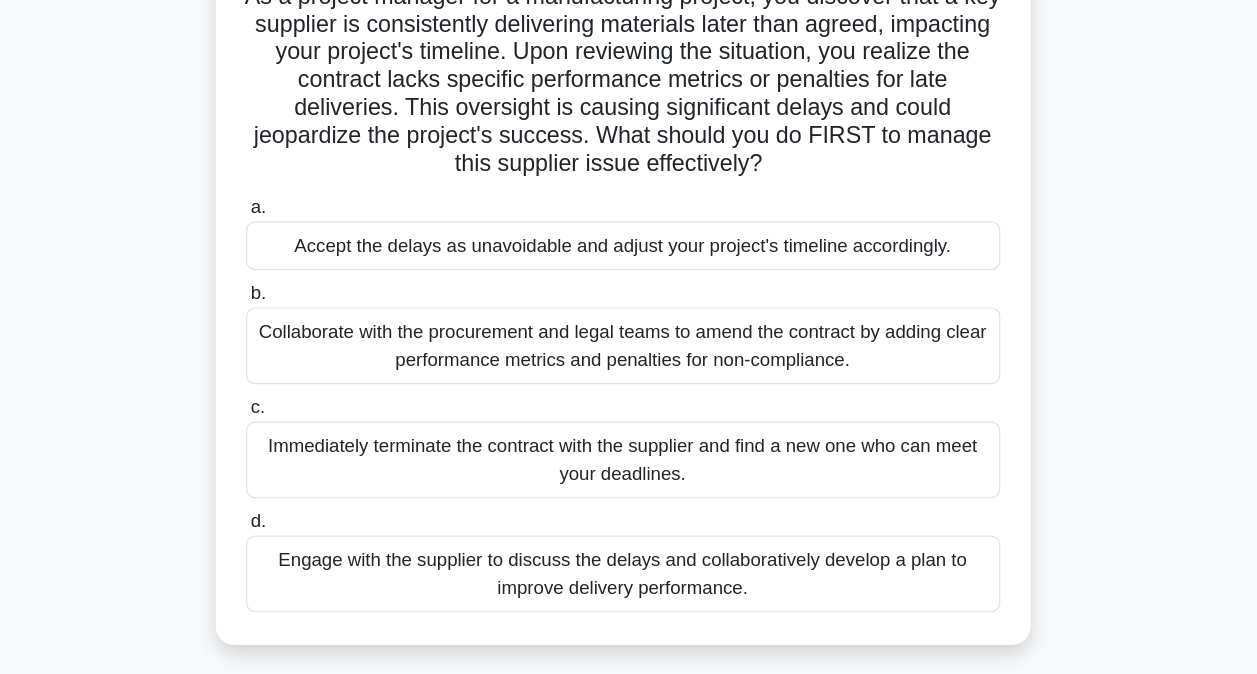 scroll, scrollTop: 0, scrollLeft: 0, axis: both 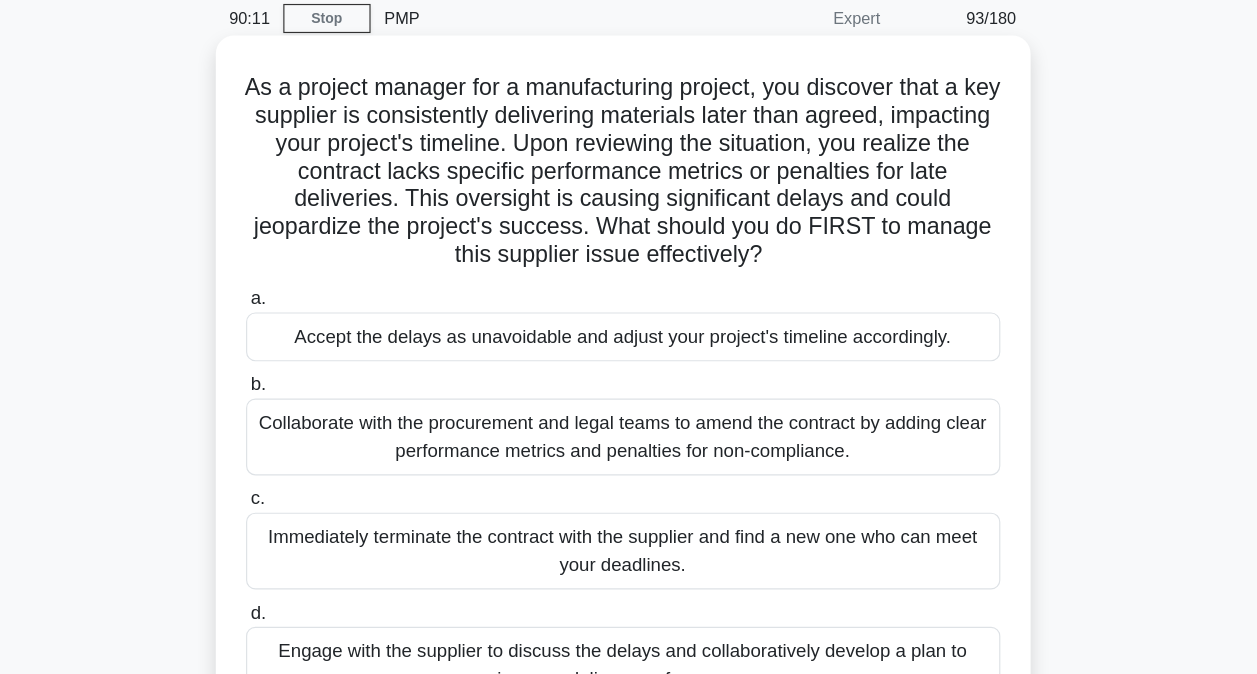 click on "Collaborate with the procurement and legal teams to amend the contract by adding clear performance metrics and penalties for non-compliance." at bounding box center (629, 457) 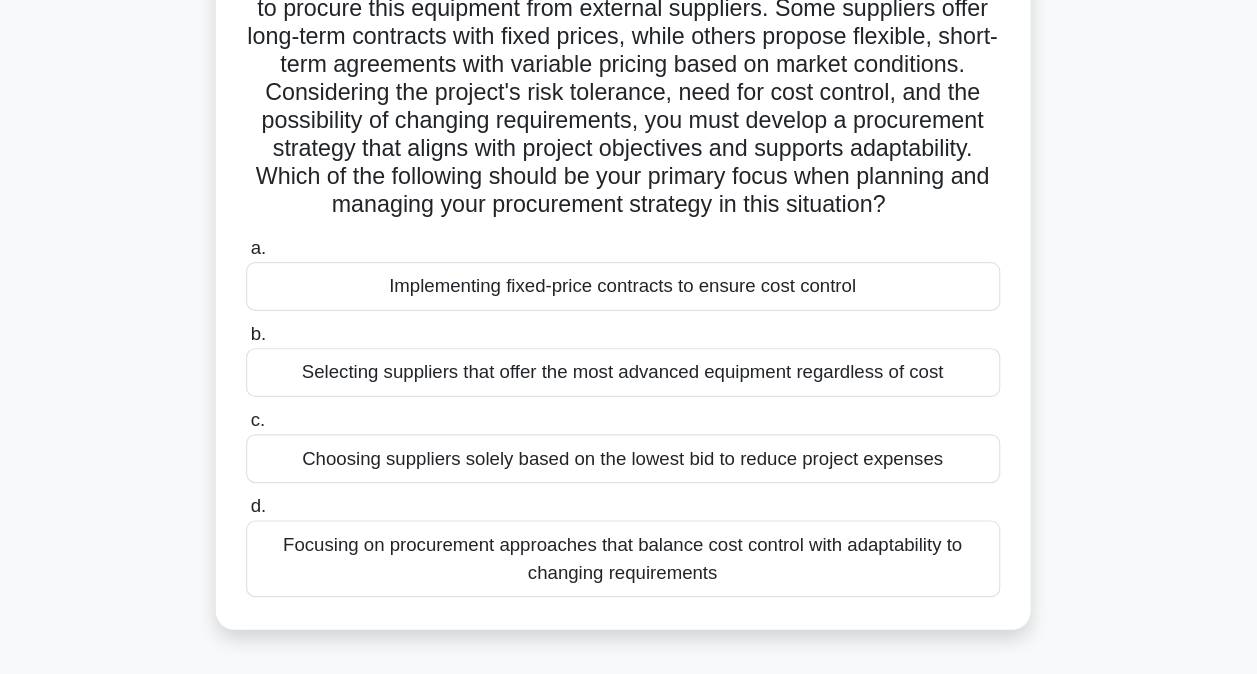 scroll, scrollTop: 130, scrollLeft: 0, axis: vertical 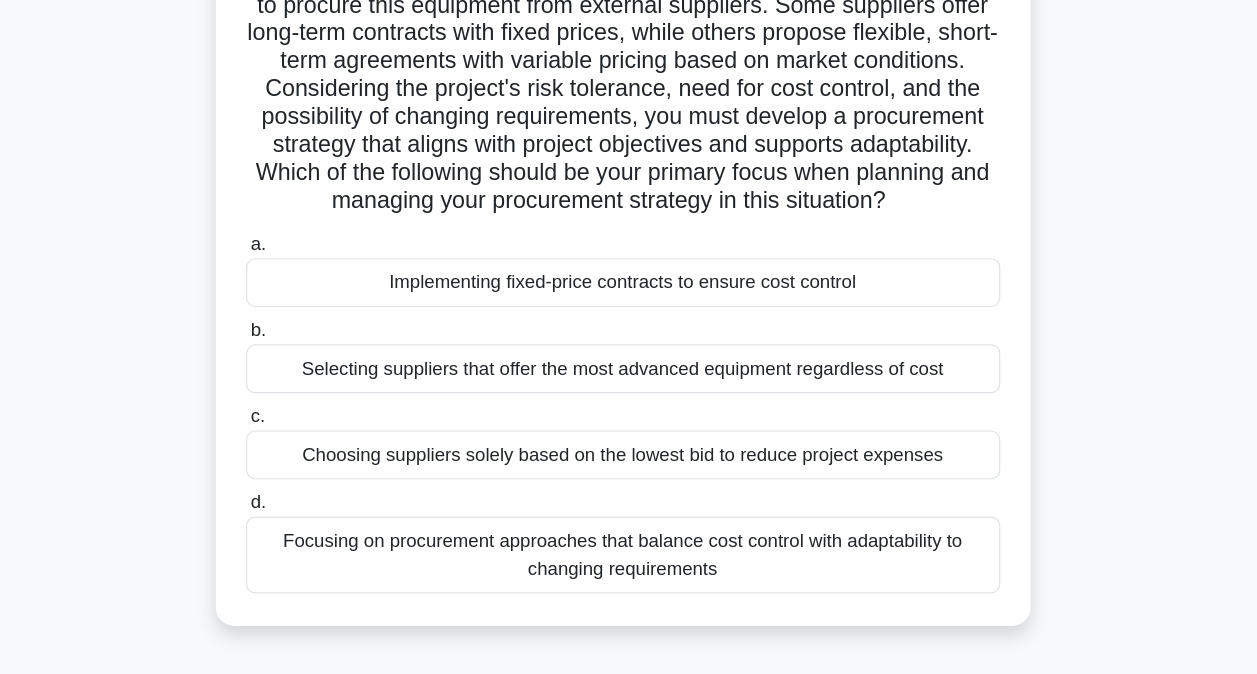 click on "Focusing on procurement approaches that balance cost control with adaptability to changing requirements" at bounding box center [629, 571] 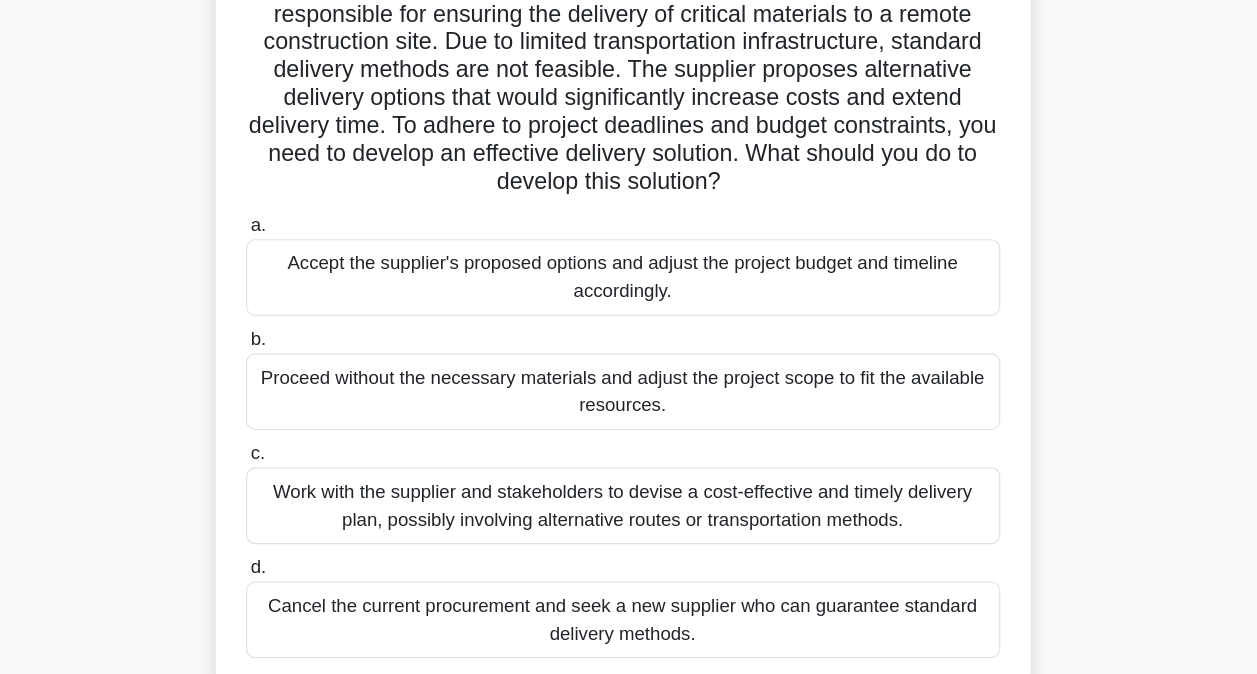scroll, scrollTop: 78, scrollLeft: 0, axis: vertical 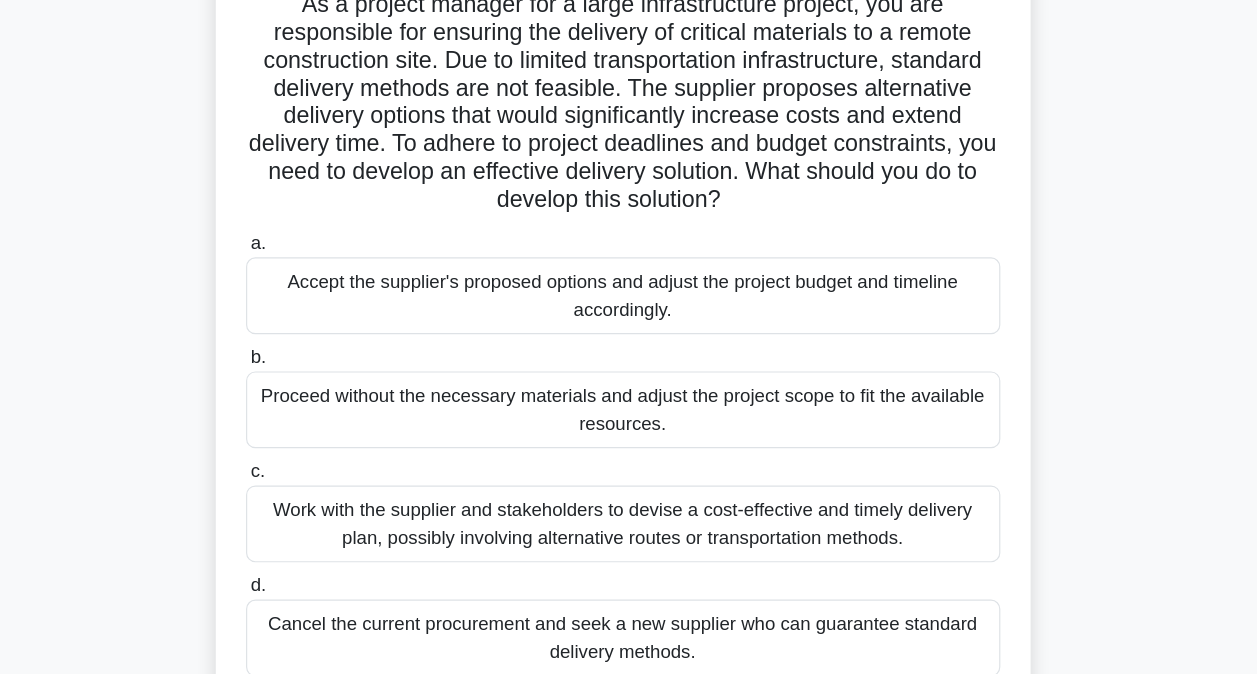click on "Work with the supplier and stakeholders to devise a cost-effective and timely delivery plan, possibly involving alternative routes or transportation methods." at bounding box center [629, 525] 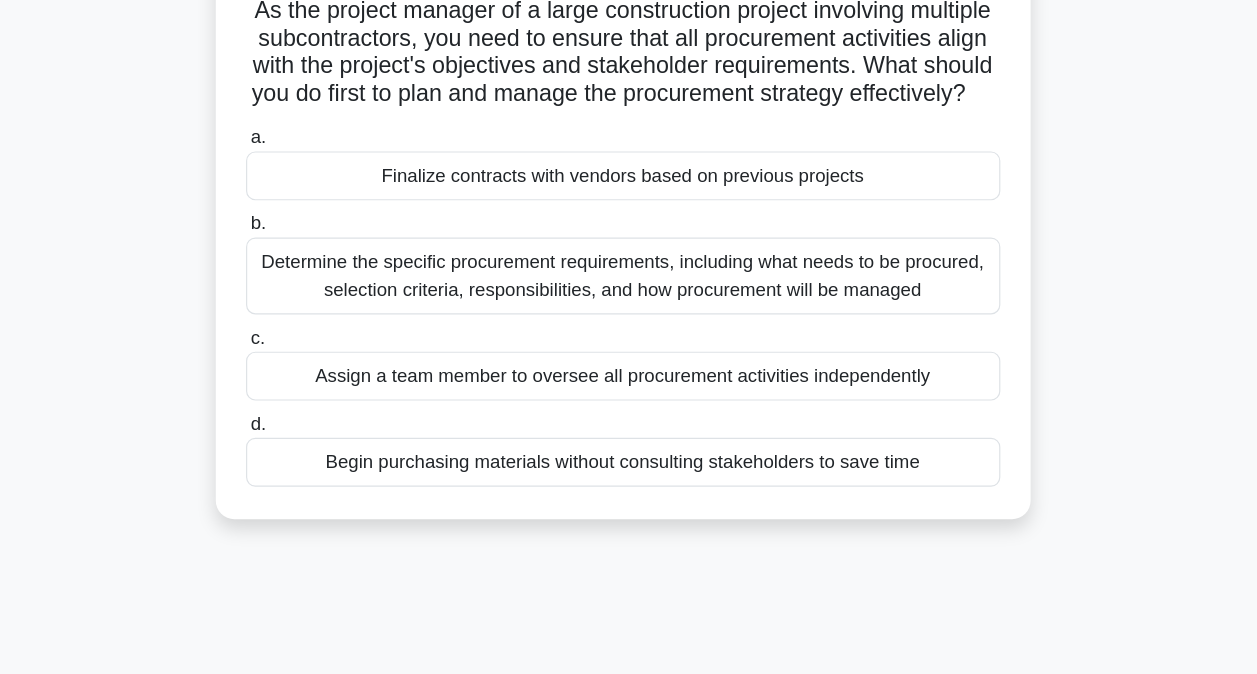 scroll, scrollTop: 0, scrollLeft: 0, axis: both 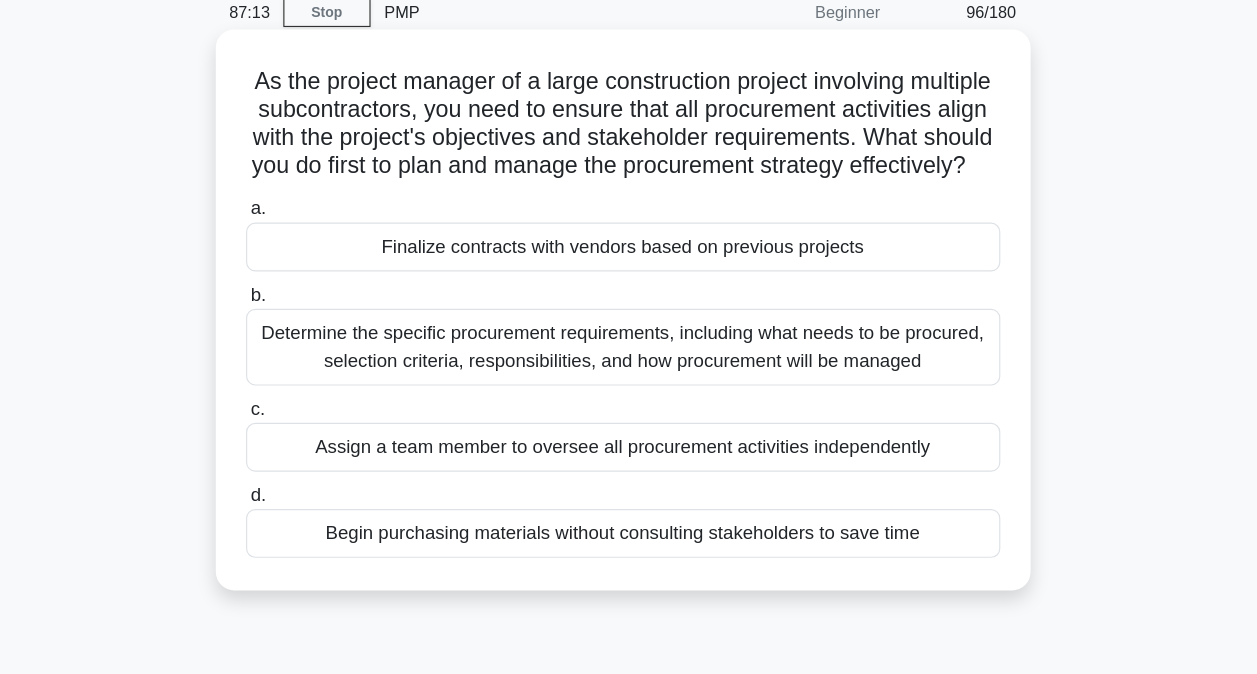 click on "Determine the specific procurement requirements, including what needs to be procured, selection criteria, responsibilities, and how procurement will be managed" at bounding box center (629, 385) 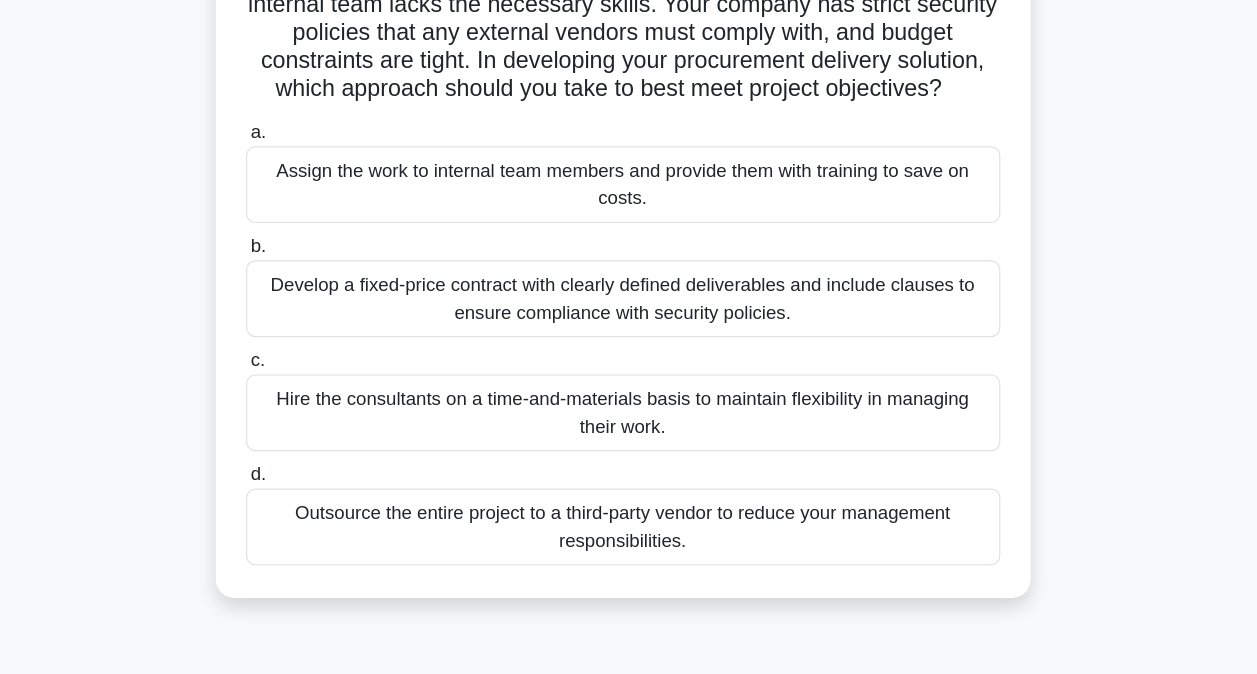 scroll, scrollTop: 136, scrollLeft: 0, axis: vertical 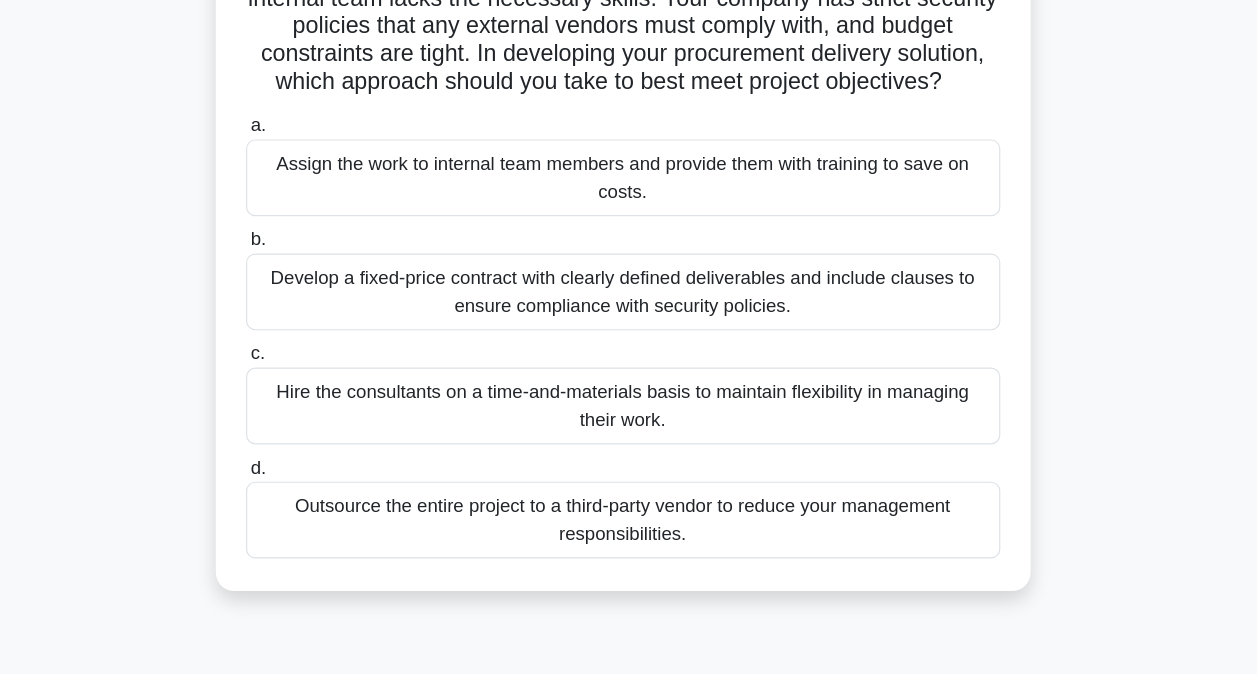 click on "Develop a fixed-price contract with clearly defined deliverables and include clauses to ensure compliance with security policies." at bounding box center (629, 345) 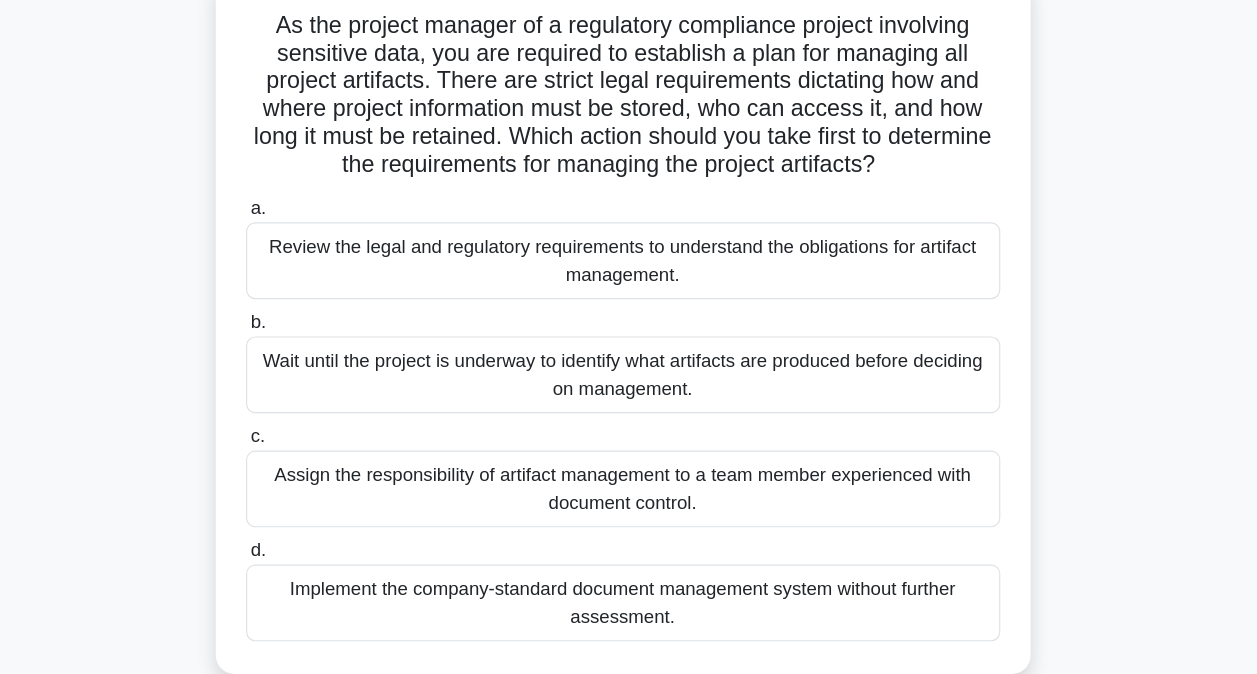 scroll, scrollTop: 73, scrollLeft: 0, axis: vertical 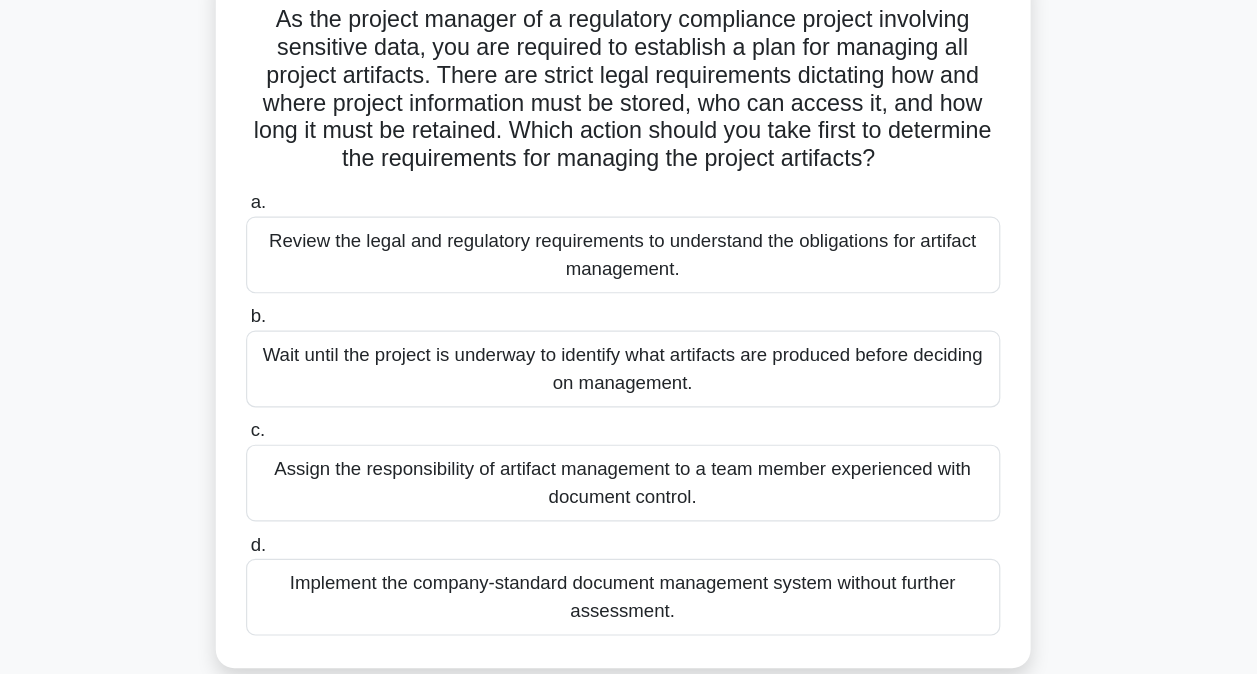click on "Review the legal and regulatory requirements to understand the obligations for artifact management." at bounding box center [629, 286] 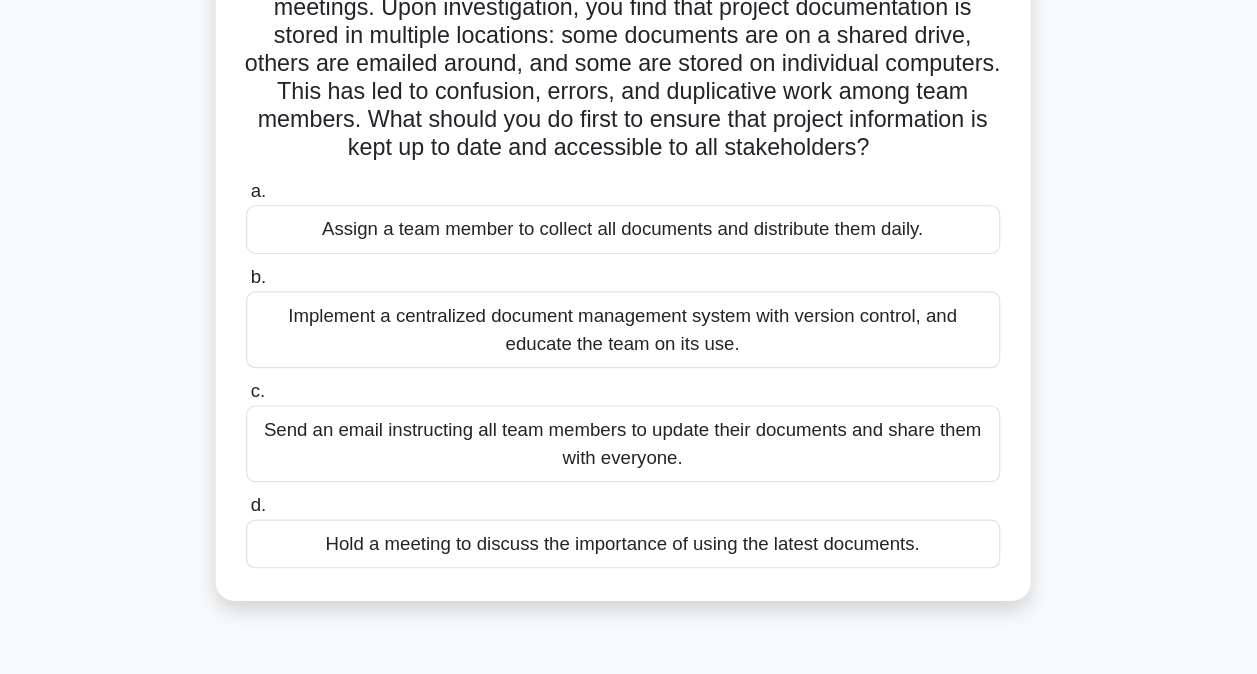 scroll, scrollTop: 113, scrollLeft: 0, axis: vertical 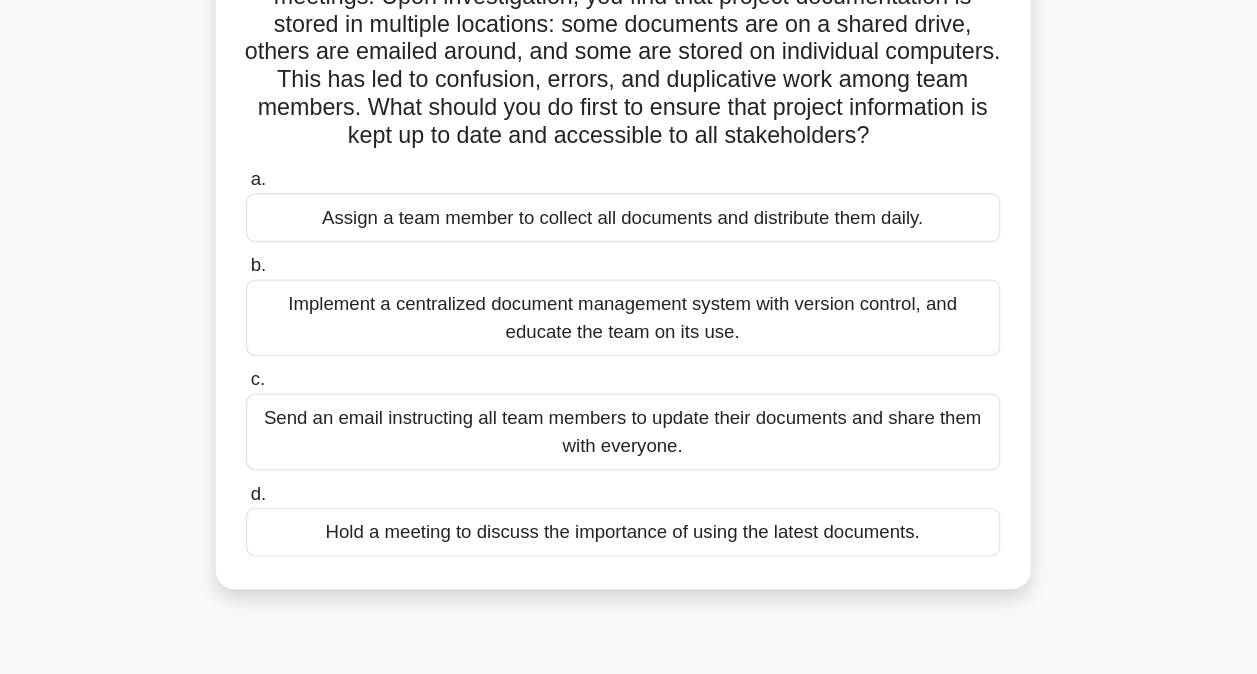 click on "Implement a centralized document management system with version control, and educate the team on its use." at bounding box center (629, 368) 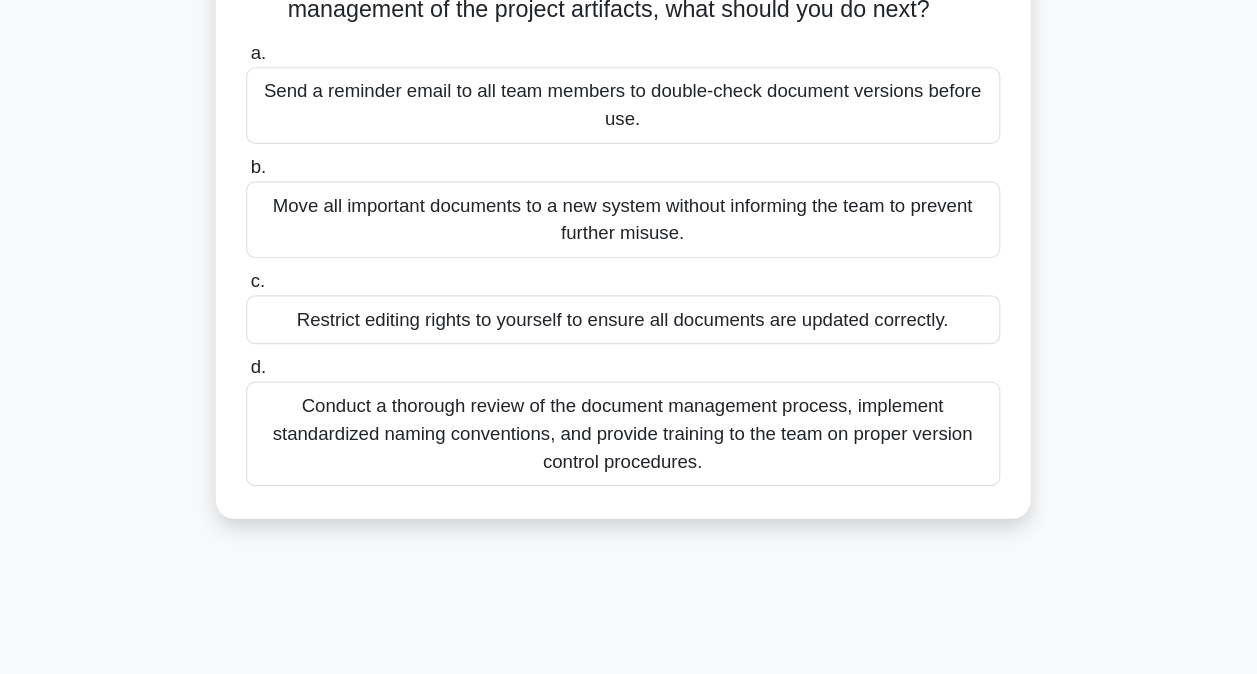 scroll, scrollTop: 228, scrollLeft: 0, axis: vertical 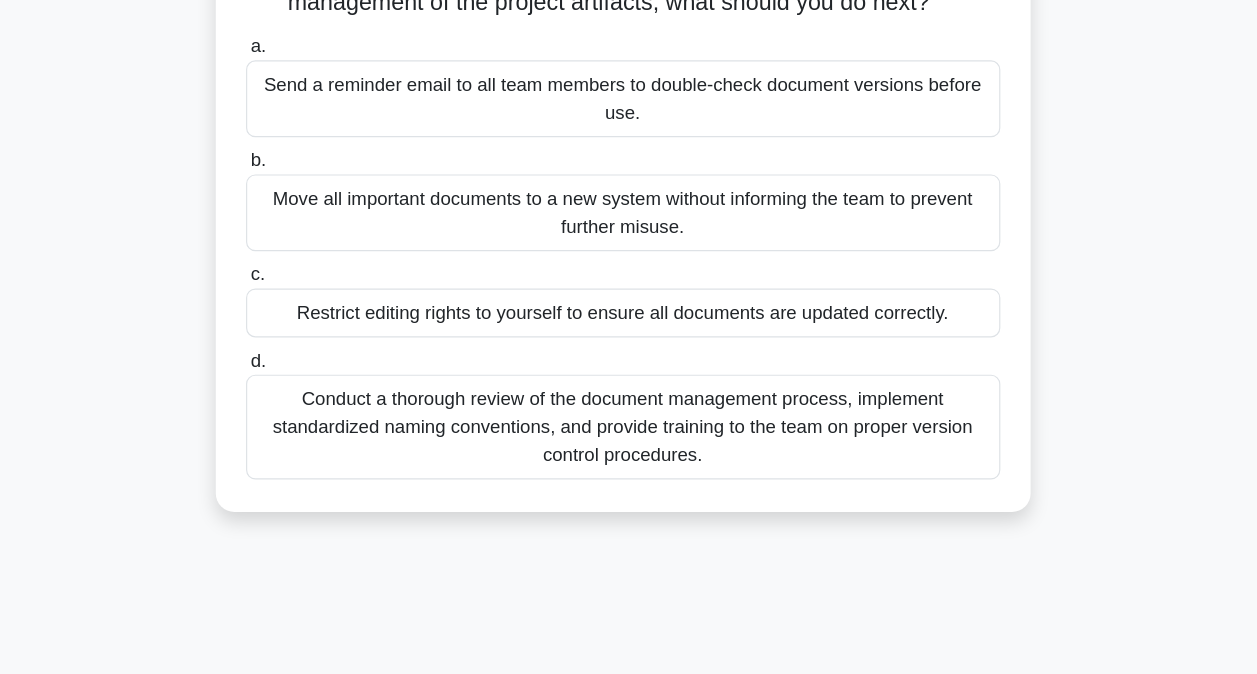 click on "Conduct a thorough review of the document management process, implement standardized naming conventions, and provide training to the team on proper version control procedures." at bounding box center [629, 461] 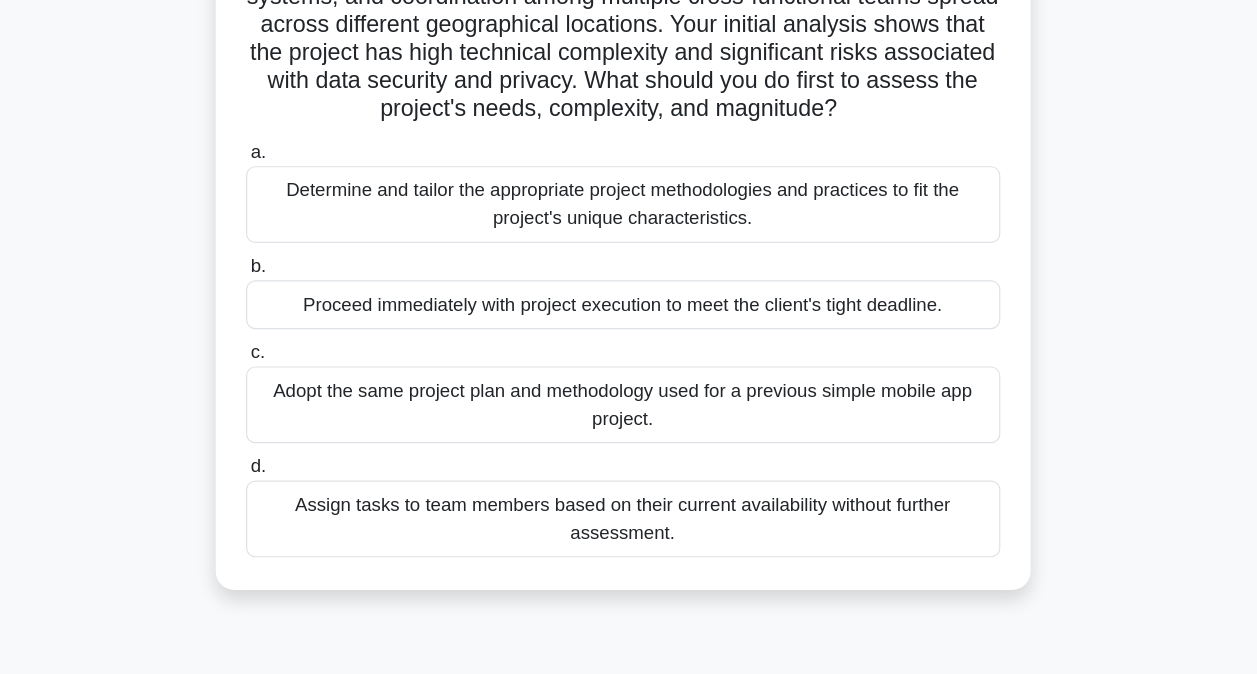 scroll, scrollTop: 143, scrollLeft: 0, axis: vertical 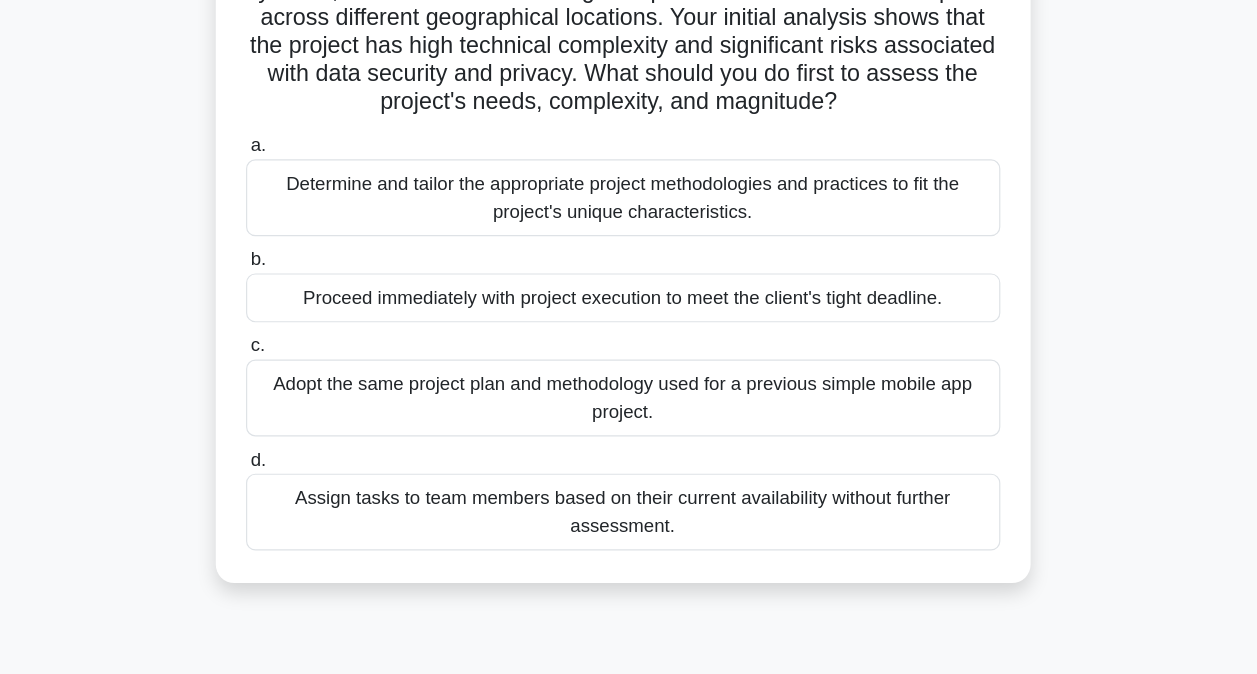 click on "Determine and tailor the appropriate project methodologies and practices to fit the project's unique characteristics." at bounding box center [629, 264] 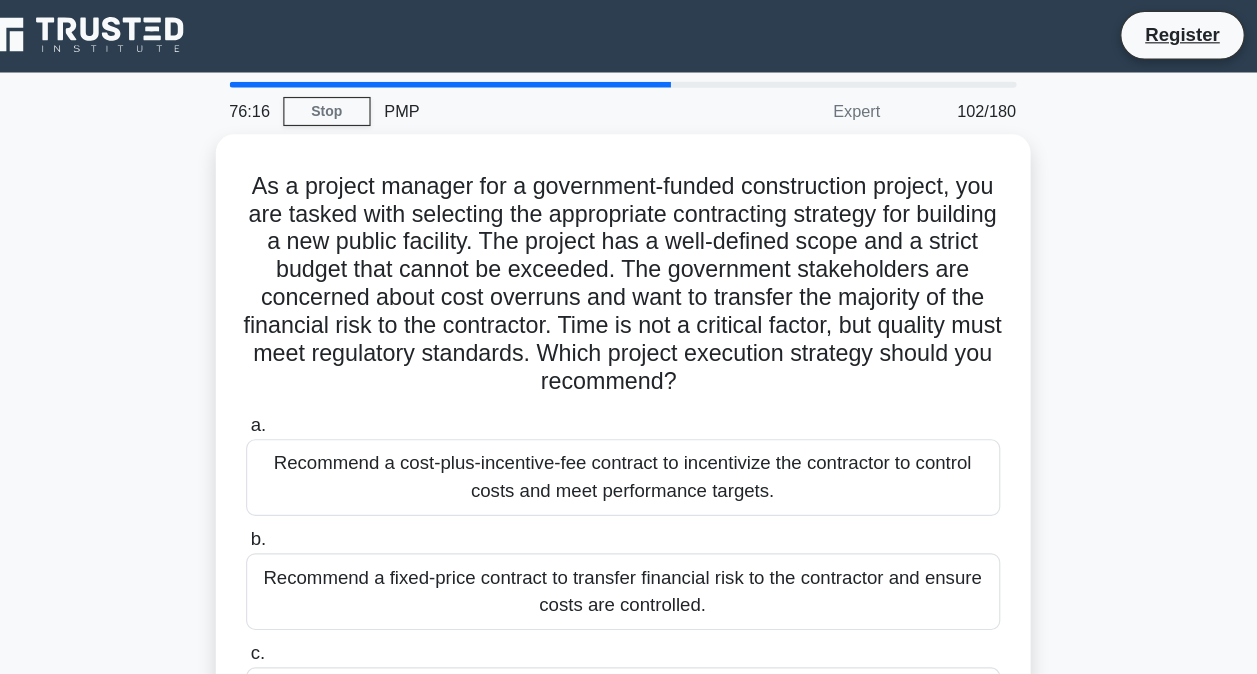 scroll, scrollTop: 0, scrollLeft: 0, axis: both 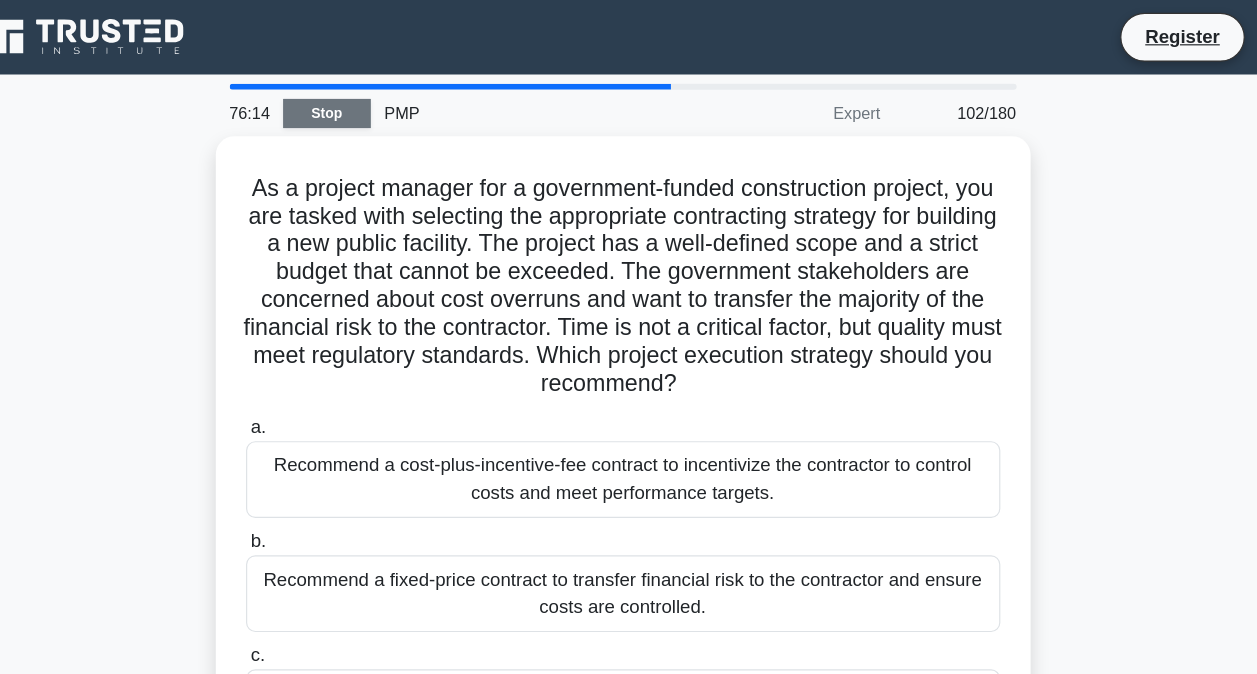click on "Stop" at bounding box center [374, 97] 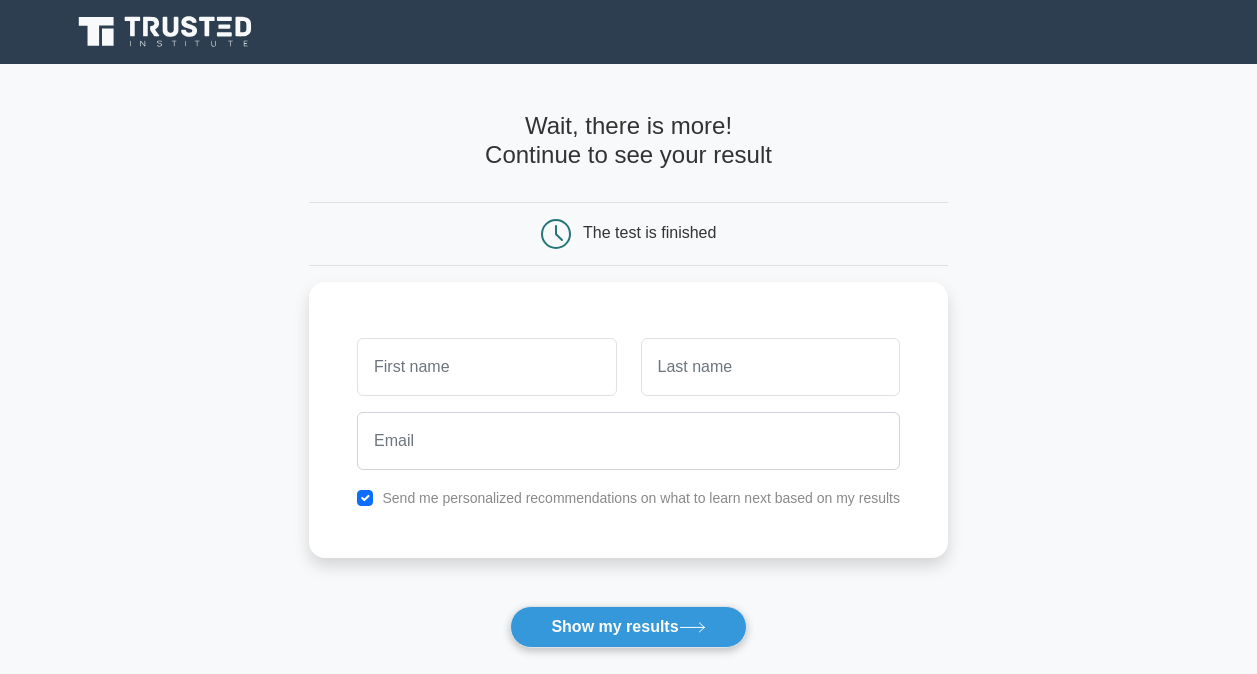 scroll, scrollTop: 0, scrollLeft: 0, axis: both 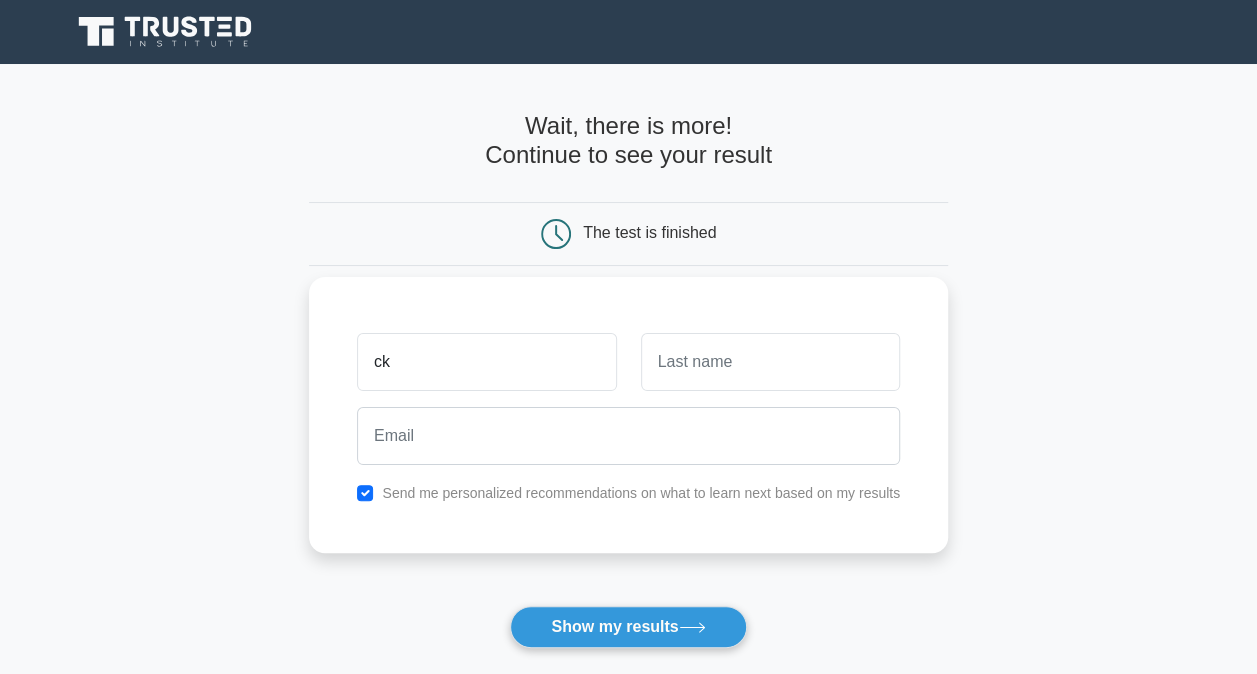type on "ck" 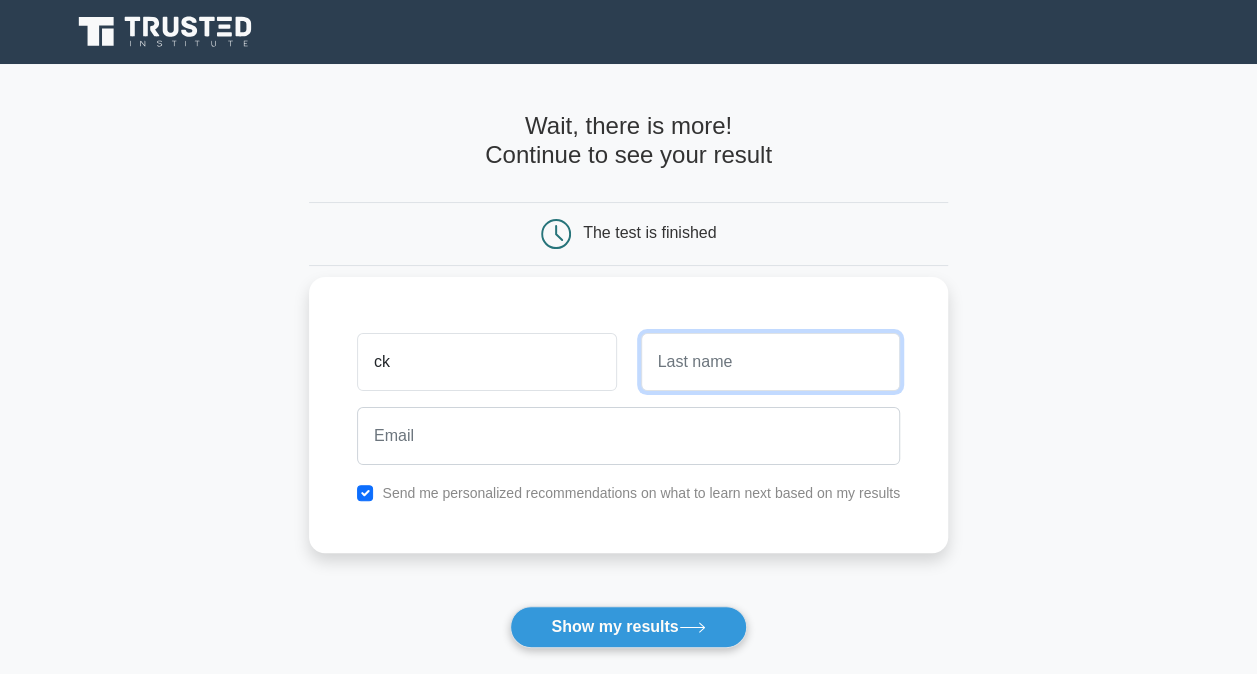 click at bounding box center [770, 362] 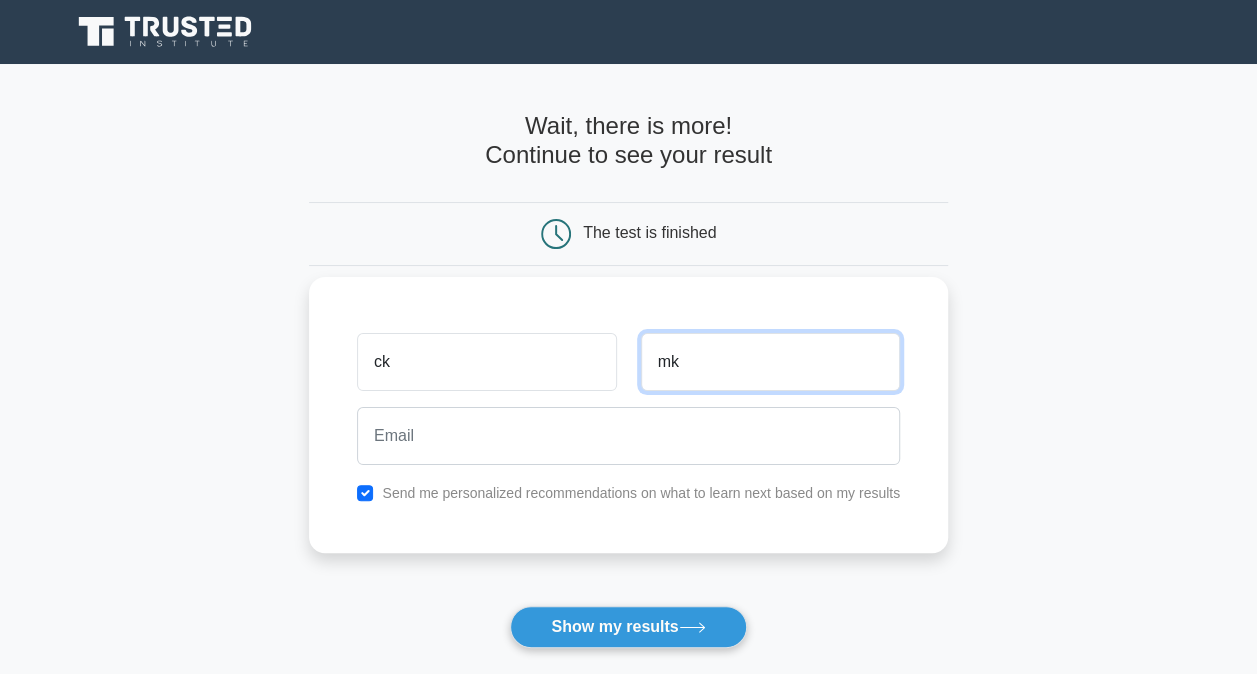 type on "mk" 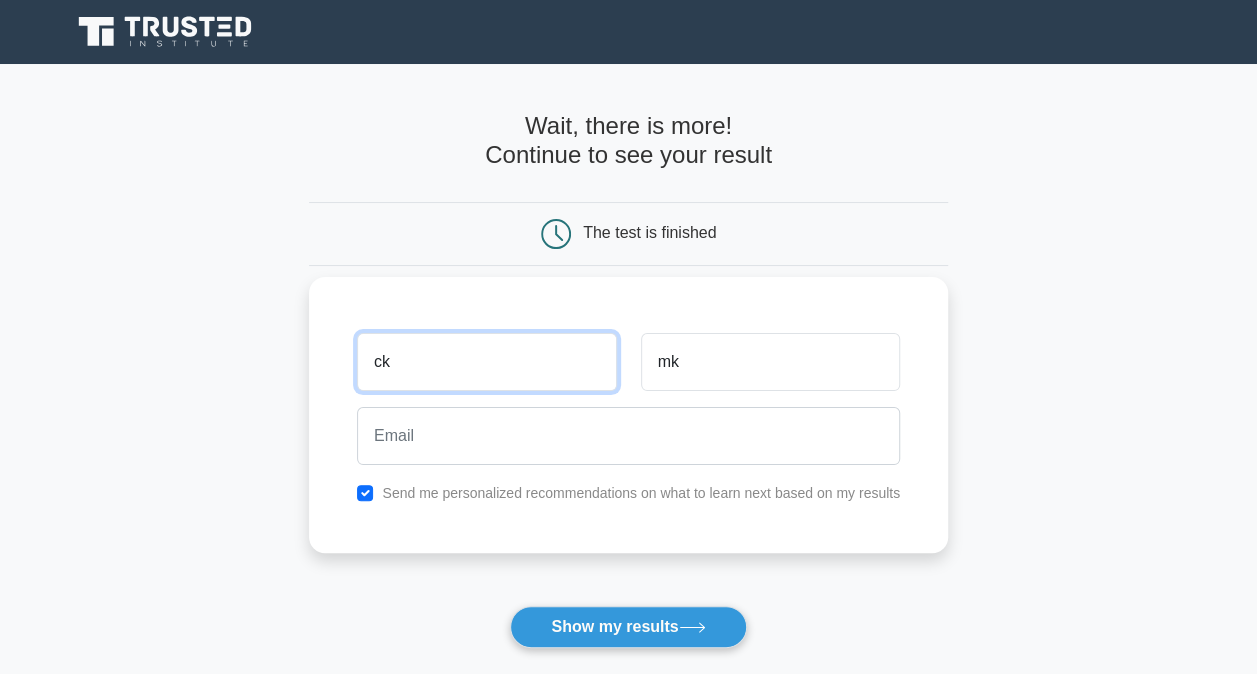 click on "ck" at bounding box center [486, 362] 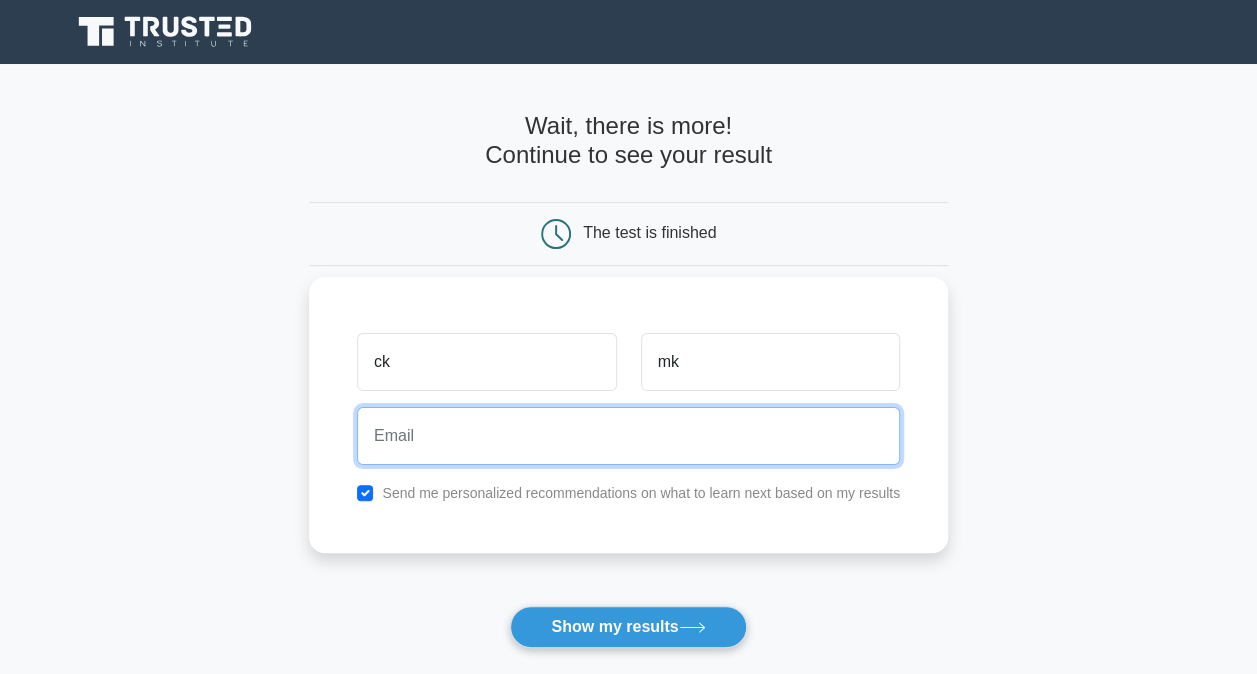 click at bounding box center [628, 436] 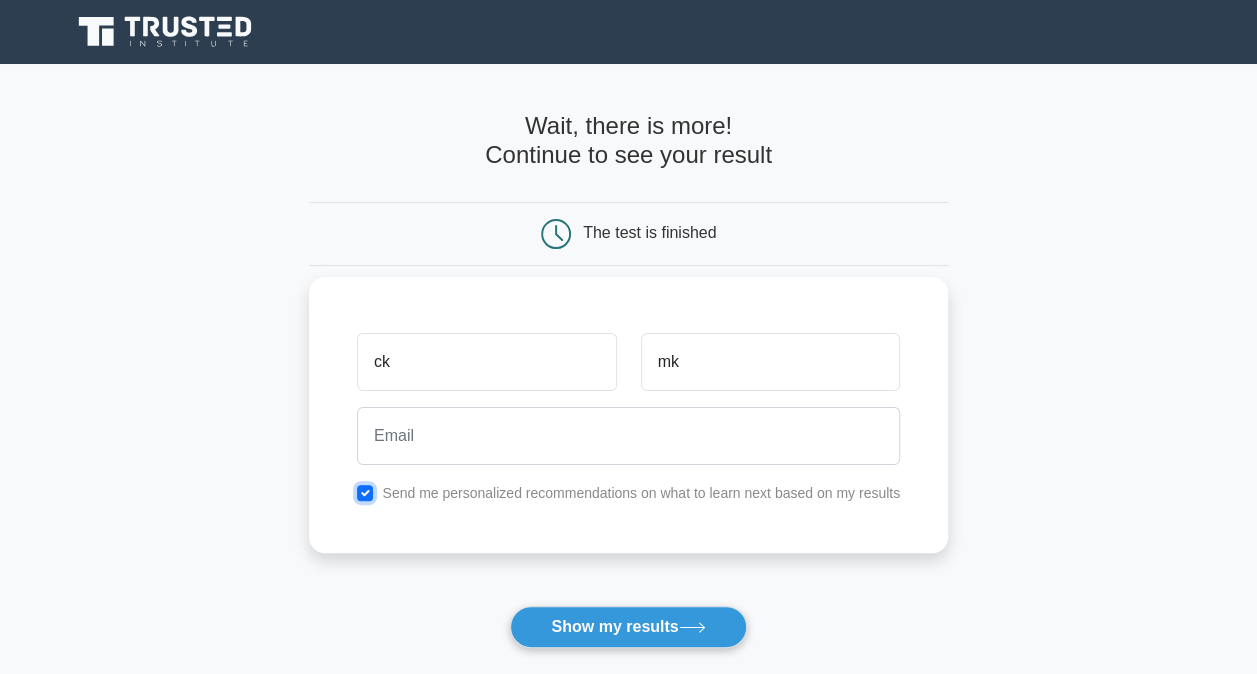 click at bounding box center [365, 493] 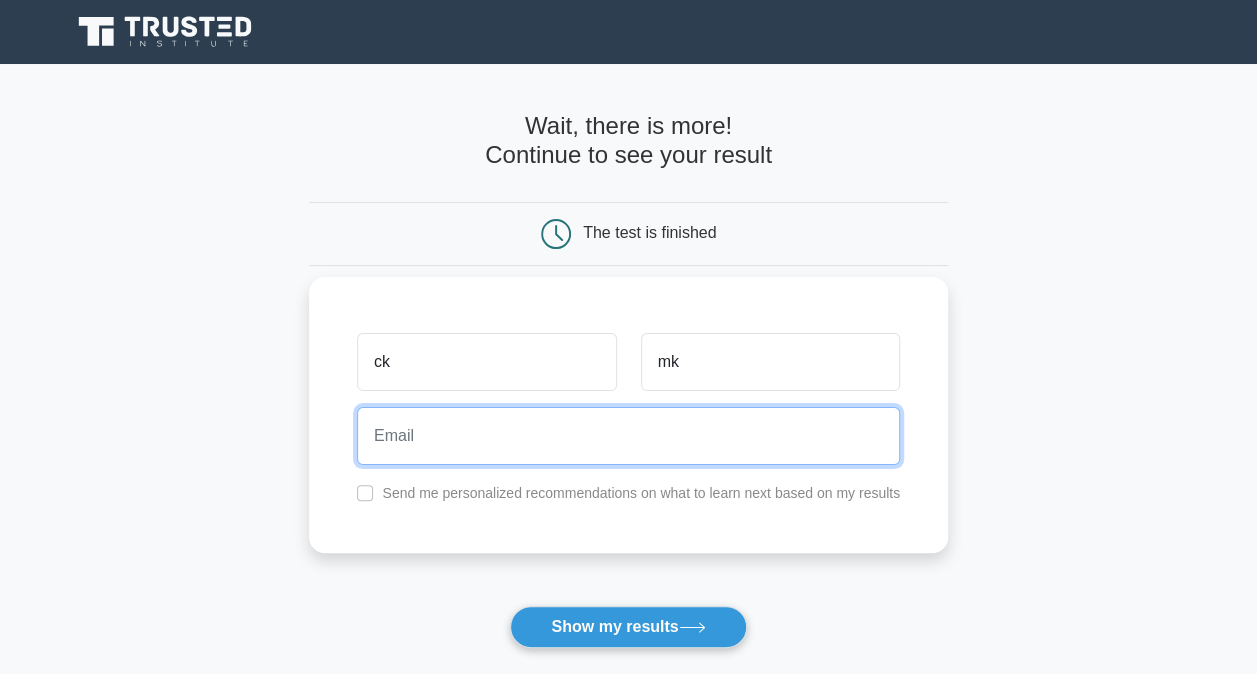 click at bounding box center [628, 436] 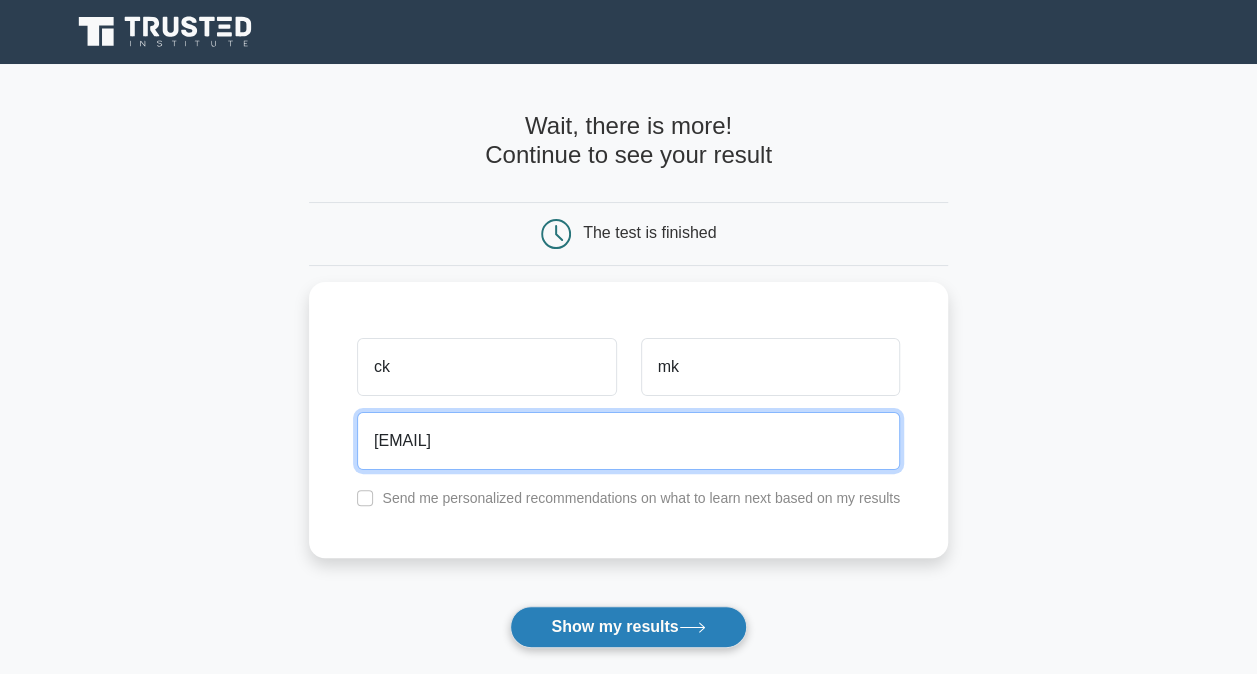 type on "[EMAIL]" 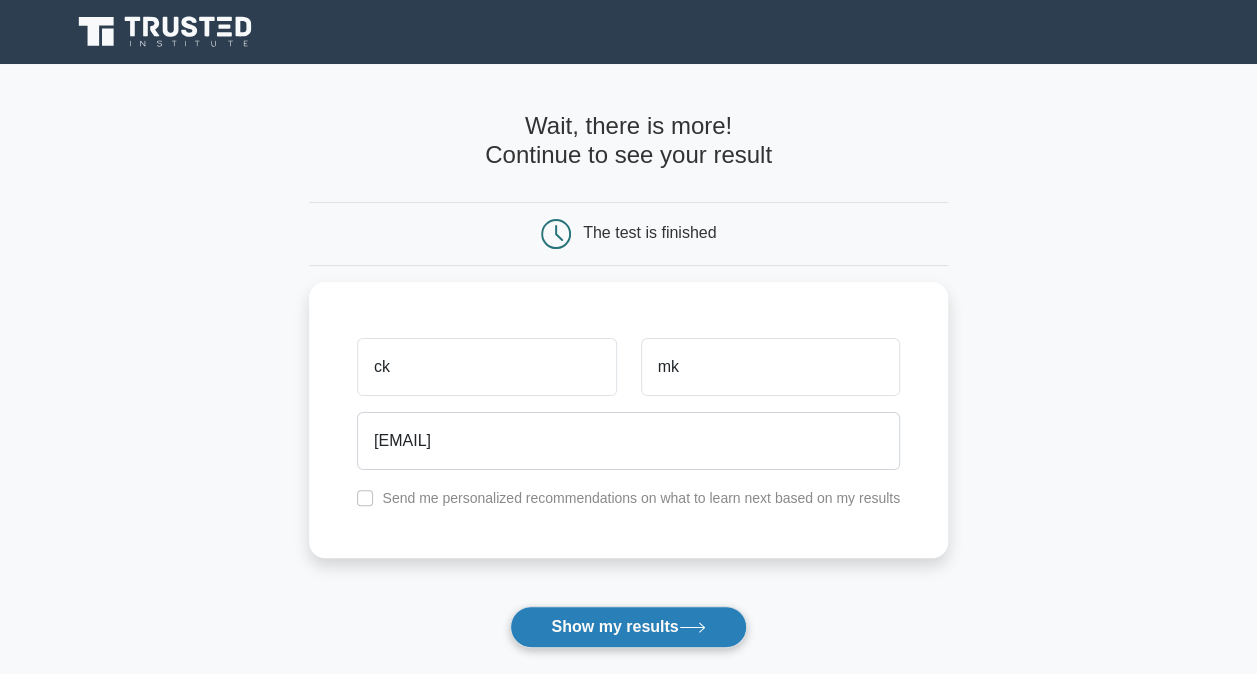 click on "Show my results" at bounding box center (628, 627) 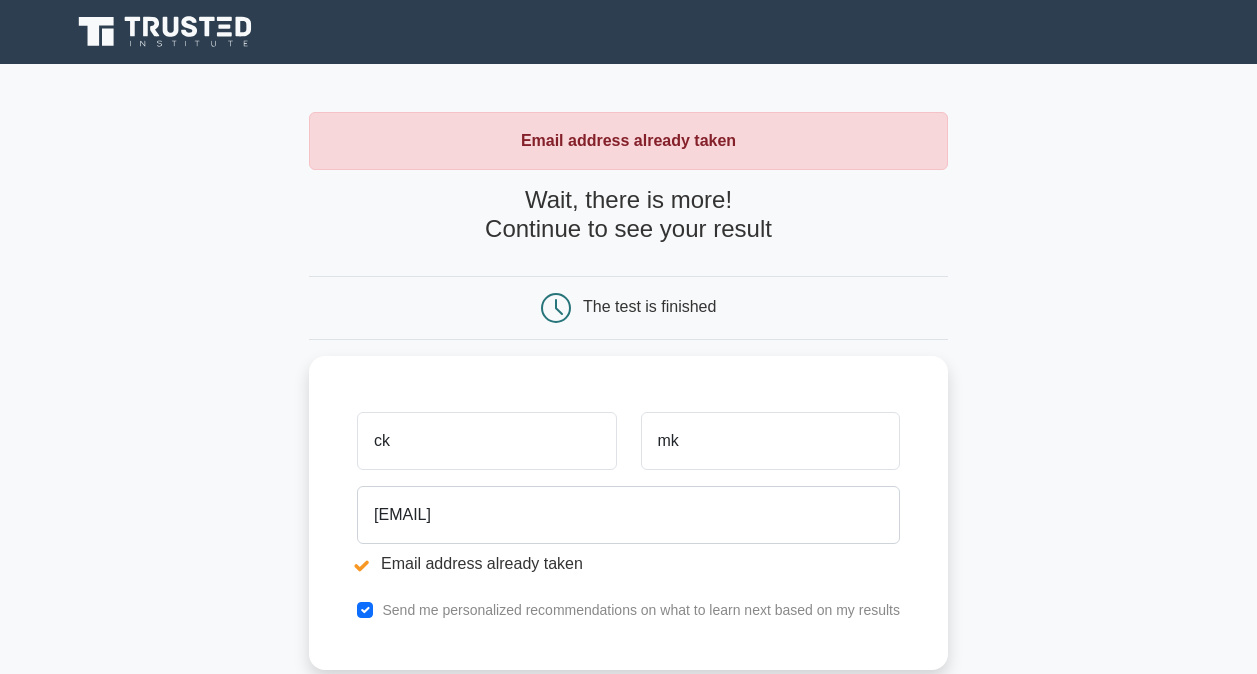 scroll, scrollTop: 0, scrollLeft: 0, axis: both 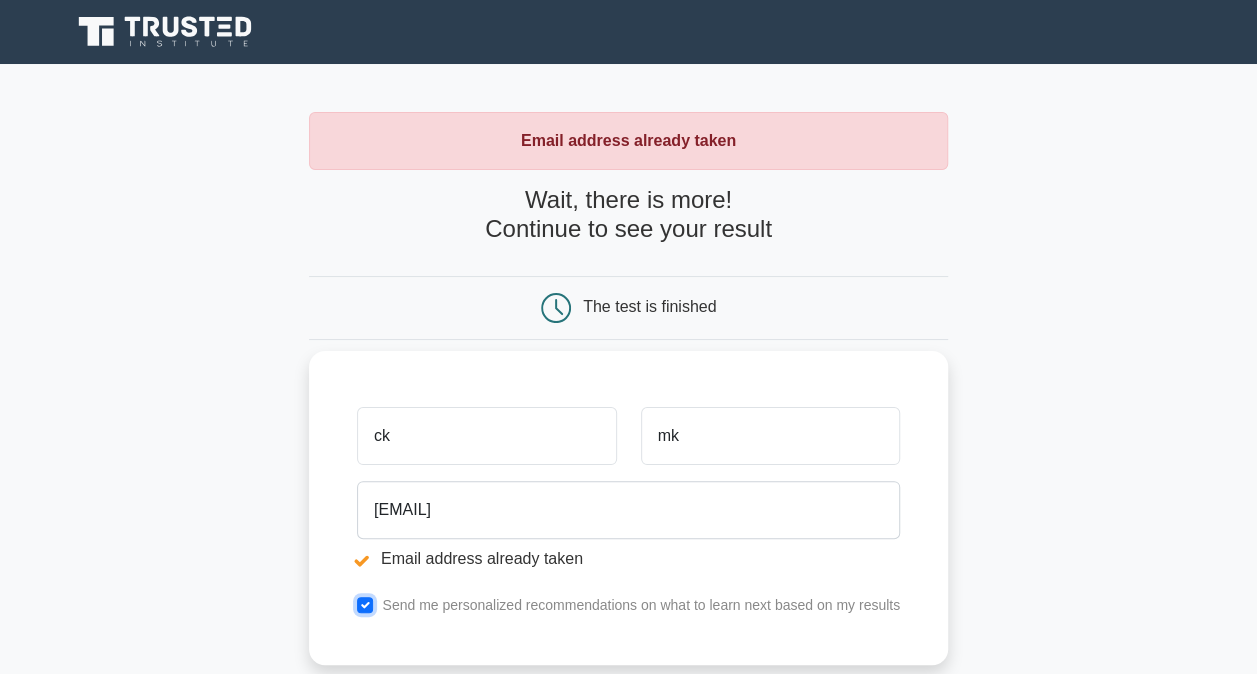 click at bounding box center (365, 605) 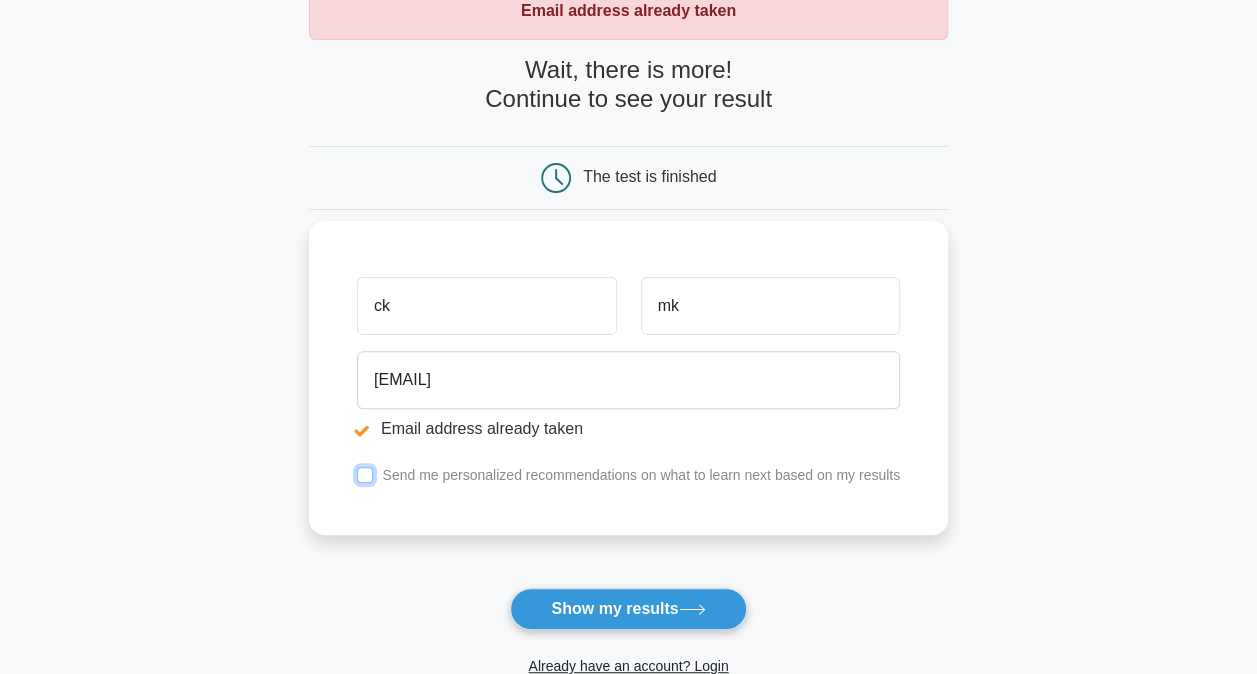 scroll, scrollTop: 145, scrollLeft: 0, axis: vertical 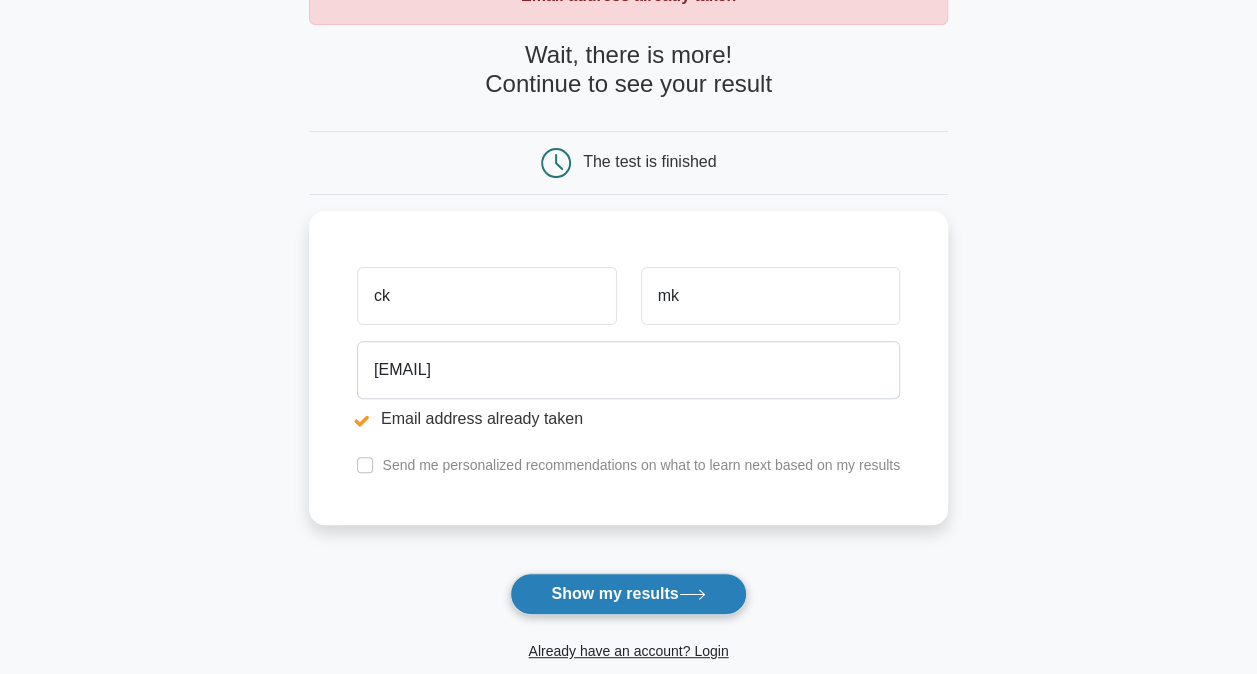 click on "Show my results" at bounding box center [628, 594] 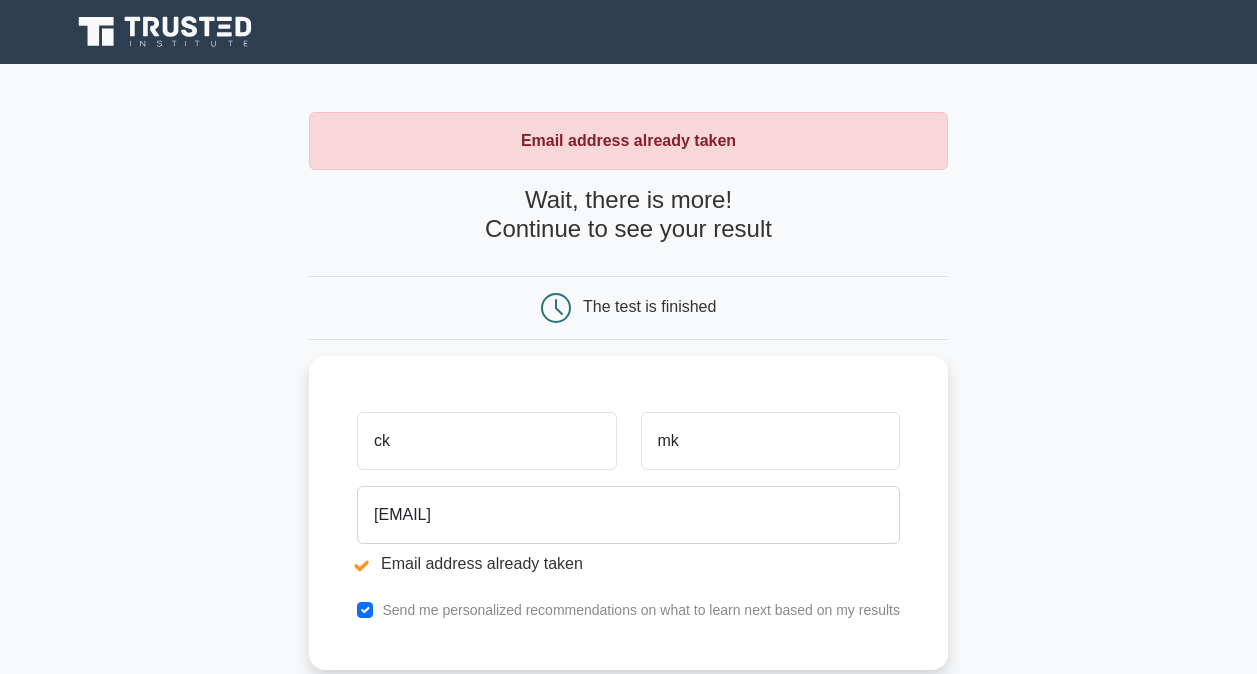 scroll, scrollTop: 0, scrollLeft: 0, axis: both 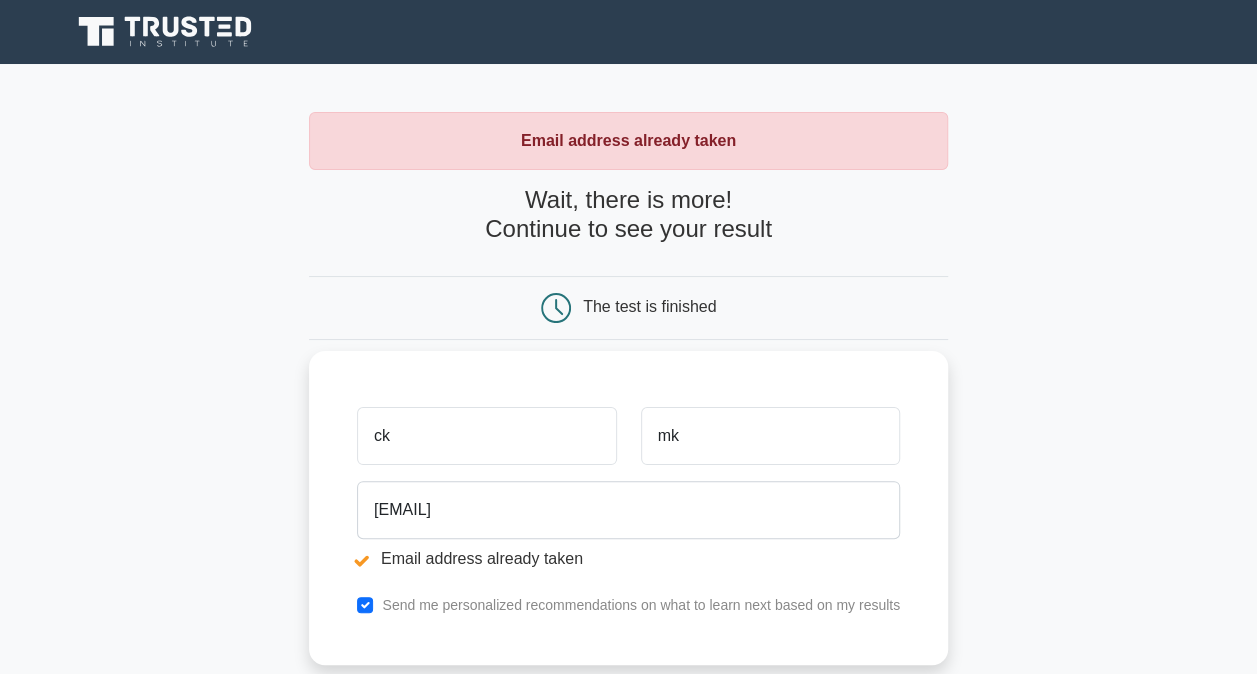 click on "ck" at bounding box center (486, 436) 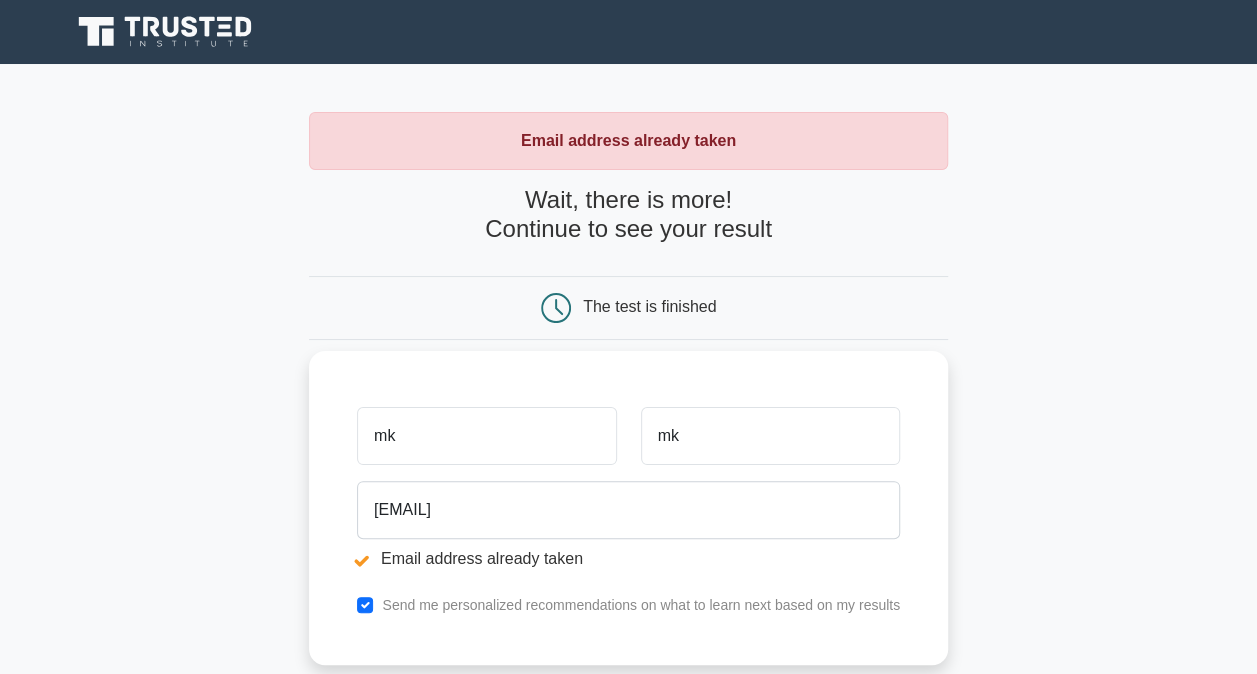 type on "mk" 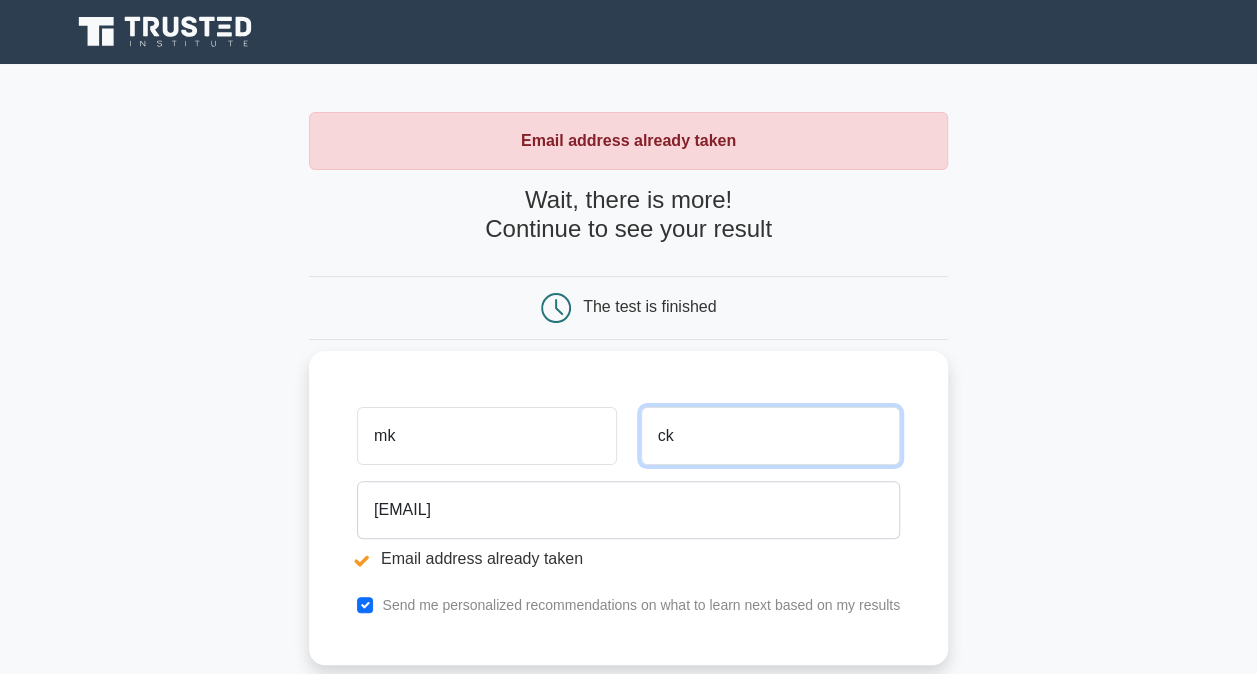 type on "ck" 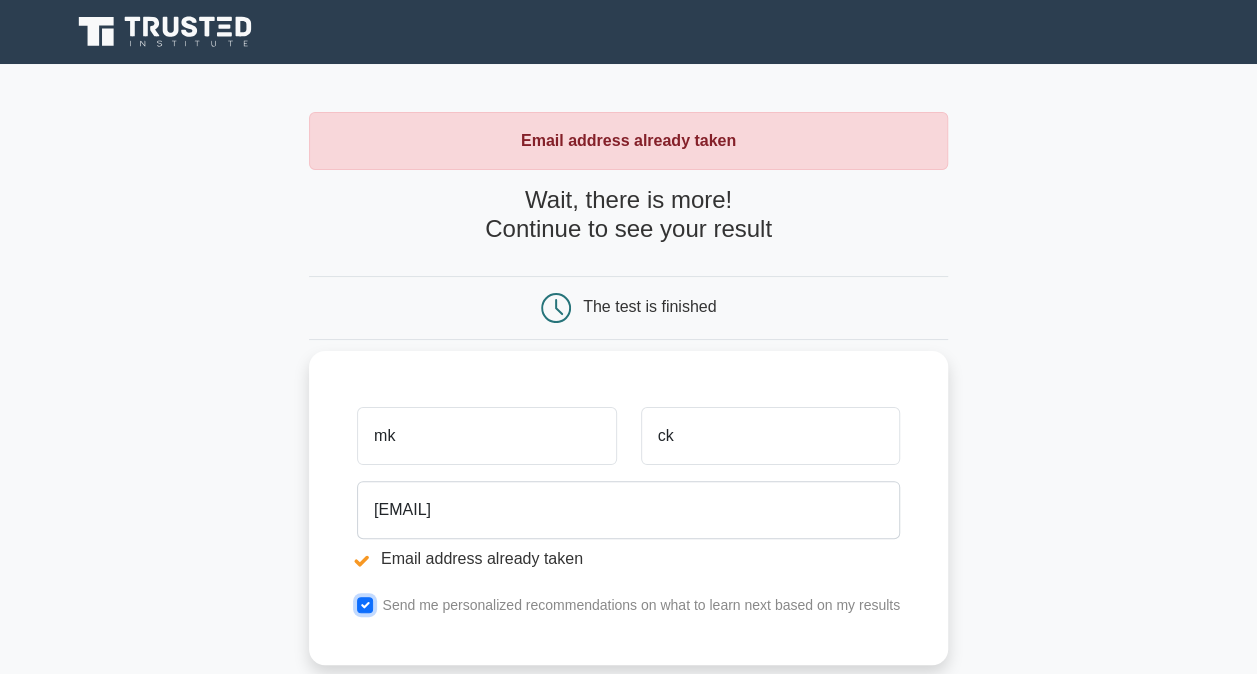 click at bounding box center [365, 605] 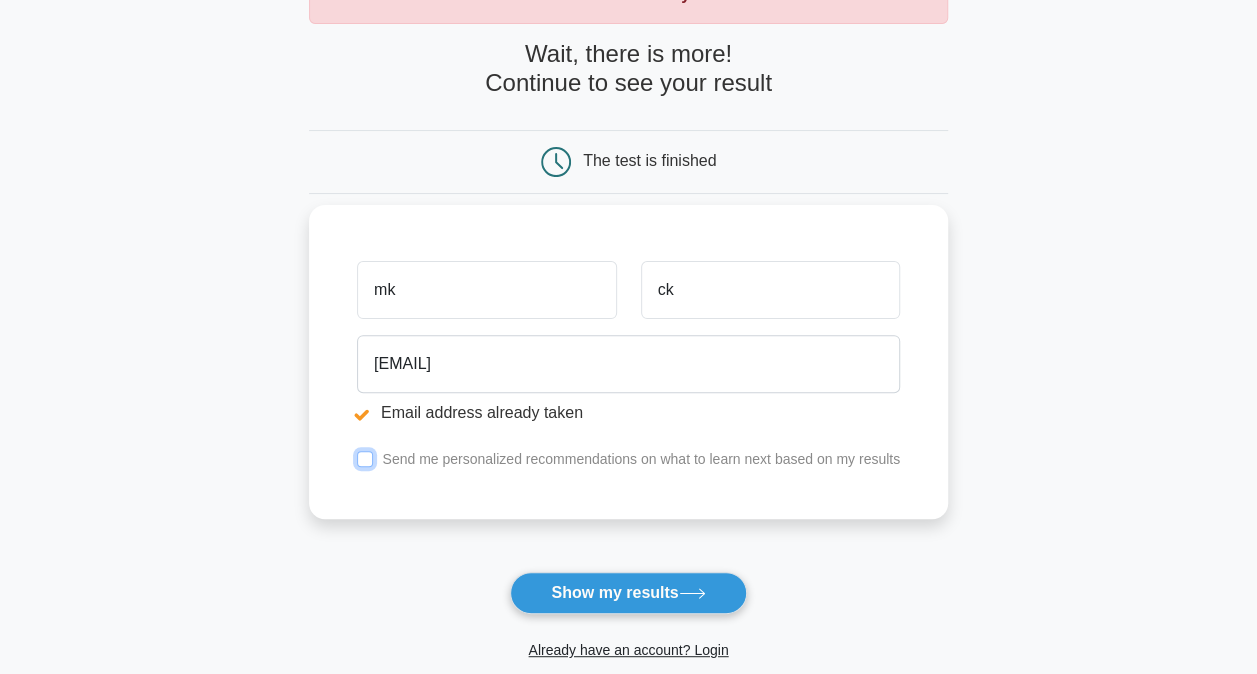 scroll, scrollTop: 147, scrollLeft: 0, axis: vertical 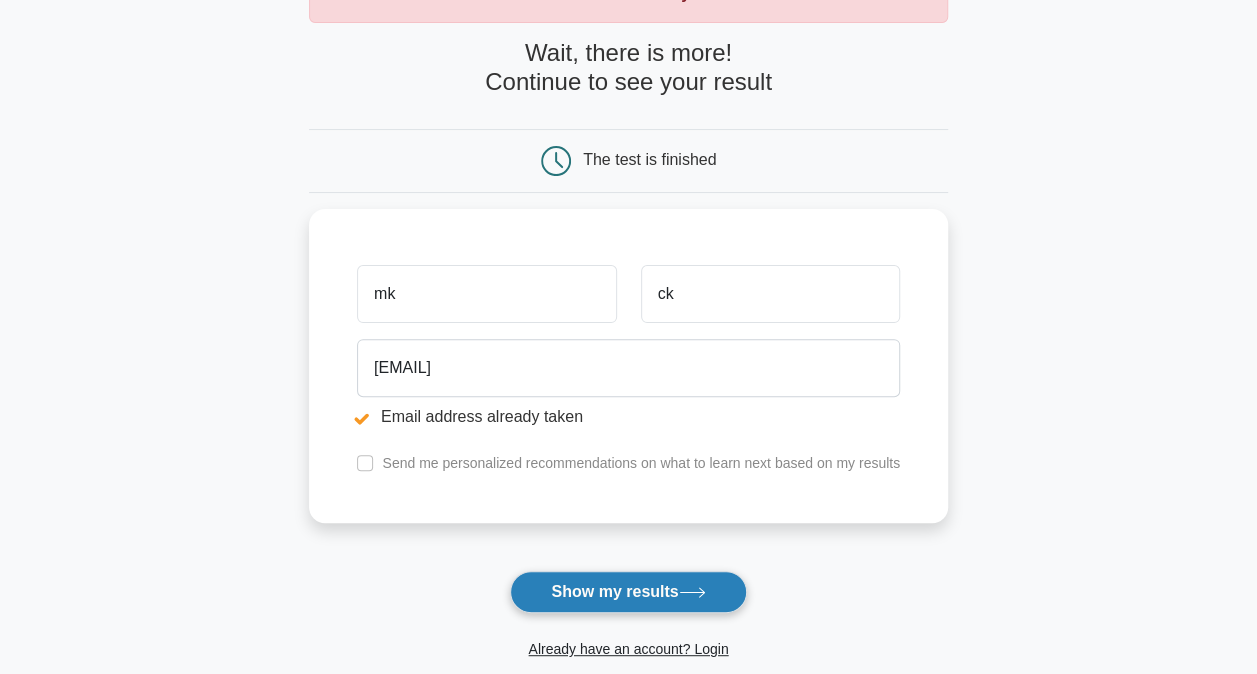 click on "Show my results" at bounding box center [628, 592] 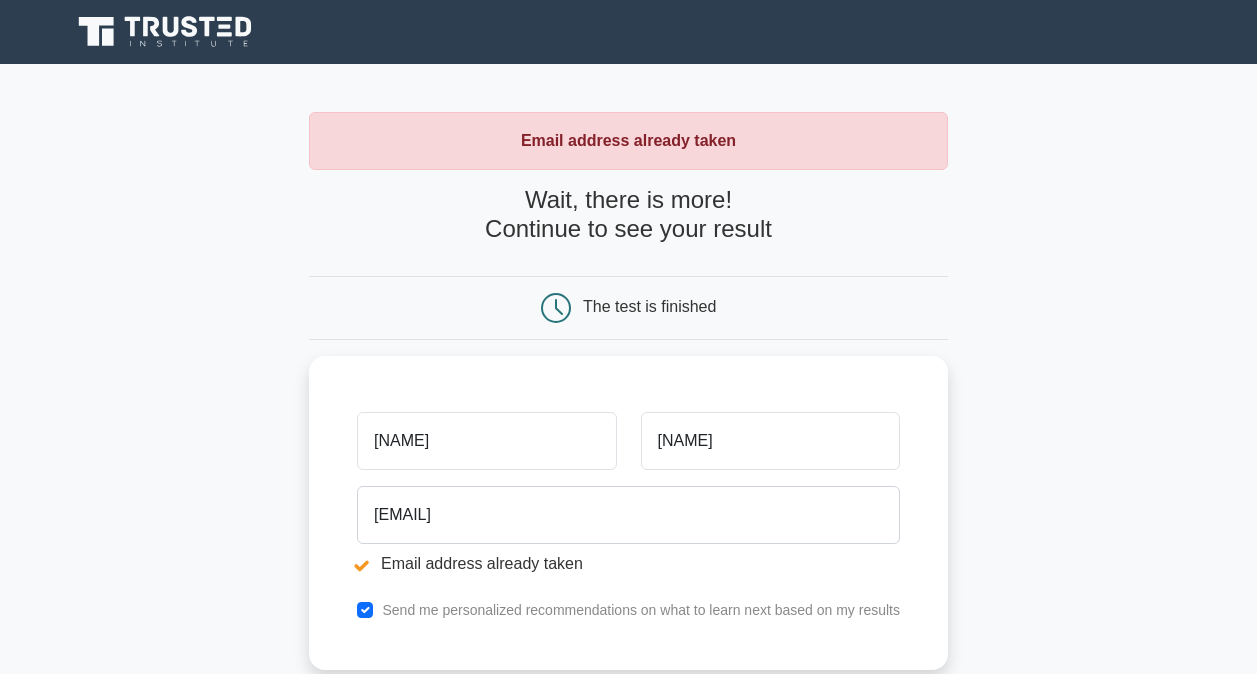 scroll, scrollTop: 0, scrollLeft: 0, axis: both 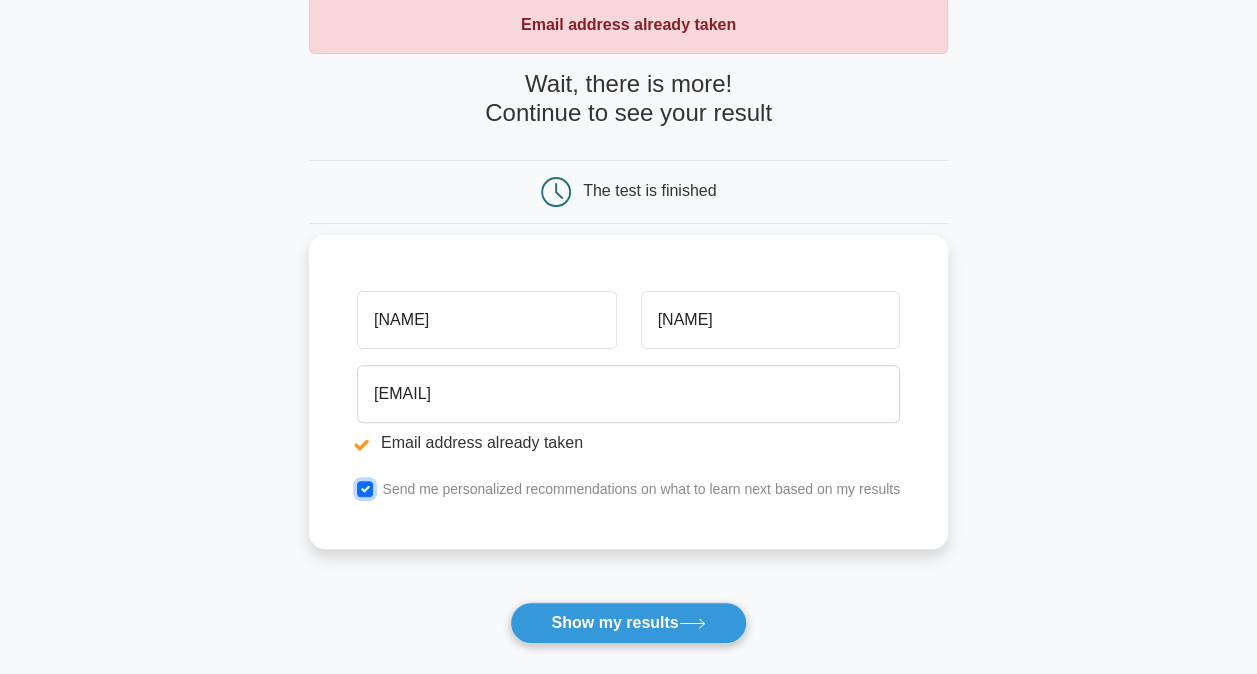 click at bounding box center (365, 489) 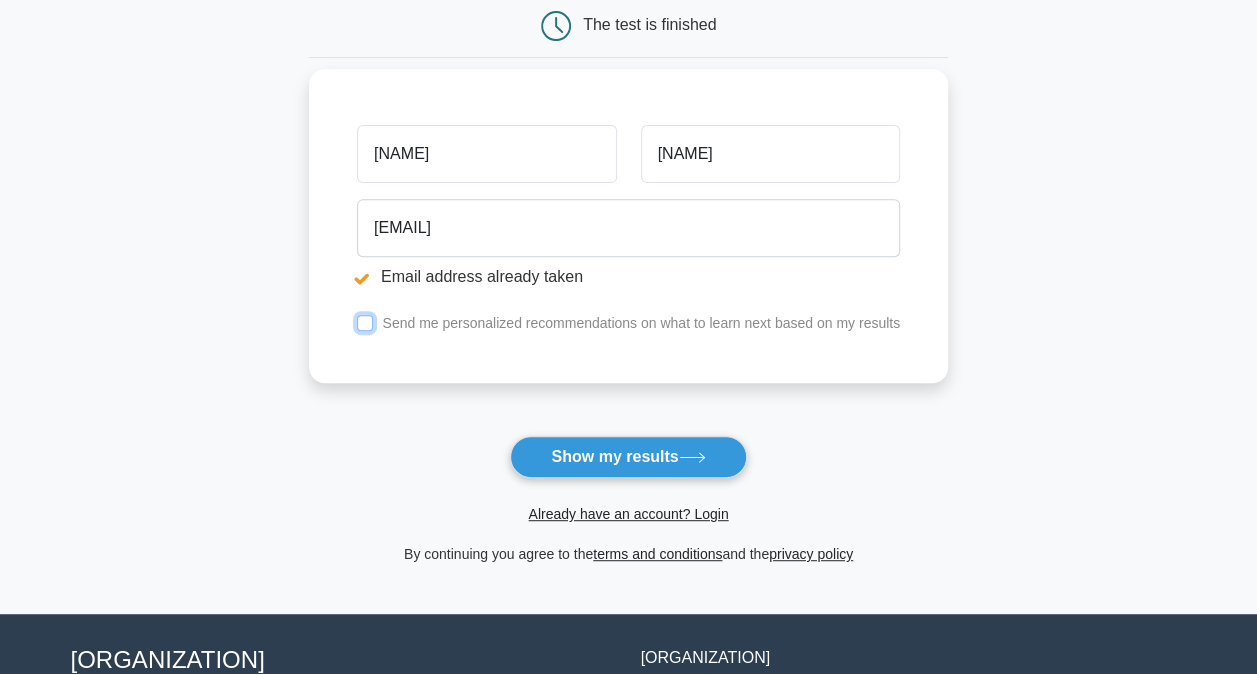 scroll, scrollTop: 284, scrollLeft: 0, axis: vertical 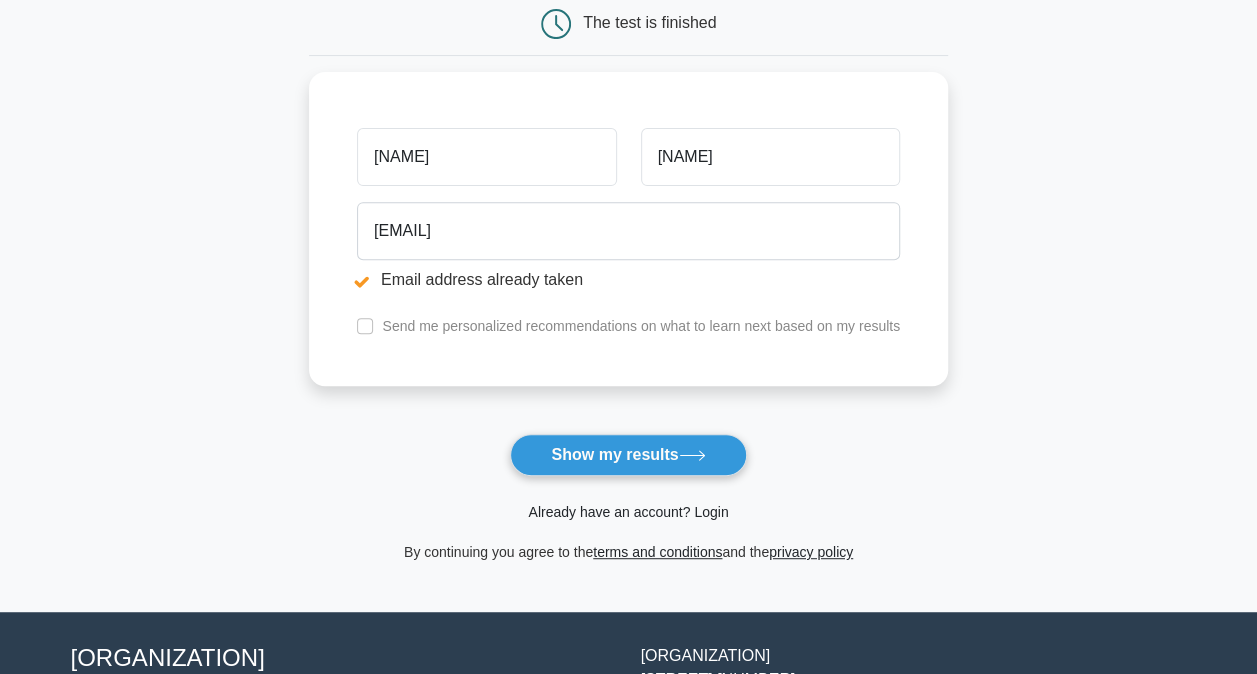click on "Already have an account? Login" at bounding box center (628, 512) 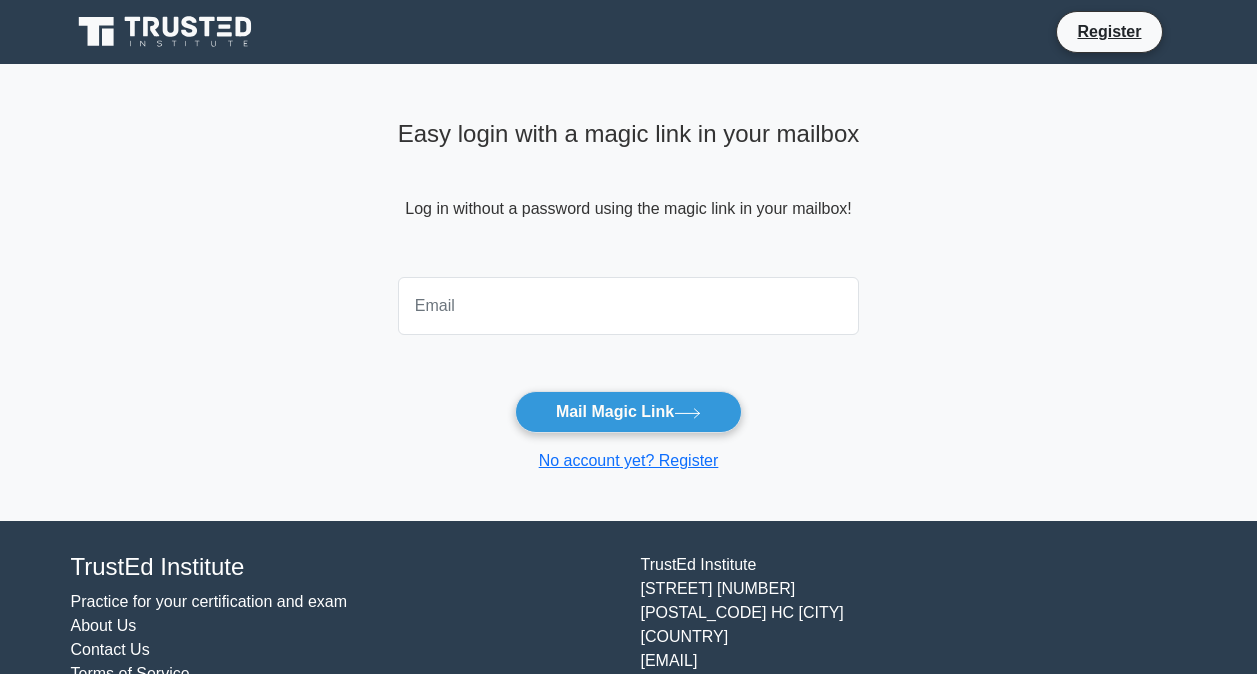 scroll, scrollTop: 0, scrollLeft: 0, axis: both 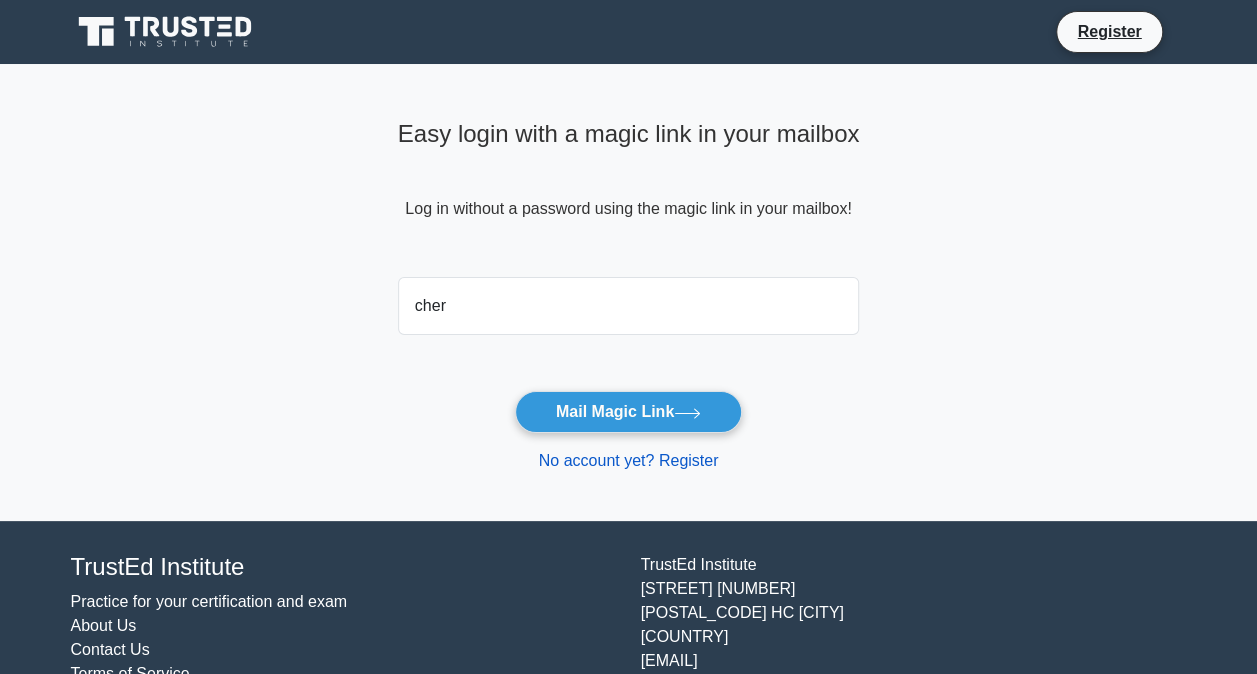 type on "[EMAIL]" 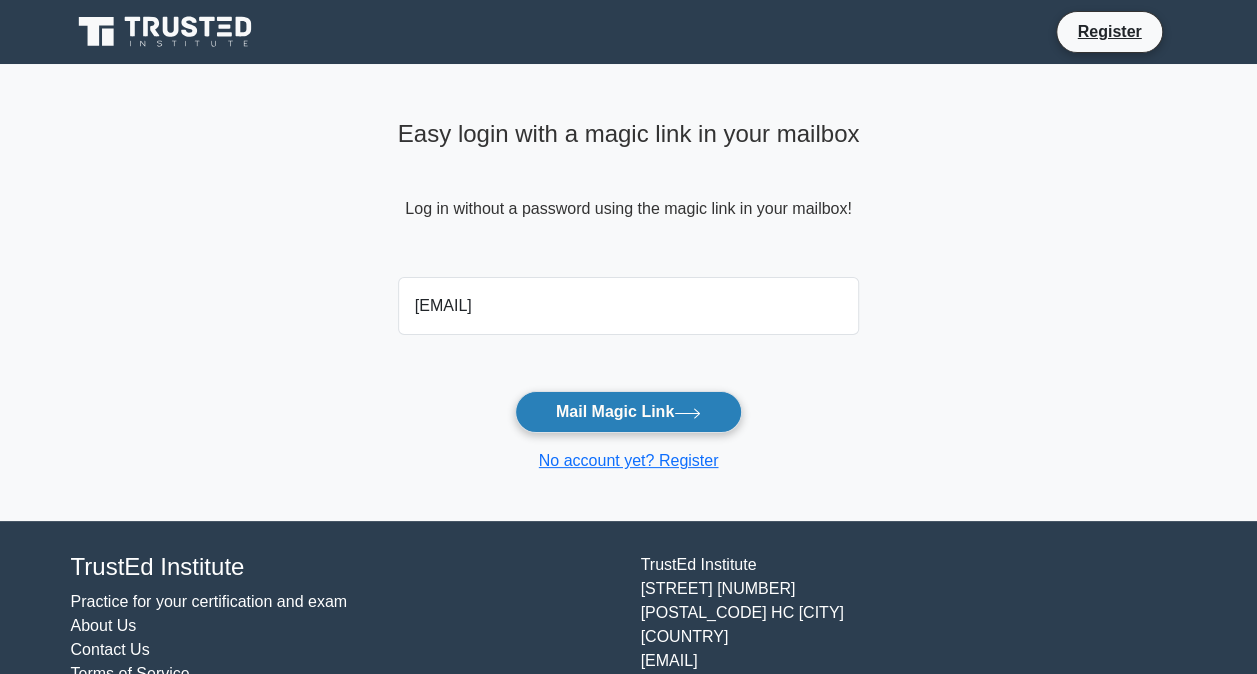 click on "Mail Magic Link" at bounding box center [628, 412] 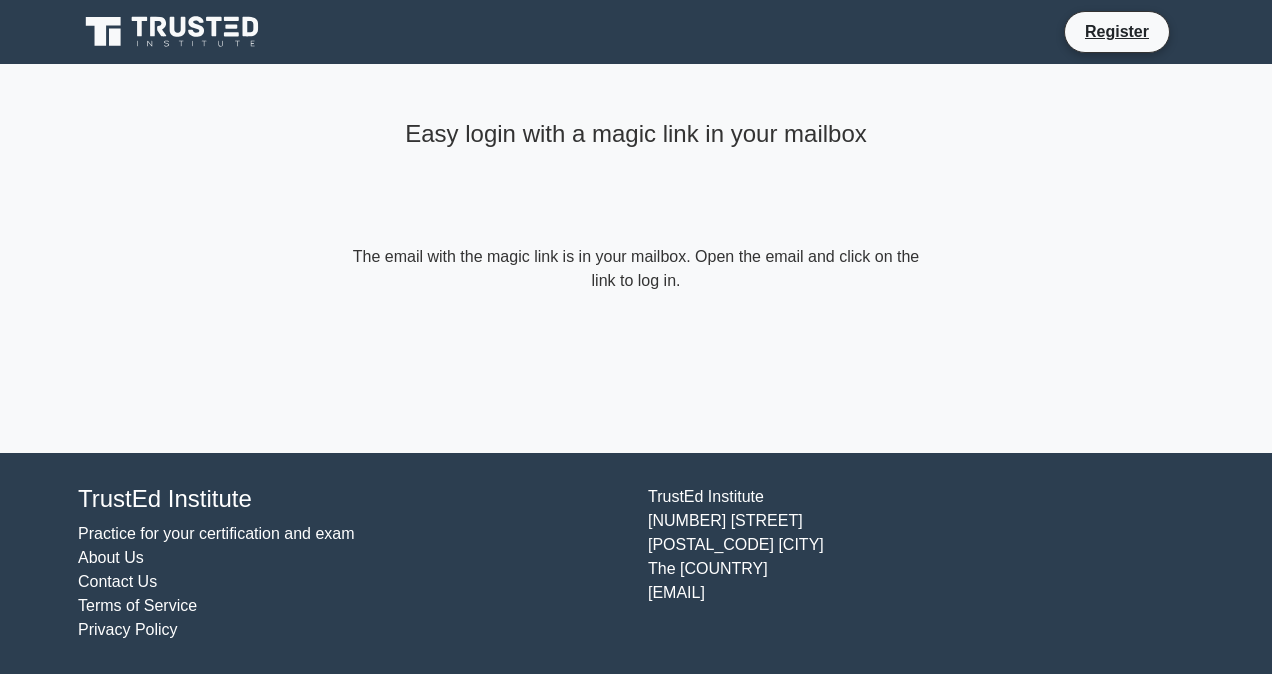 scroll, scrollTop: 0, scrollLeft: 0, axis: both 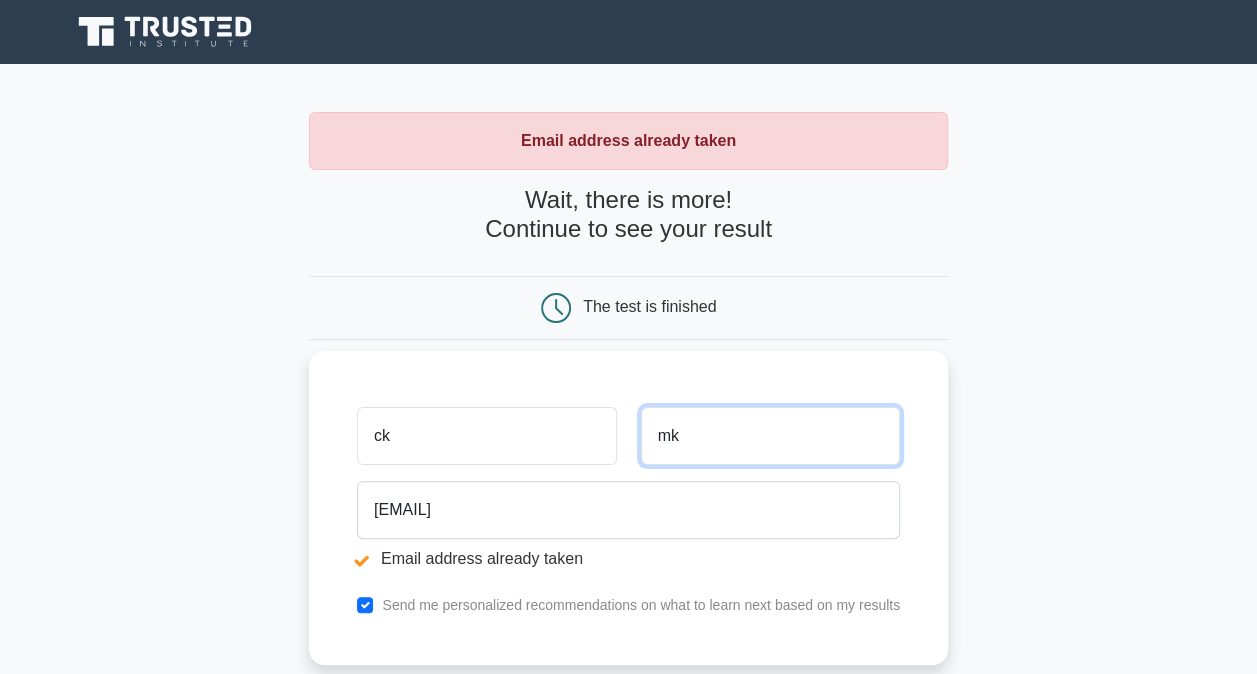 click on "mk" at bounding box center [770, 436] 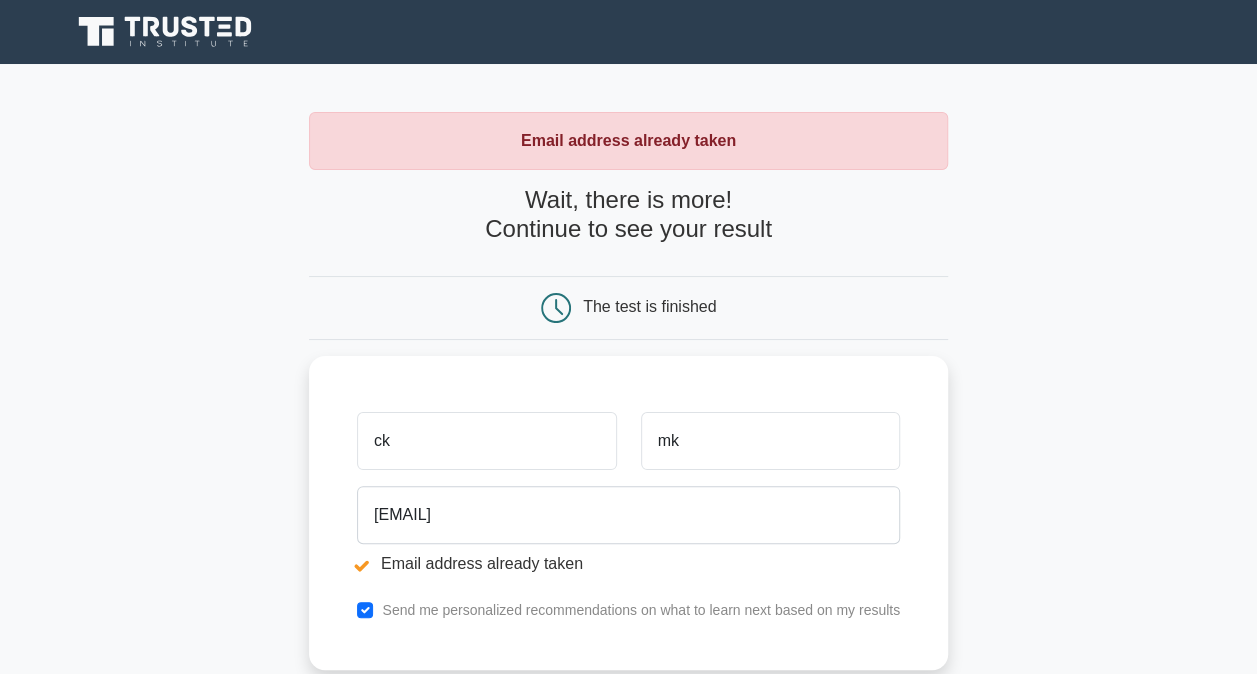 click on "The test is finished" at bounding box center [628, 308] 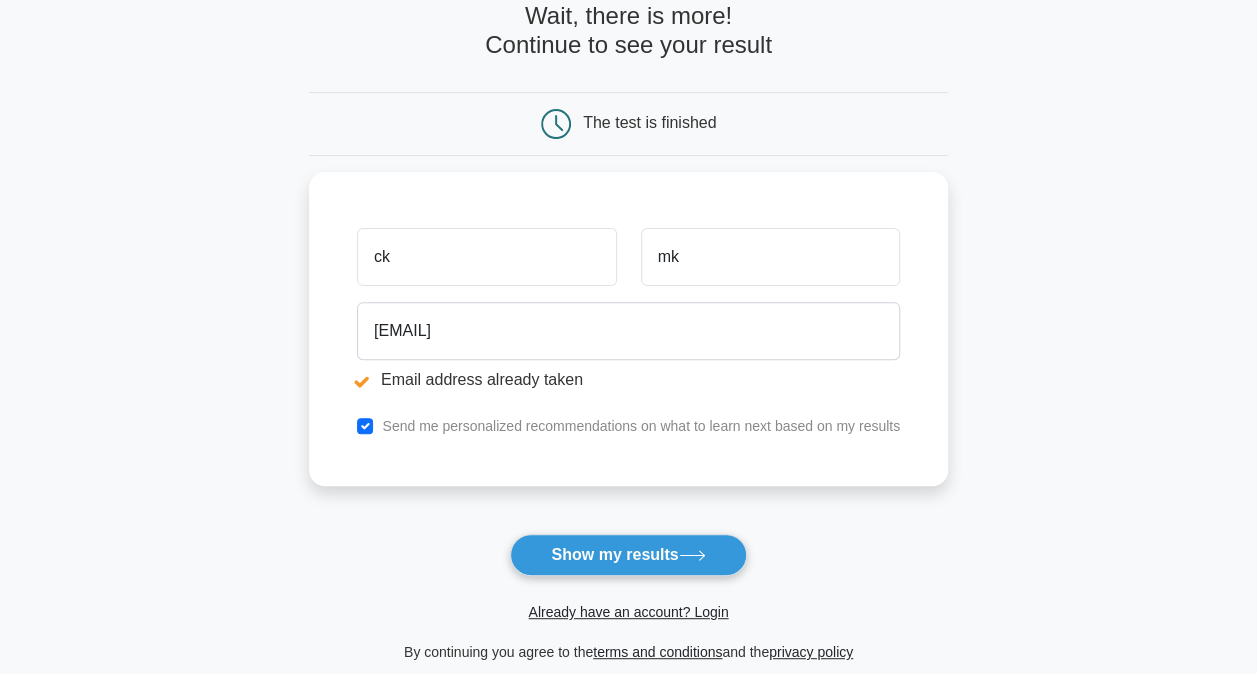 scroll, scrollTop: 186, scrollLeft: 0, axis: vertical 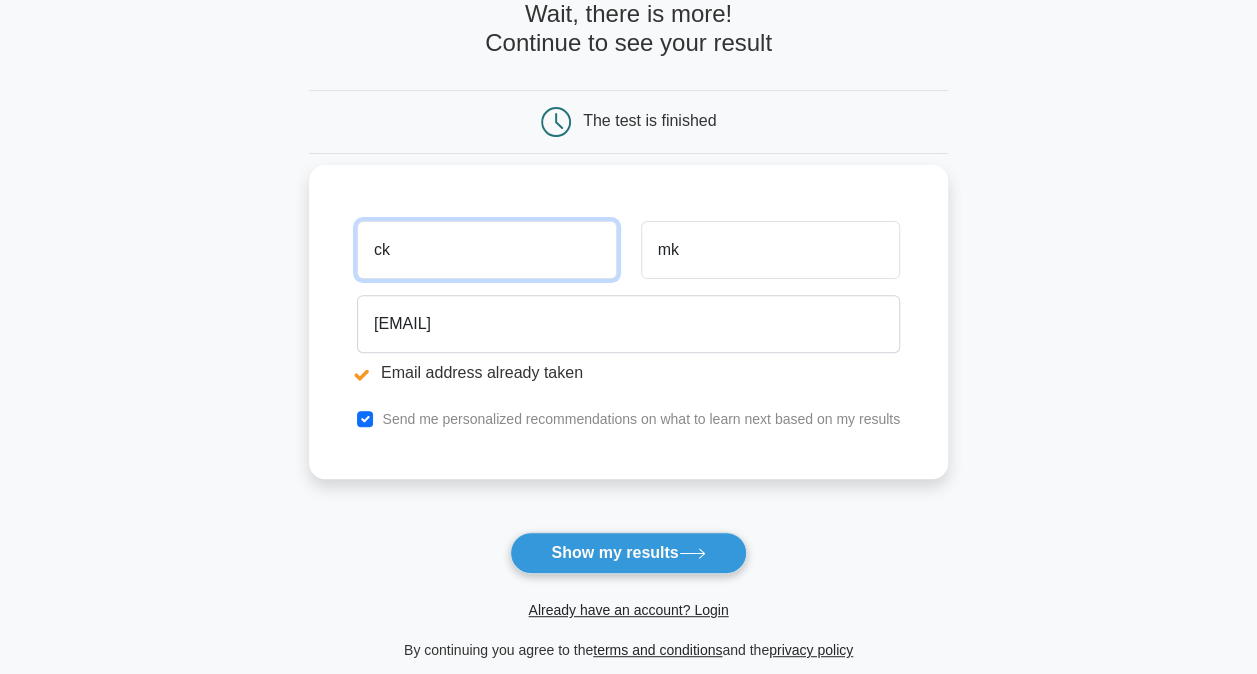 click on "ck" at bounding box center (486, 250) 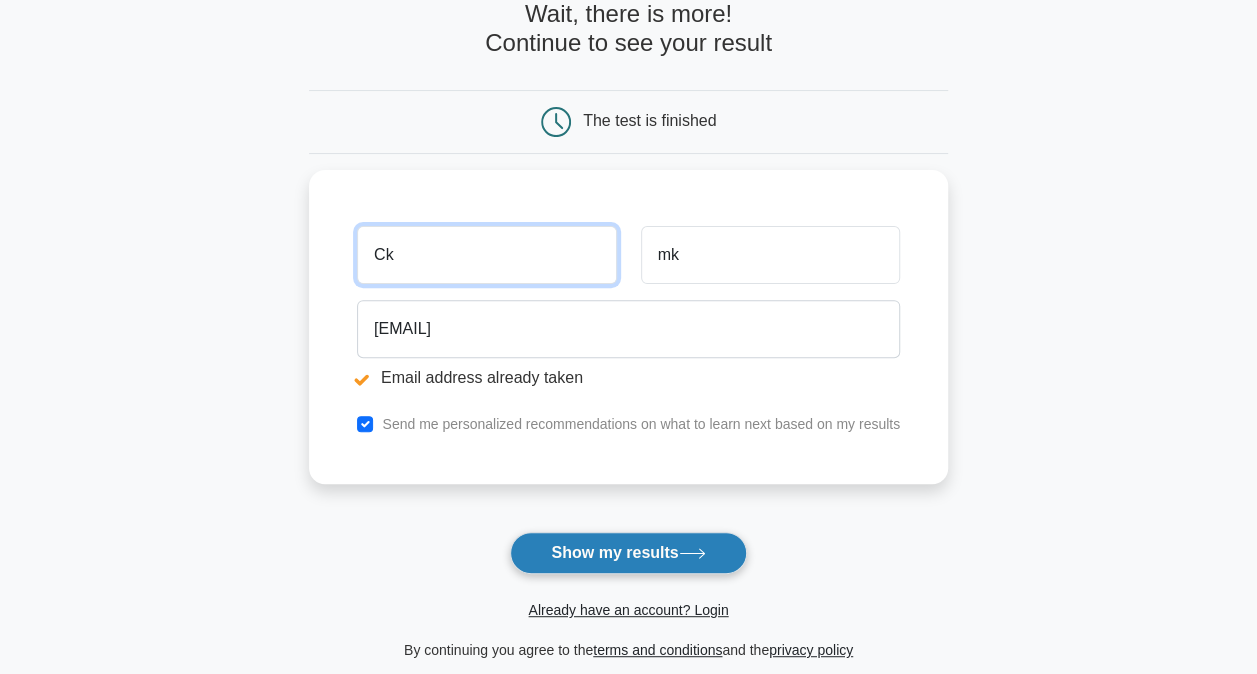 type on "Ck" 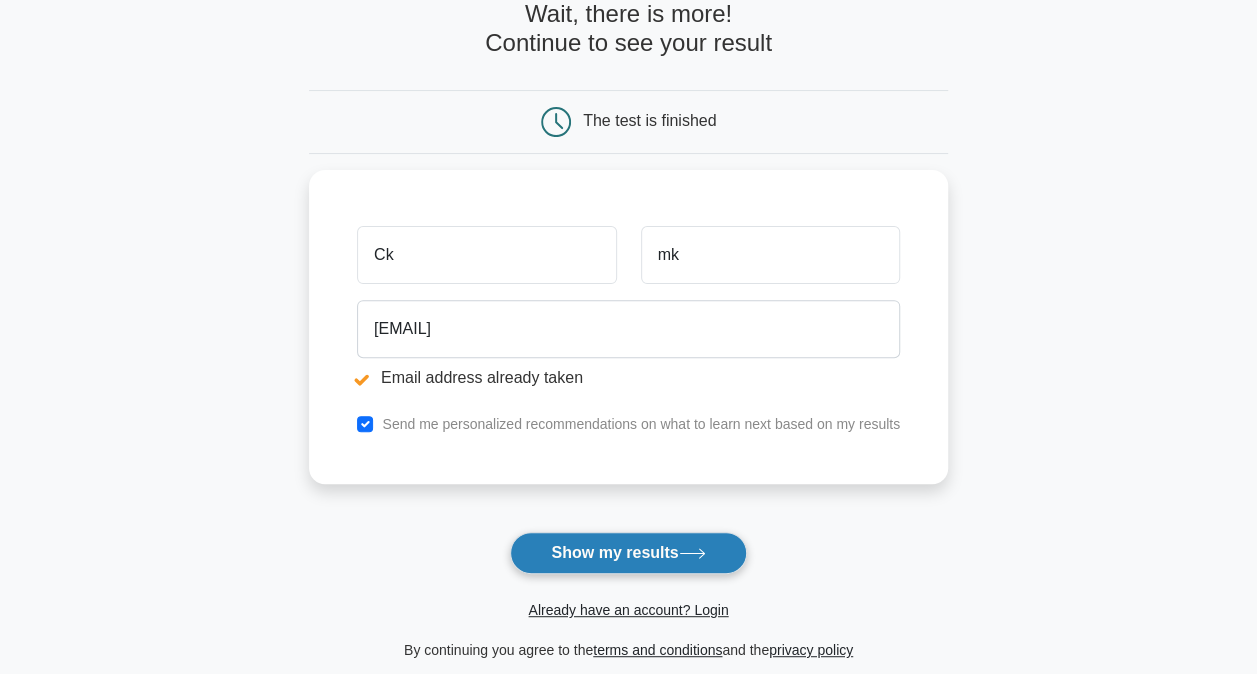 click on "Show my results" at bounding box center (628, 553) 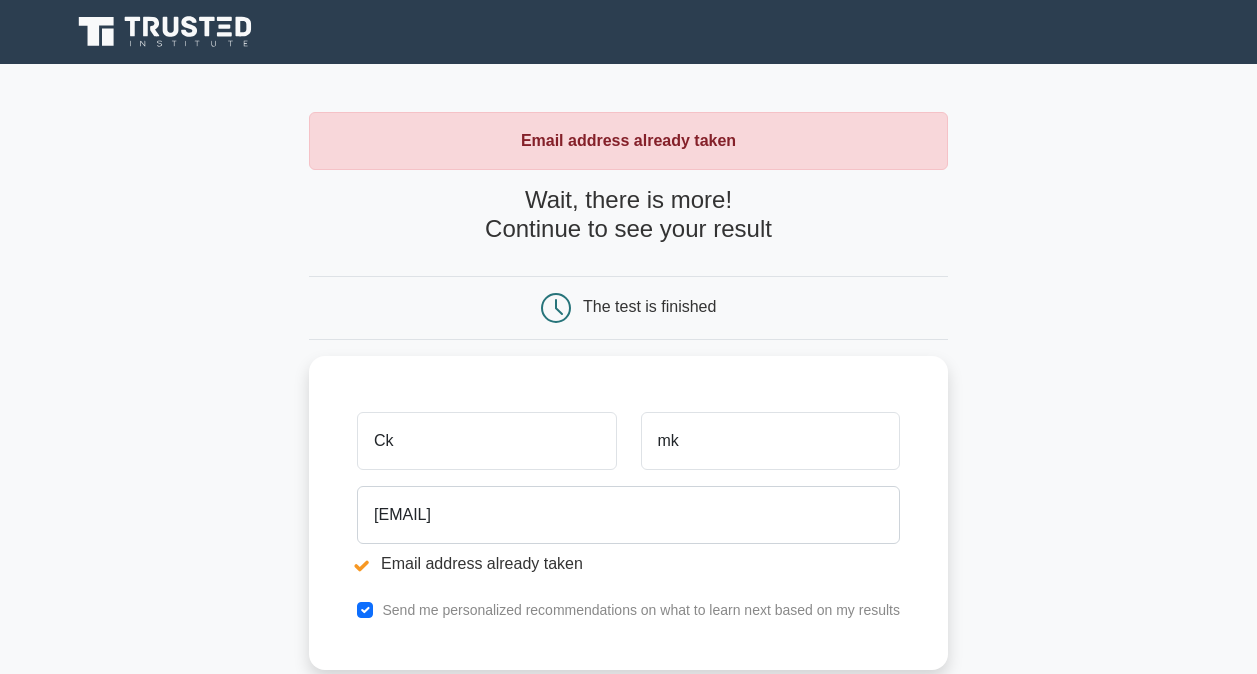 scroll, scrollTop: 0, scrollLeft: 0, axis: both 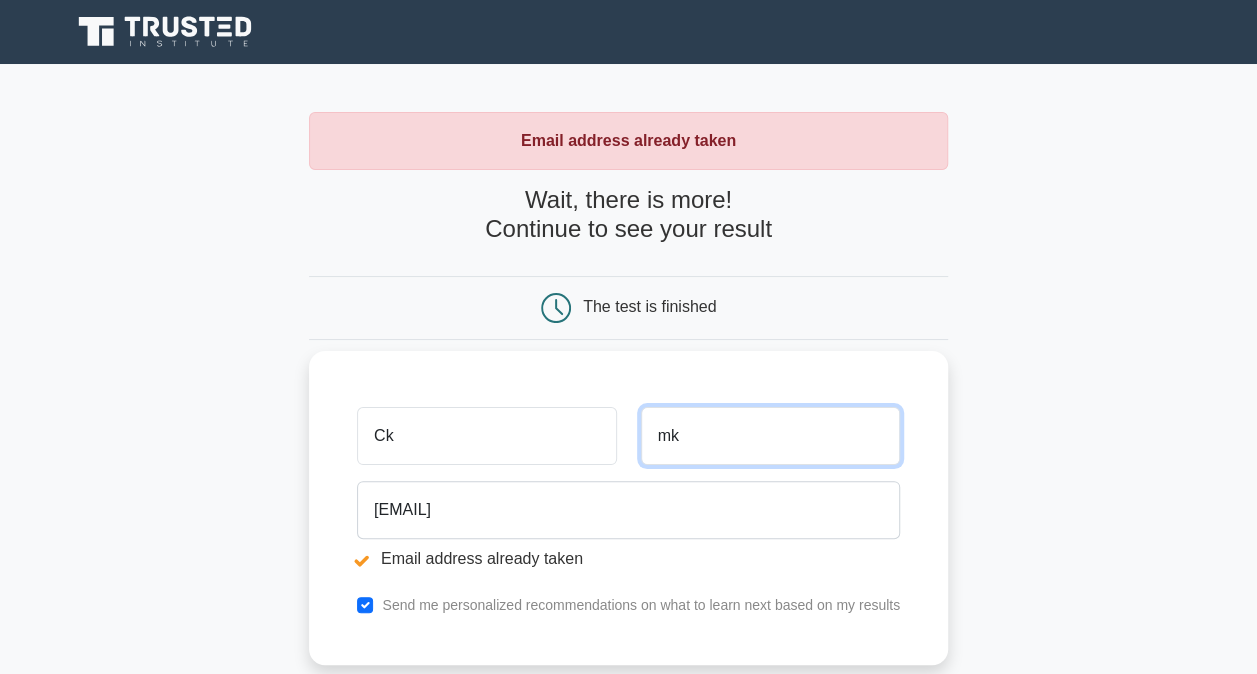 click on "mk" at bounding box center (770, 436) 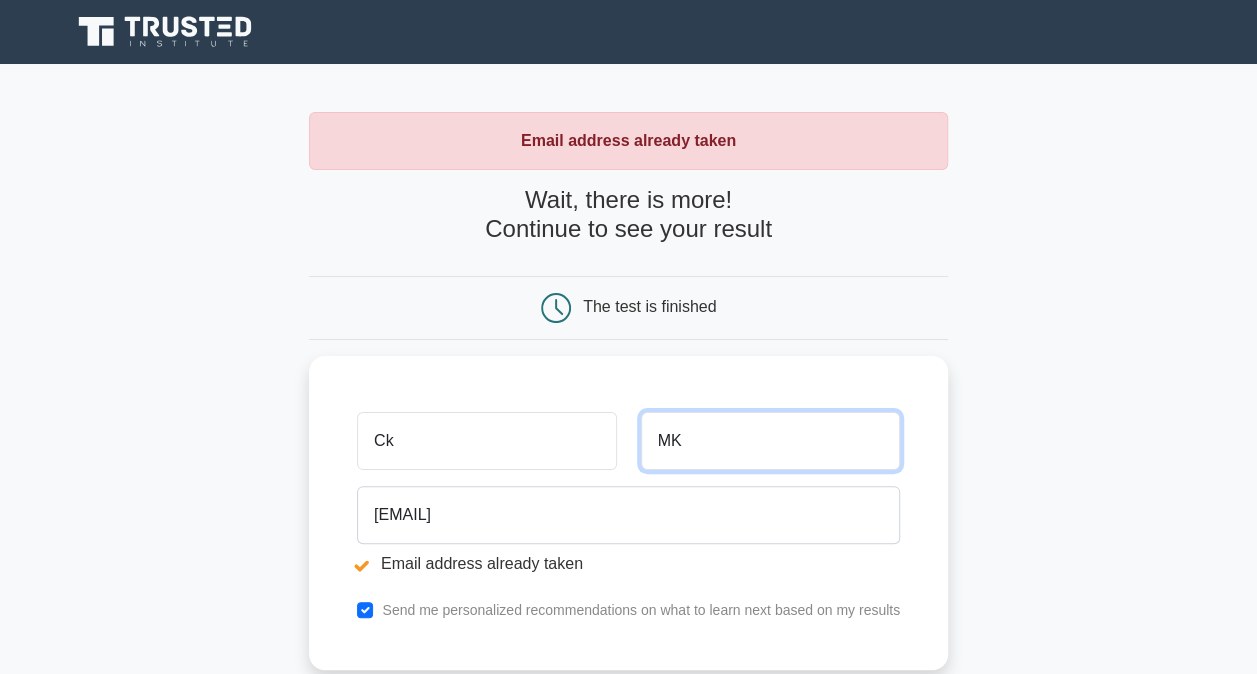 type on "MK" 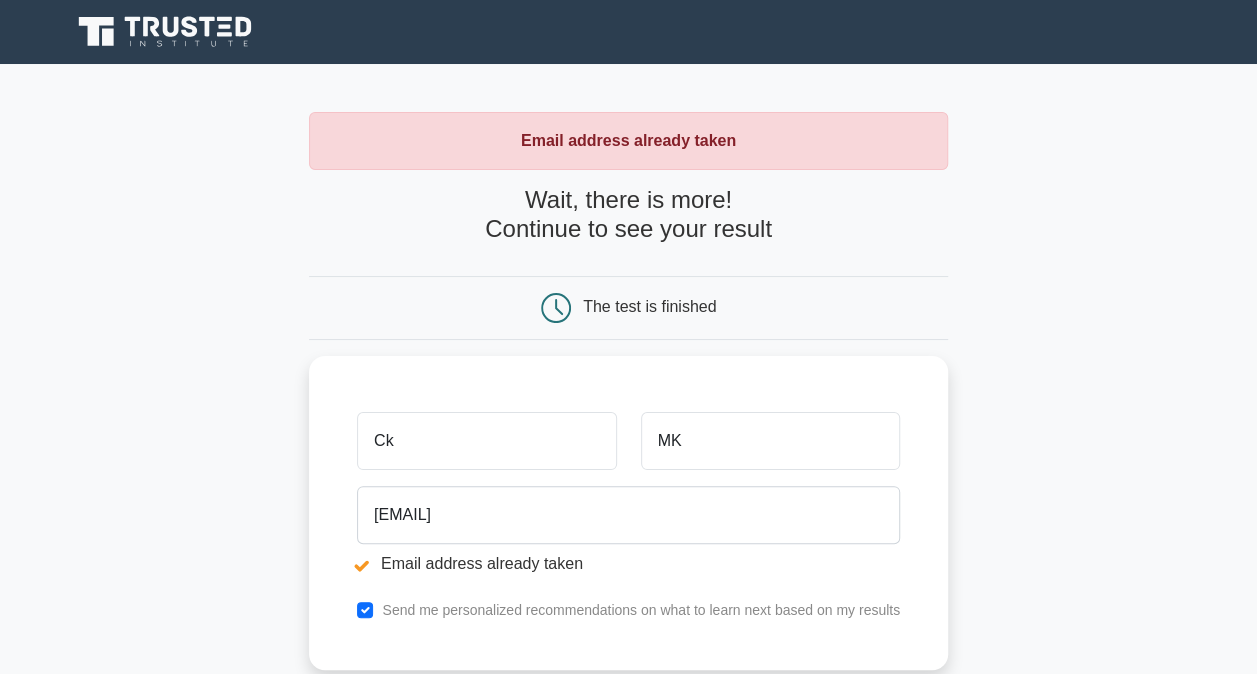 click on "Email address already taken
Wait, there is more! Continue to see your result
The test is finished
Ck MK" at bounding box center [628, 480] 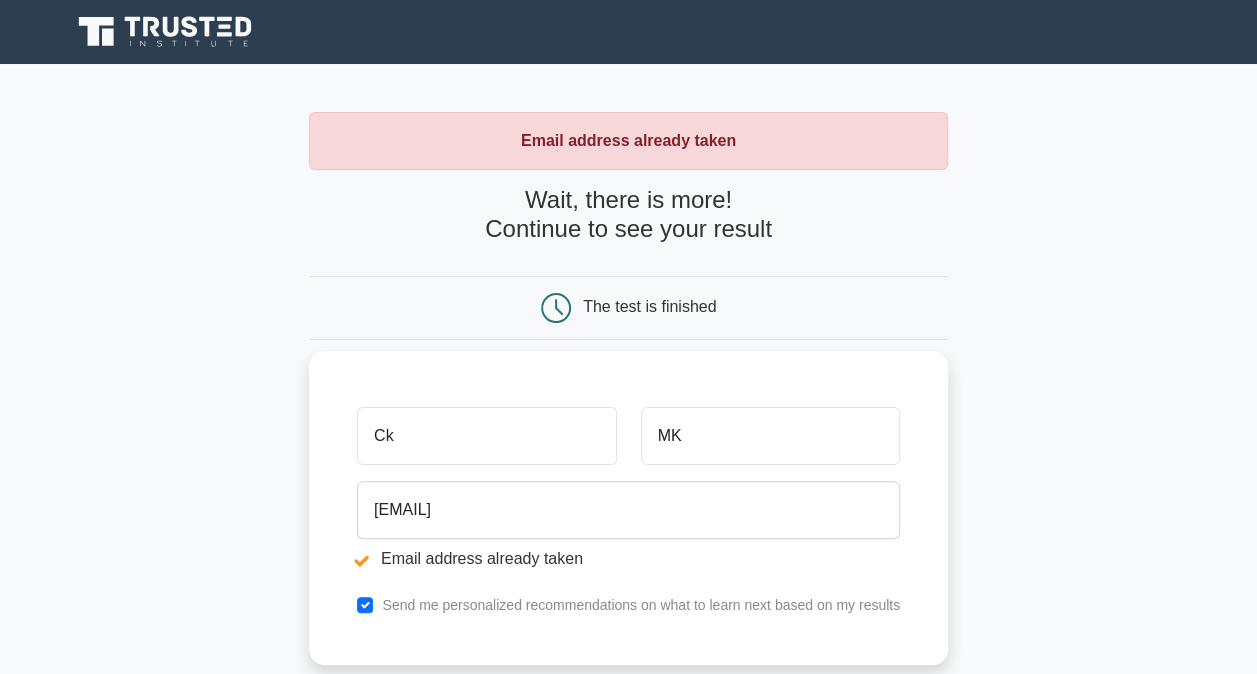 click on "Send me personalized recommendations on what to learn next based on my results" at bounding box center [628, 605] 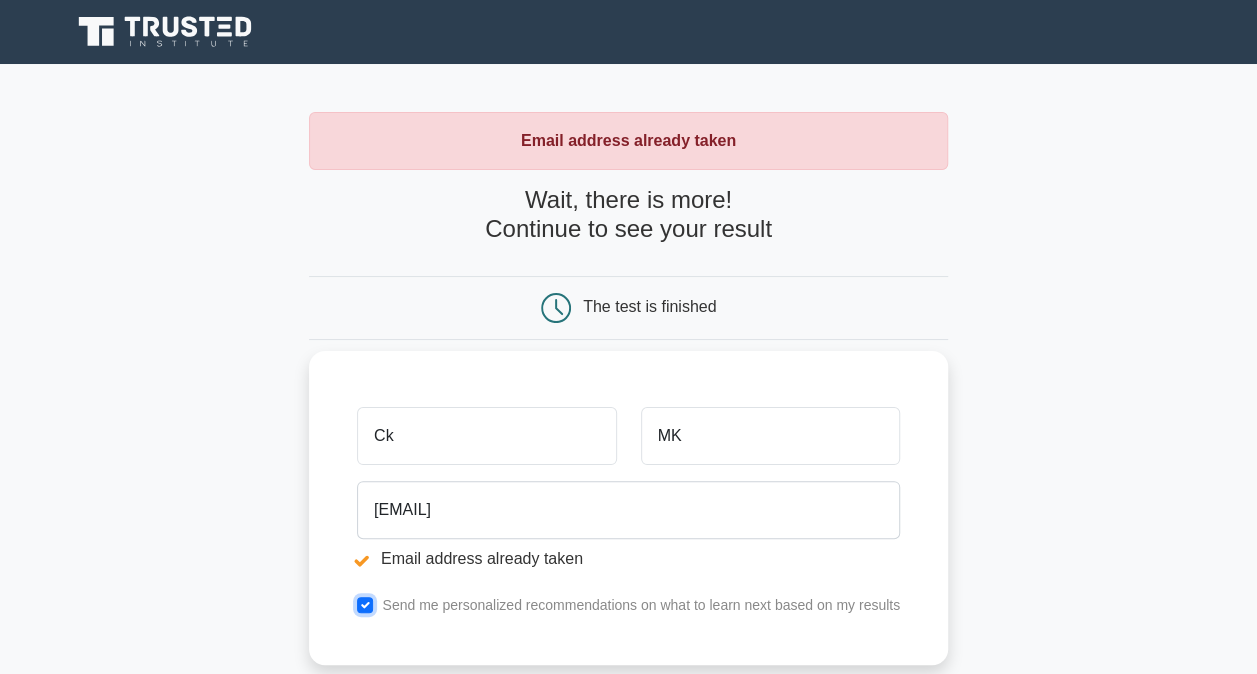 click at bounding box center (365, 605) 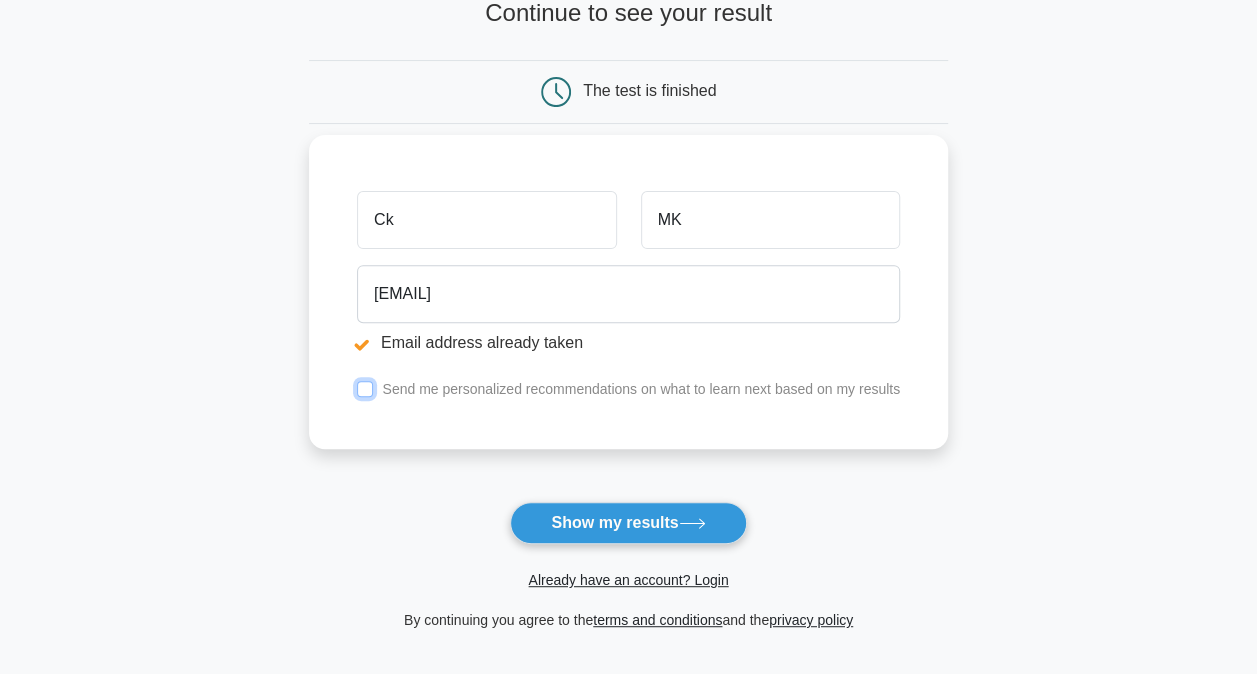 scroll, scrollTop: 224, scrollLeft: 0, axis: vertical 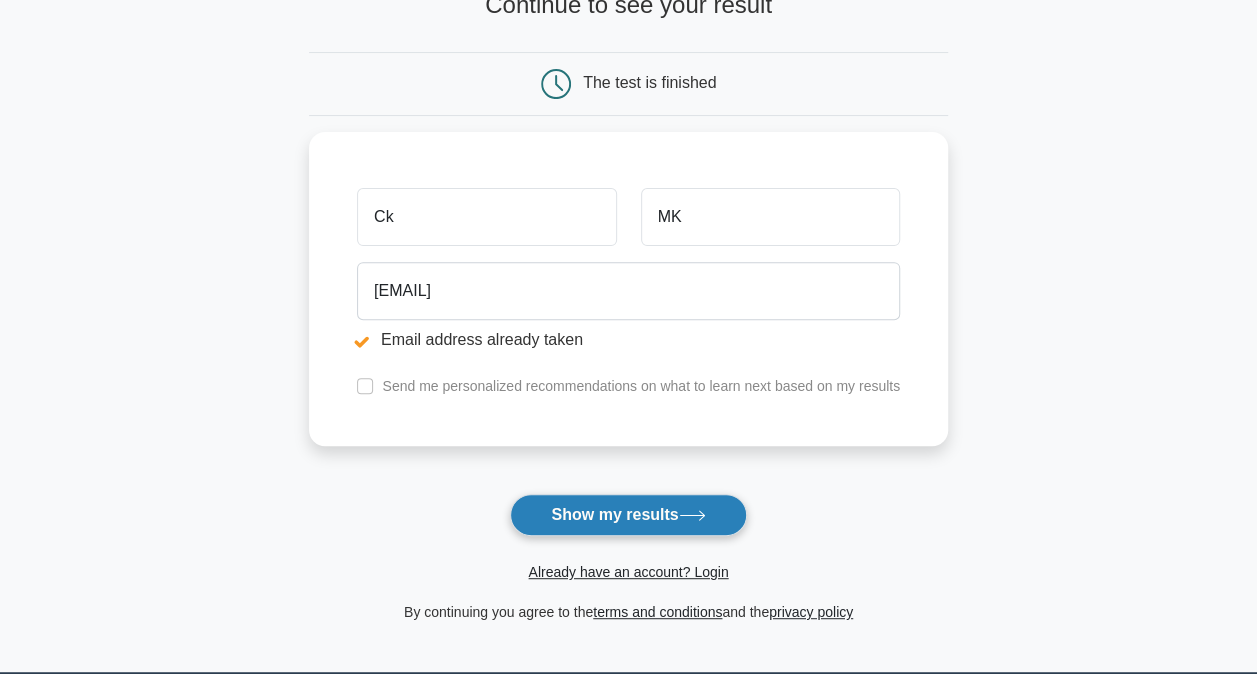 click on "Show my results" at bounding box center [628, 515] 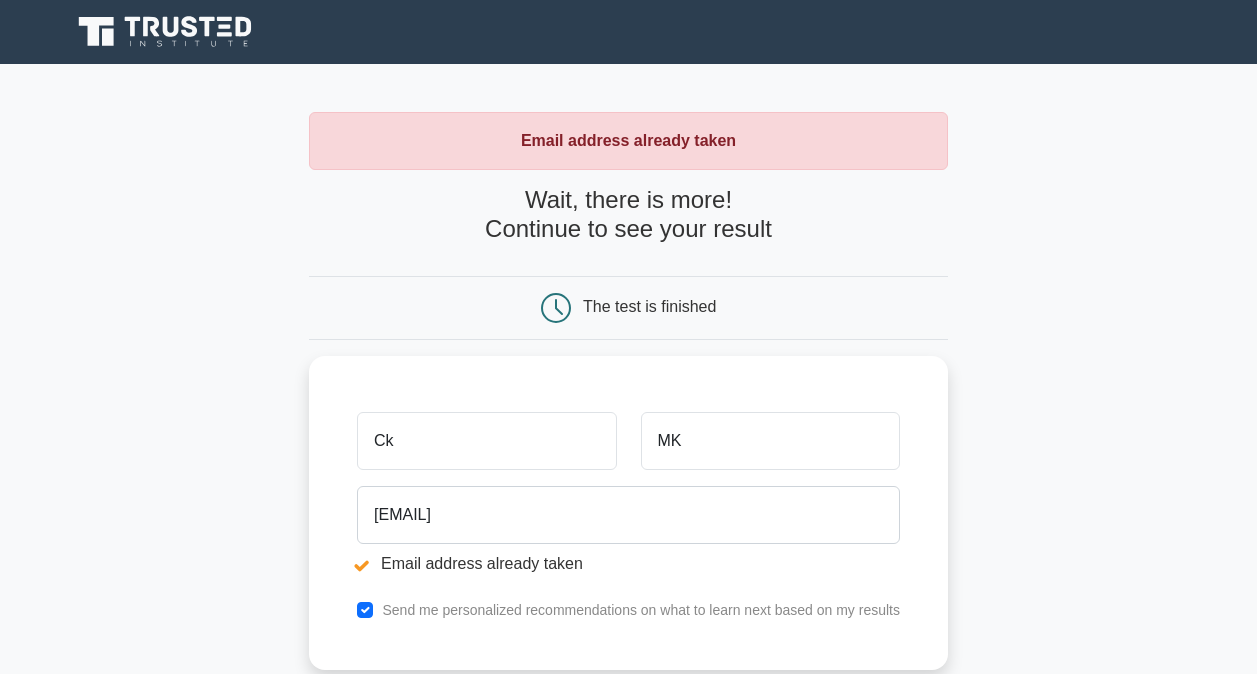 scroll, scrollTop: 0, scrollLeft: 0, axis: both 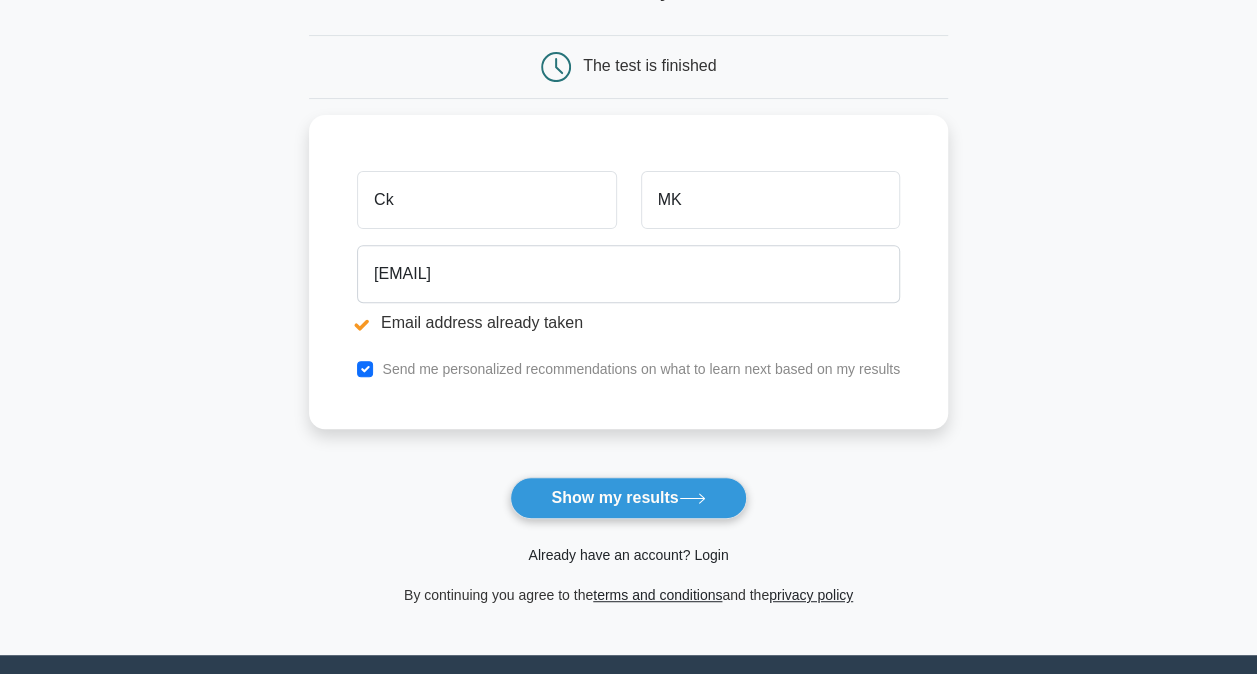 click on "Already have an account? Login" at bounding box center (628, 555) 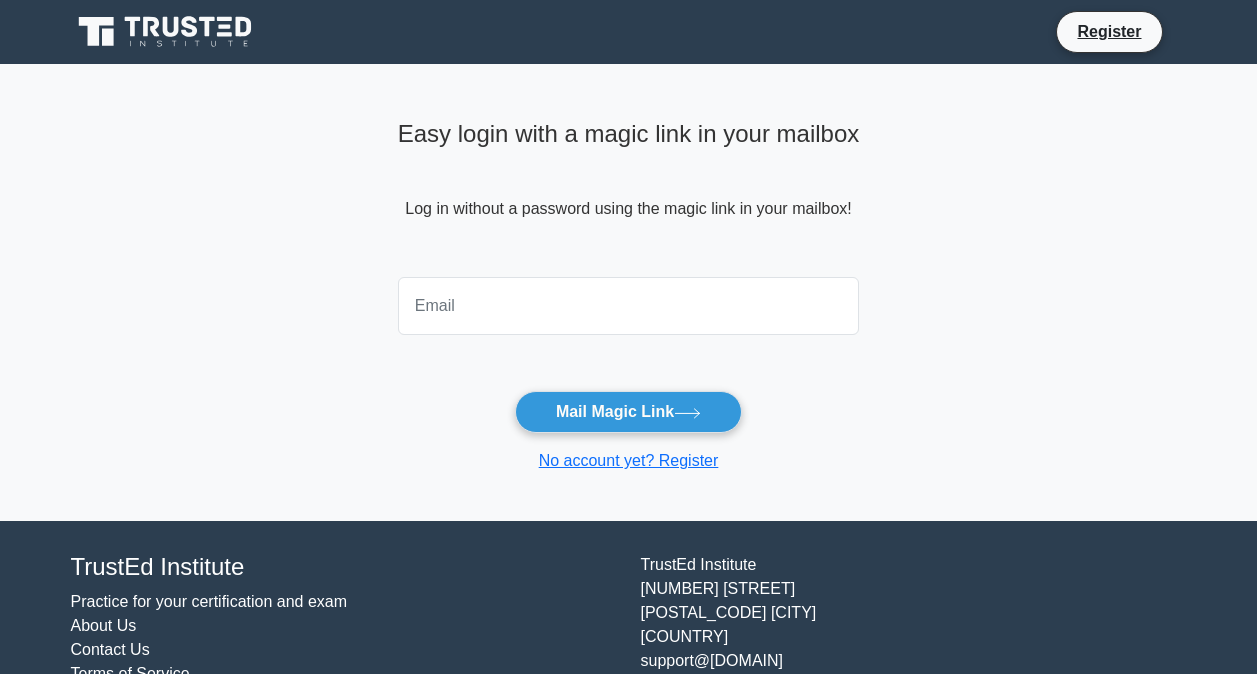 scroll, scrollTop: 0, scrollLeft: 0, axis: both 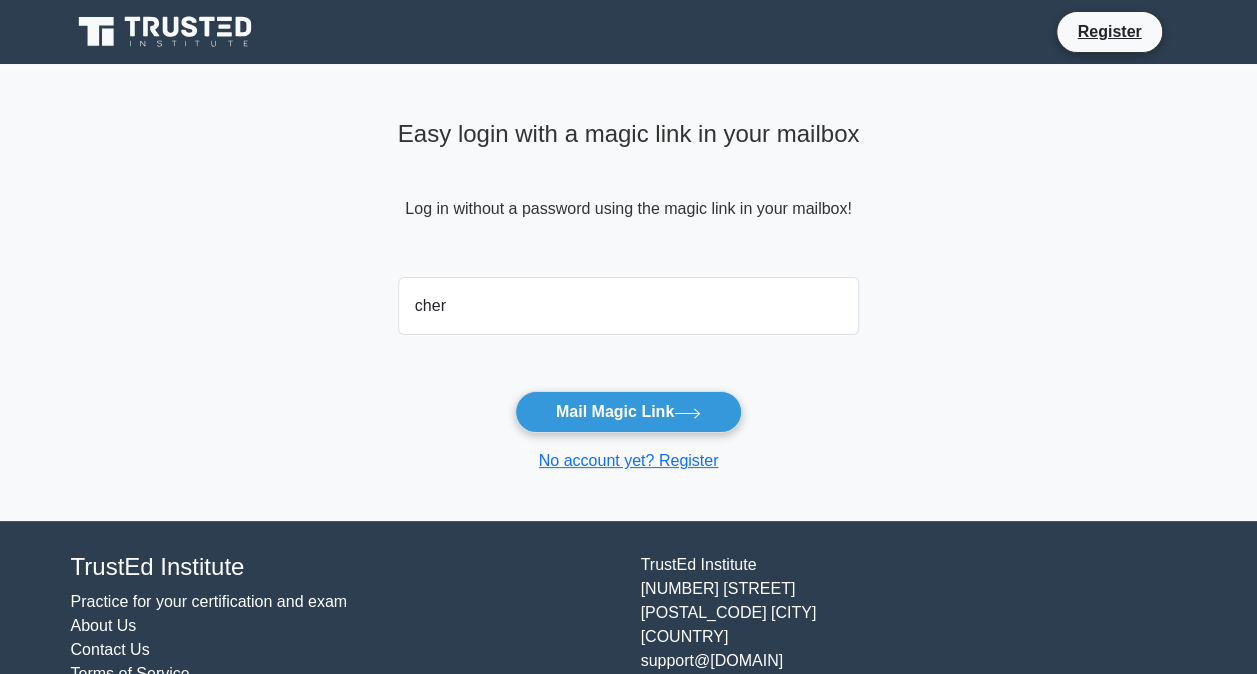 type on "[EMAIL]" 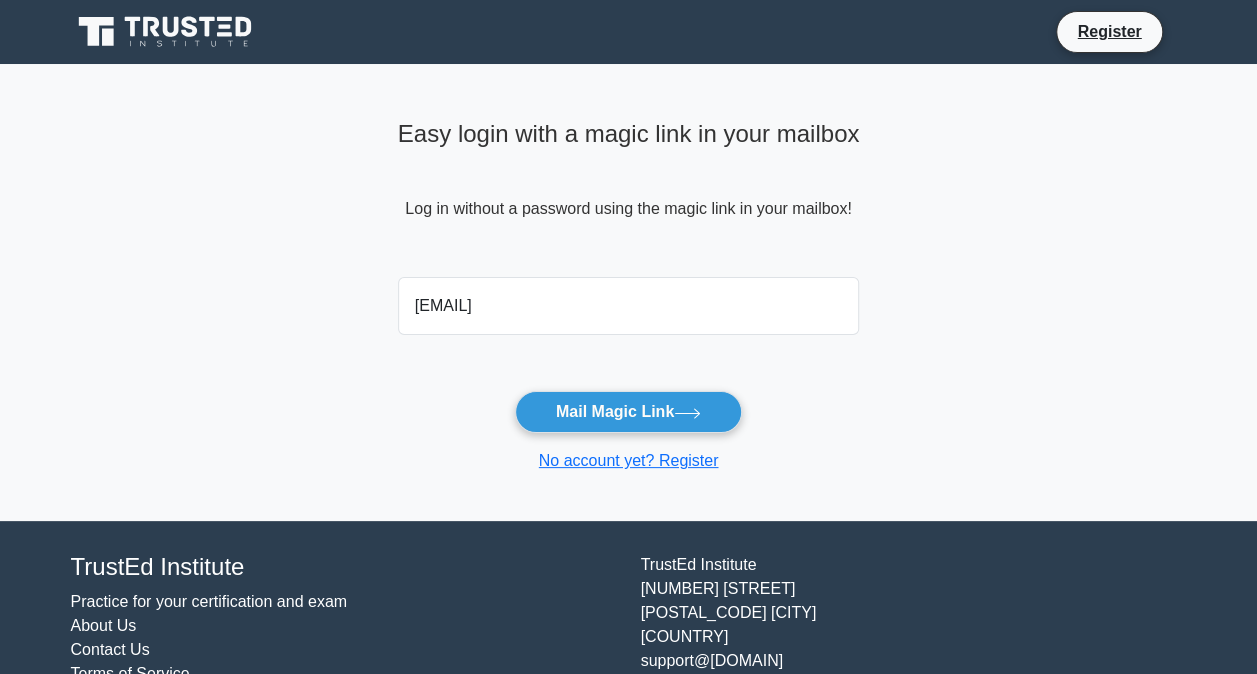 click on "Easy login with a magic link in your mailbox
Log in without a password using the magic link in your mailbox!
[EMAIL]
Mail Magic Link
No account yet? Register" at bounding box center (628, 292) 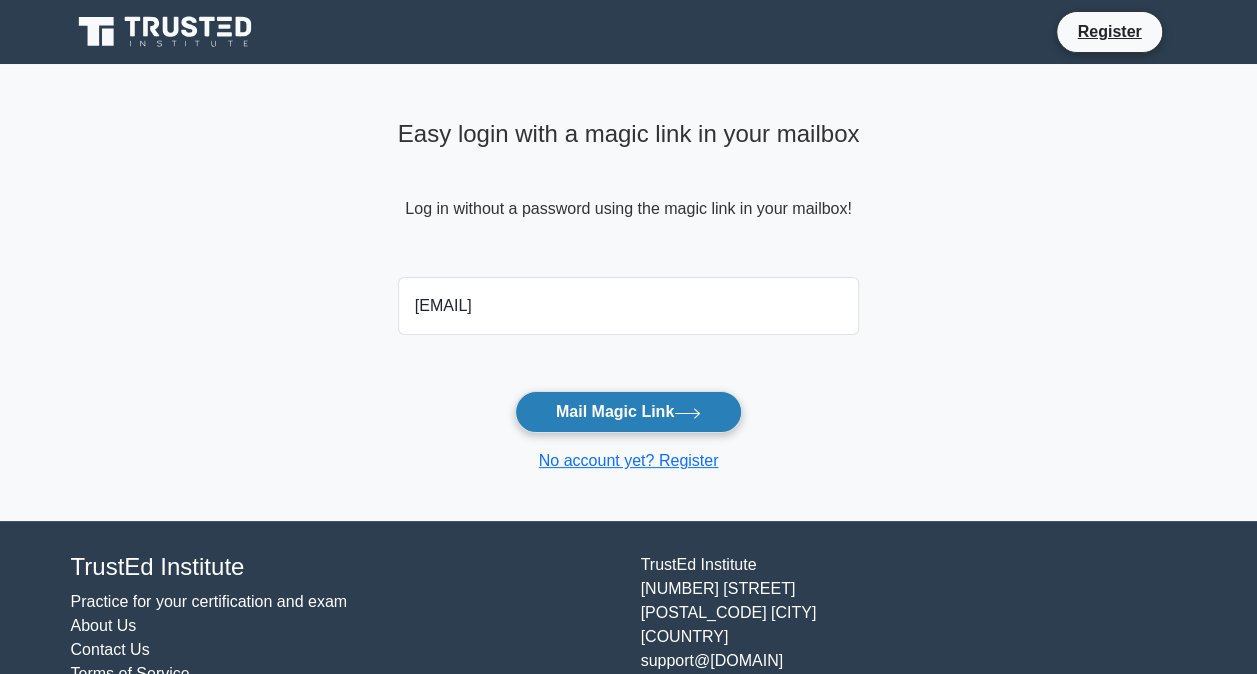 click on "Mail Magic Link" at bounding box center [628, 412] 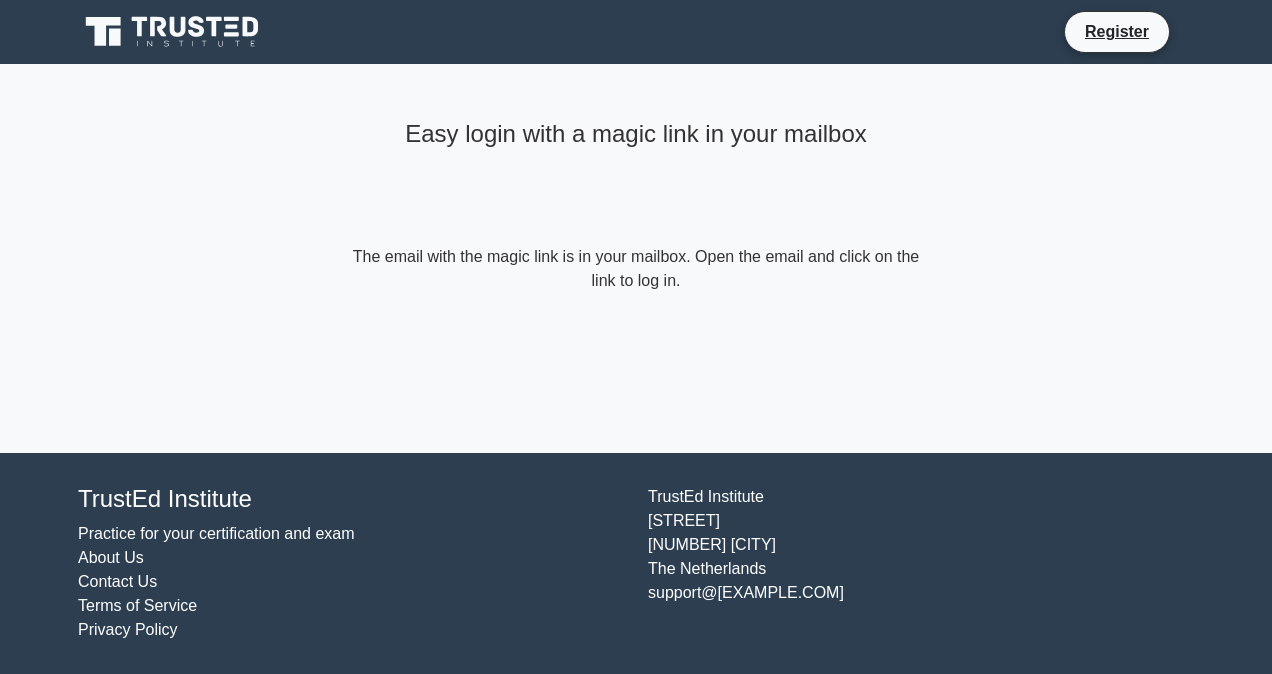 scroll, scrollTop: 0, scrollLeft: 0, axis: both 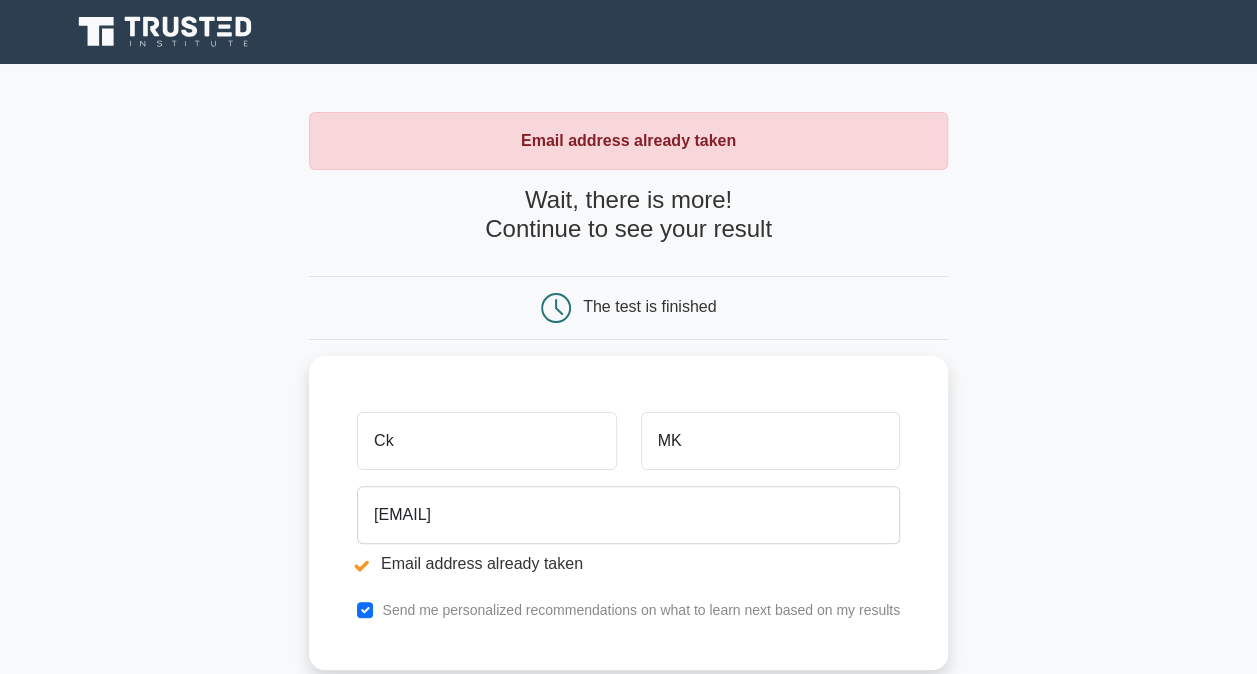 click on "The test is finished" at bounding box center (628, 308) 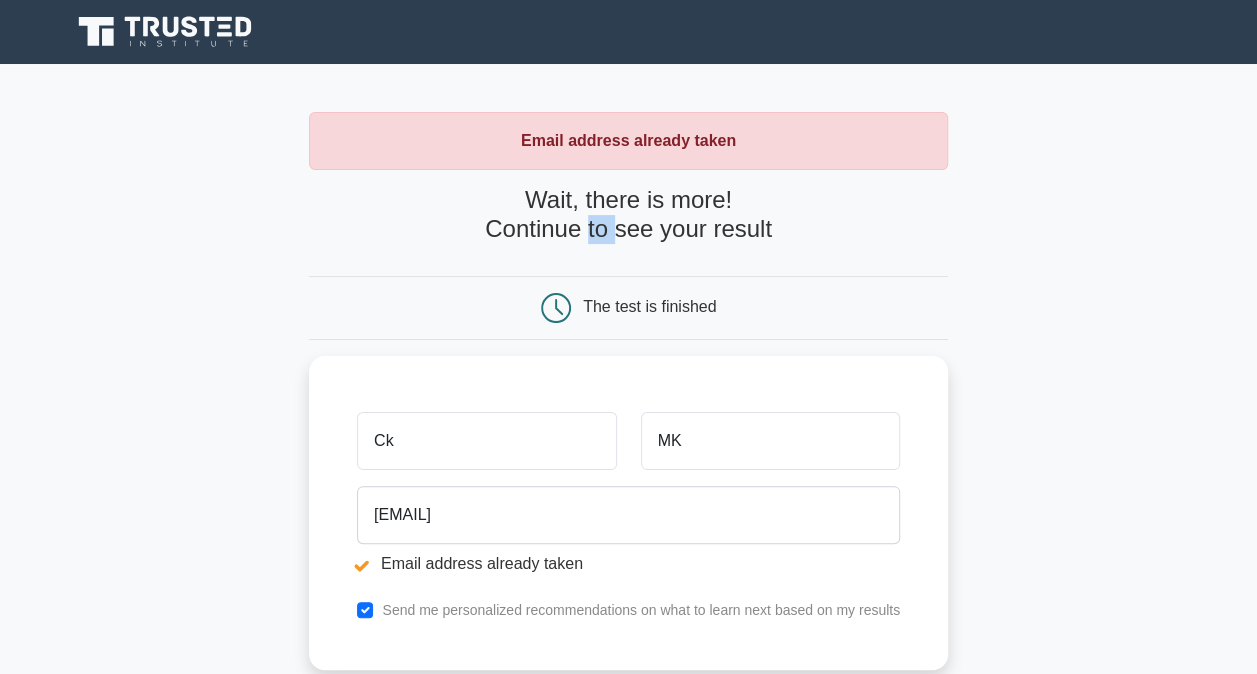 click on "Wait, there is more! Continue to see your result" at bounding box center (628, 215) 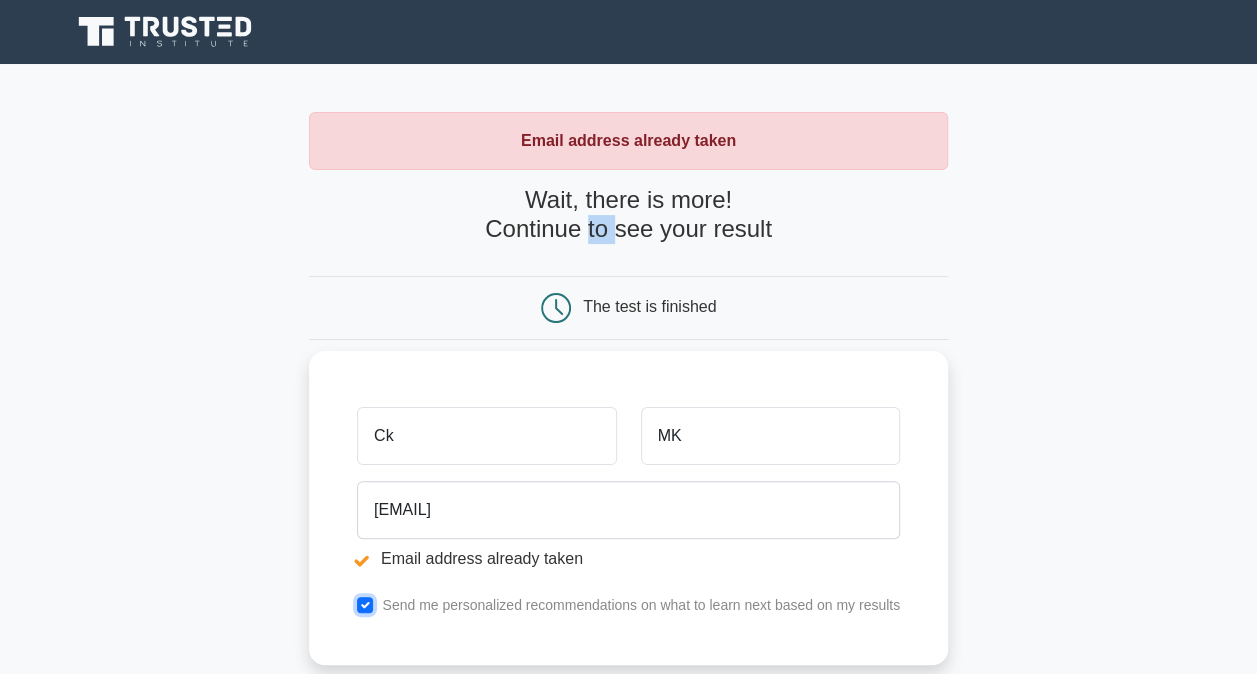 click at bounding box center (365, 605) 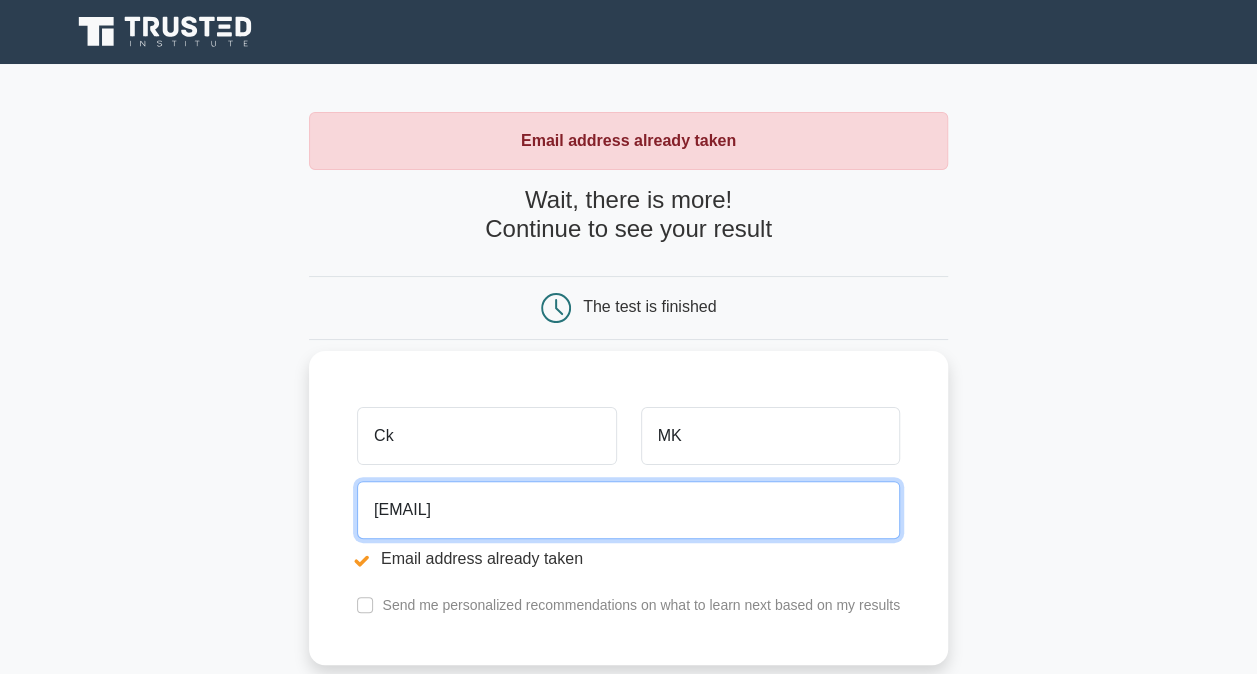 click on "[EMAIL]" at bounding box center [628, 510] 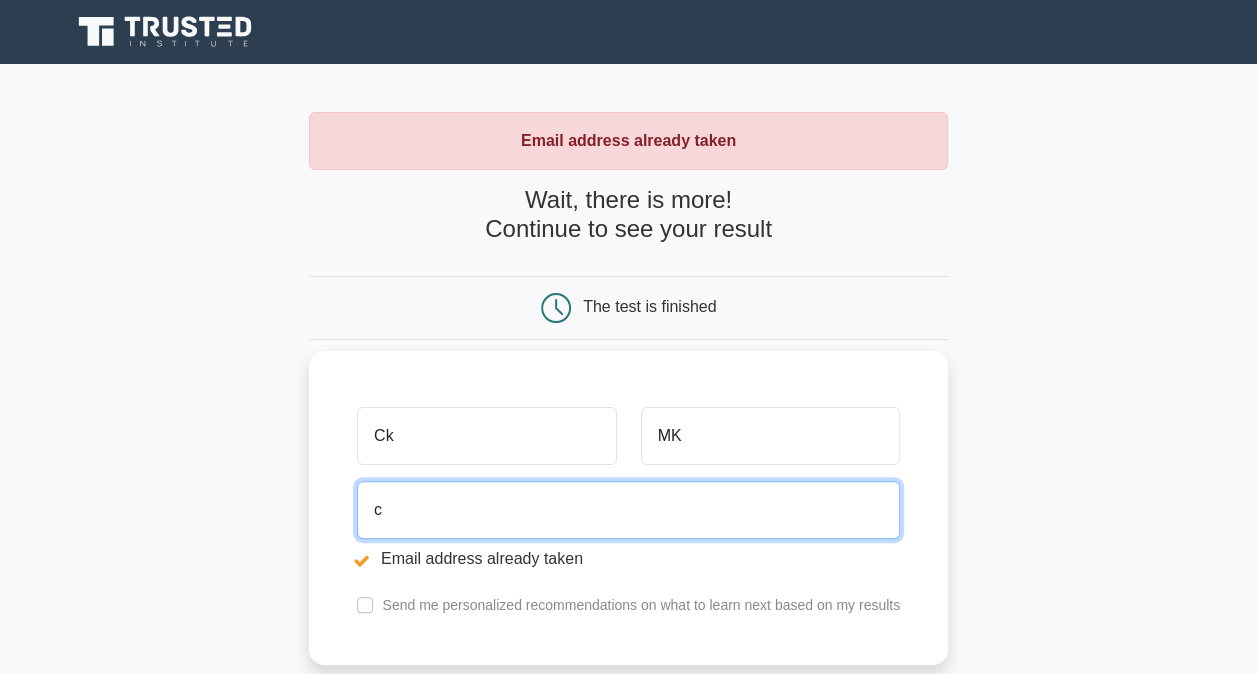 click on "c" at bounding box center (628, 510) 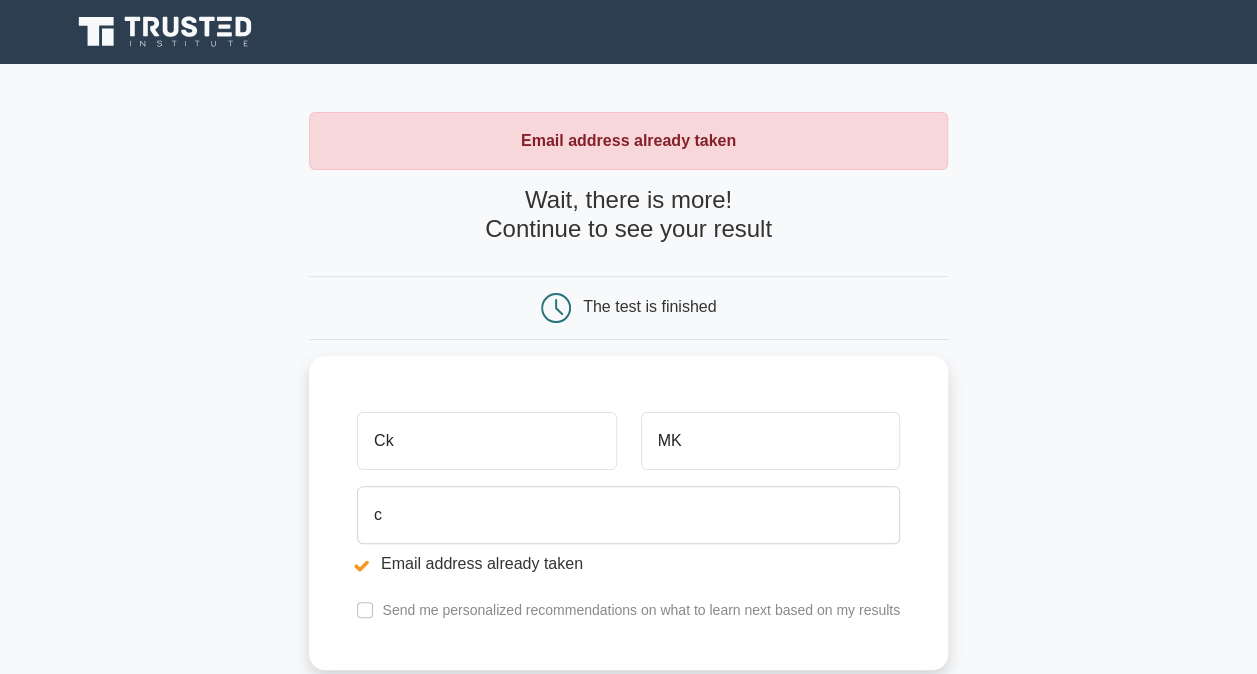 click on "Email address already taken
Wait, there is more! Continue to see your result
The test is finished
Ck MK c" at bounding box center (628, 480) 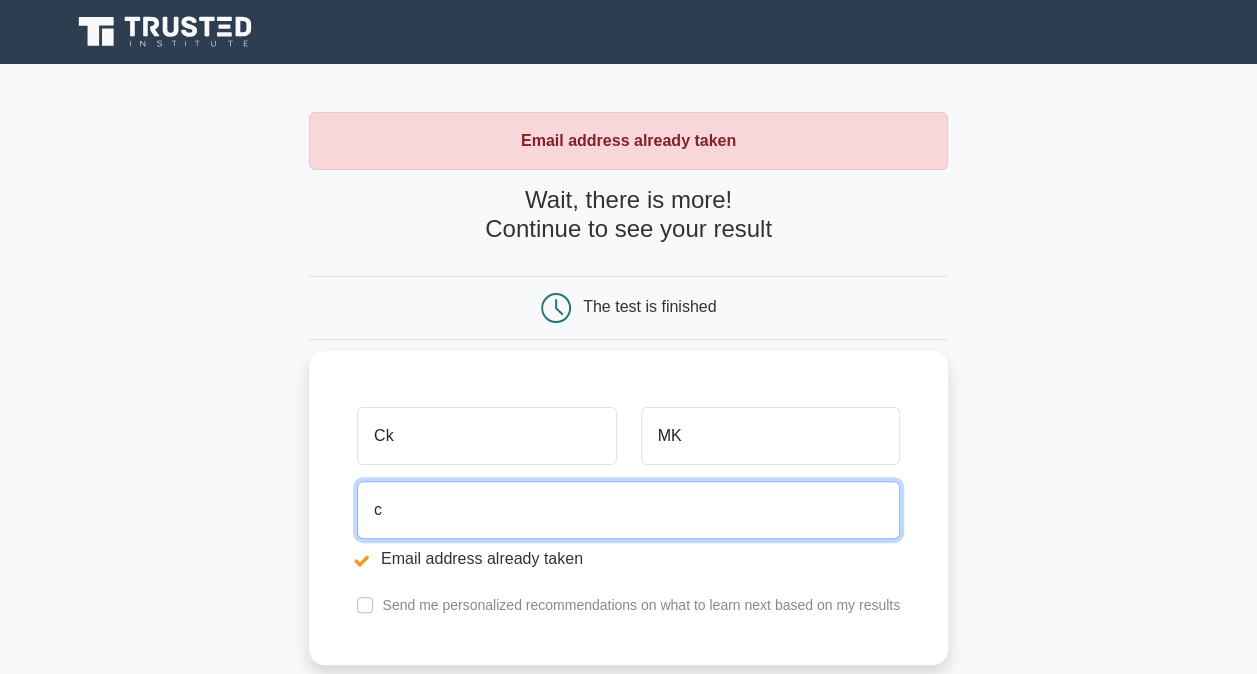 click on "c" at bounding box center (628, 510) 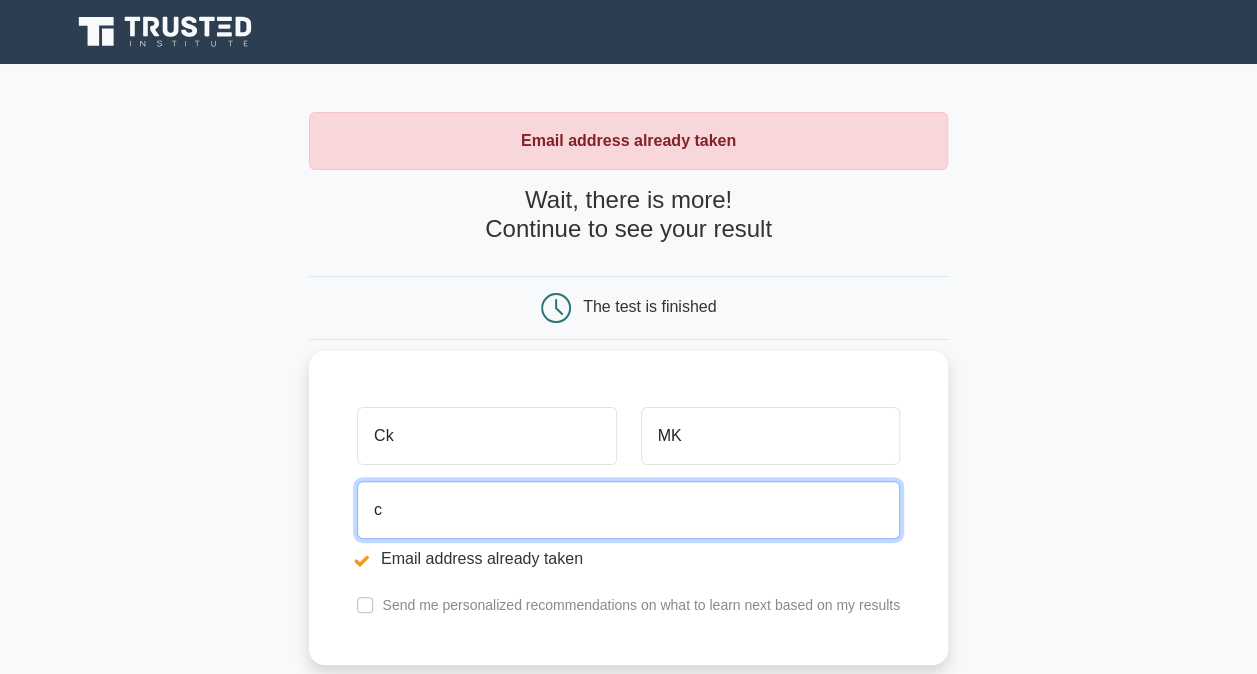 click on "c" at bounding box center (628, 510) 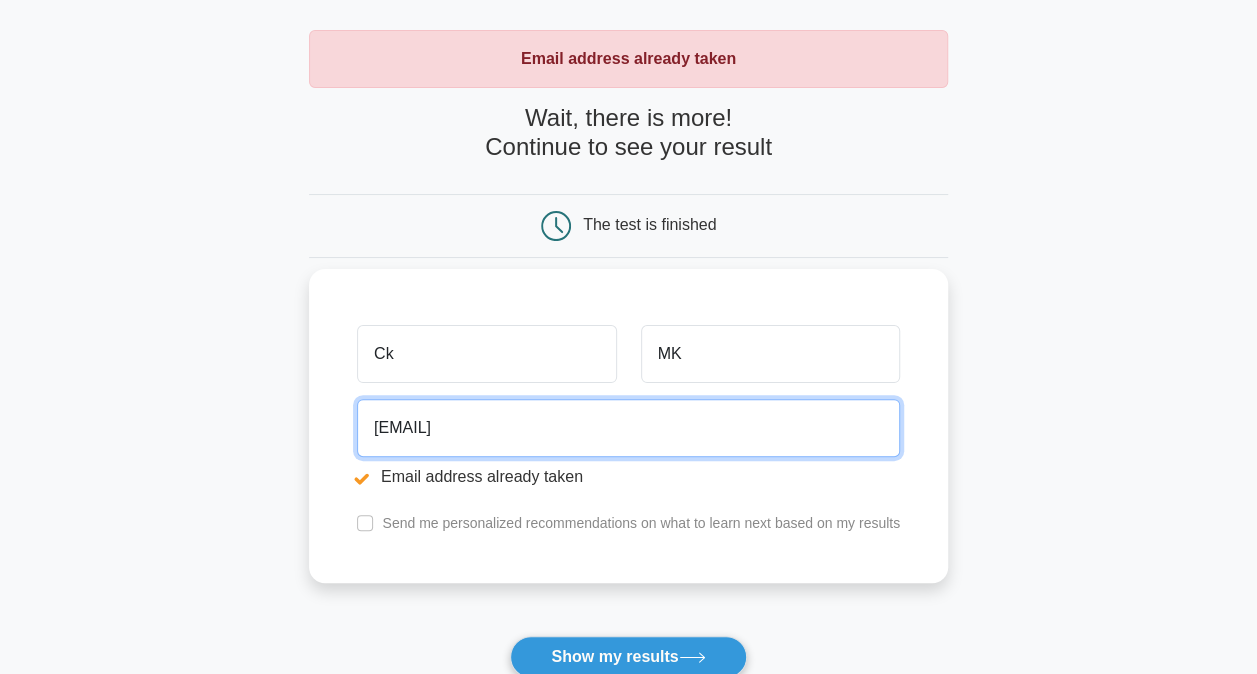scroll, scrollTop: 106, scrollLeft: 0, axis: vertical 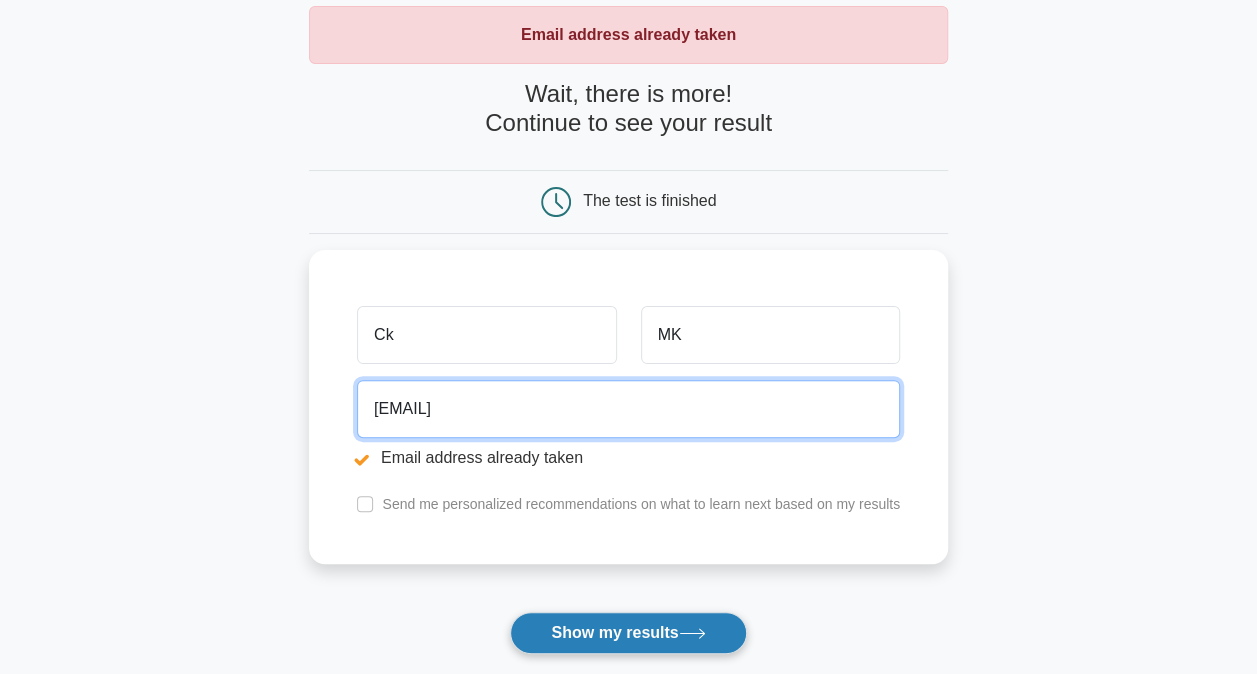 type on "[EMAIL]" 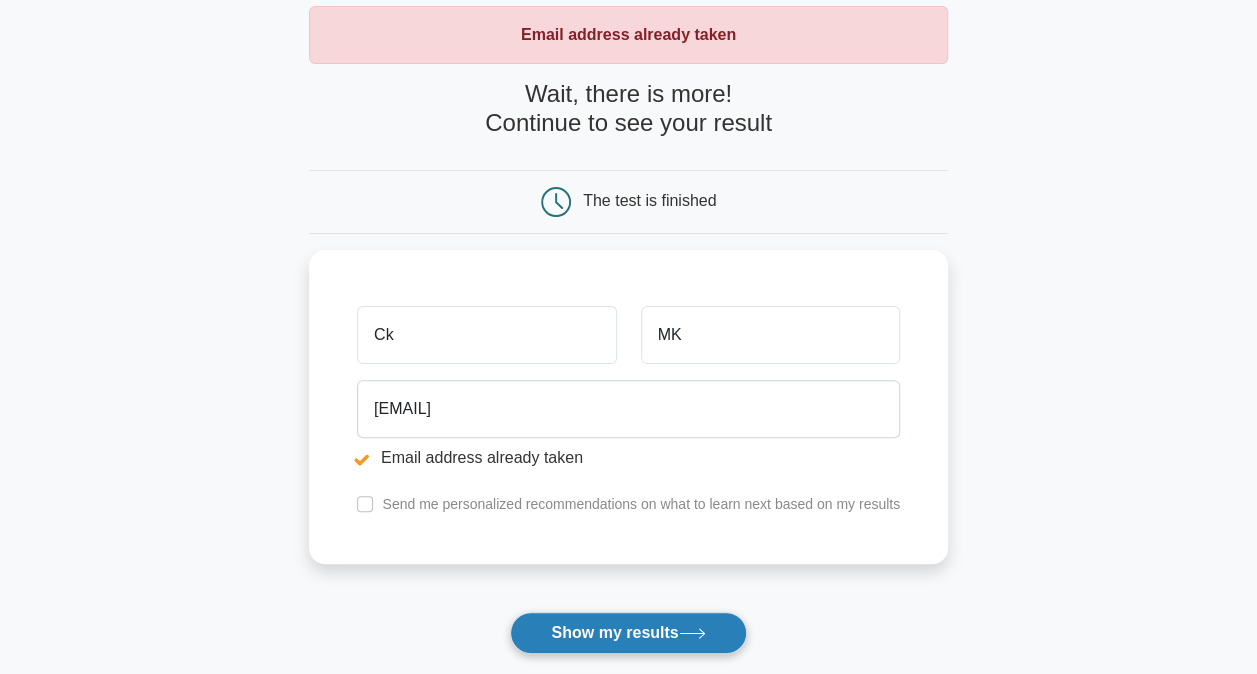click on "Show my results" at bounding box center (628, 633) 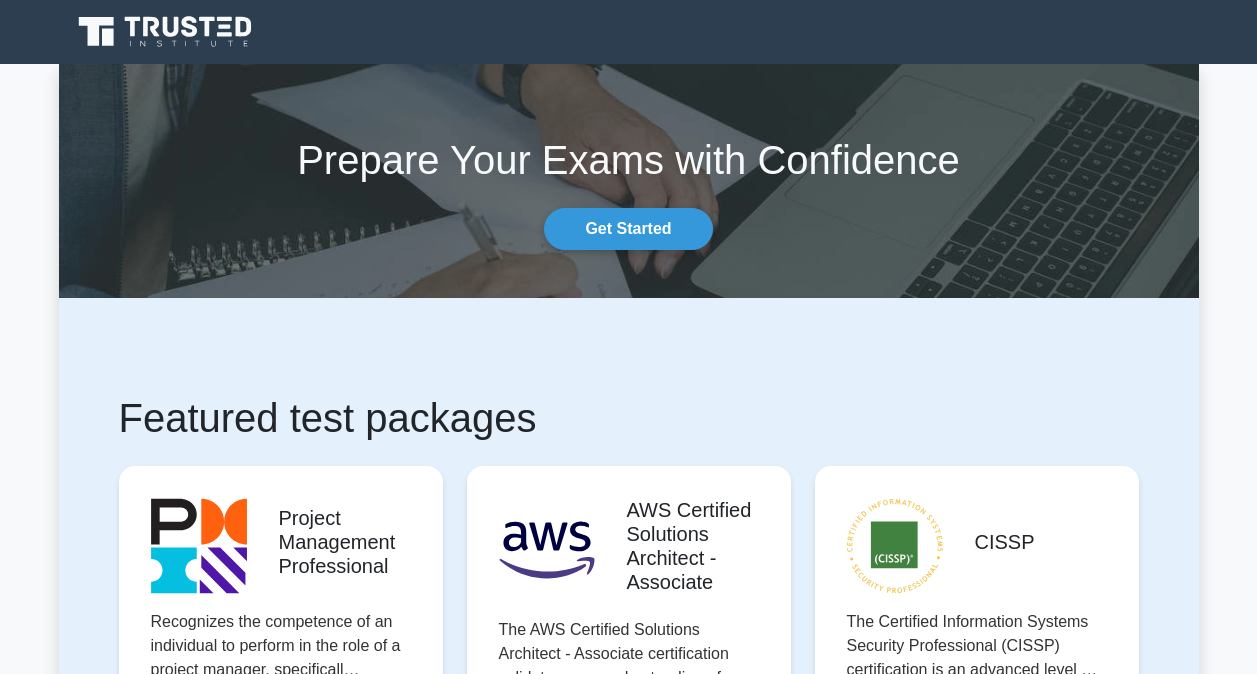 scroll, scrollTop: 0, scrollLeft: 0, axis: both 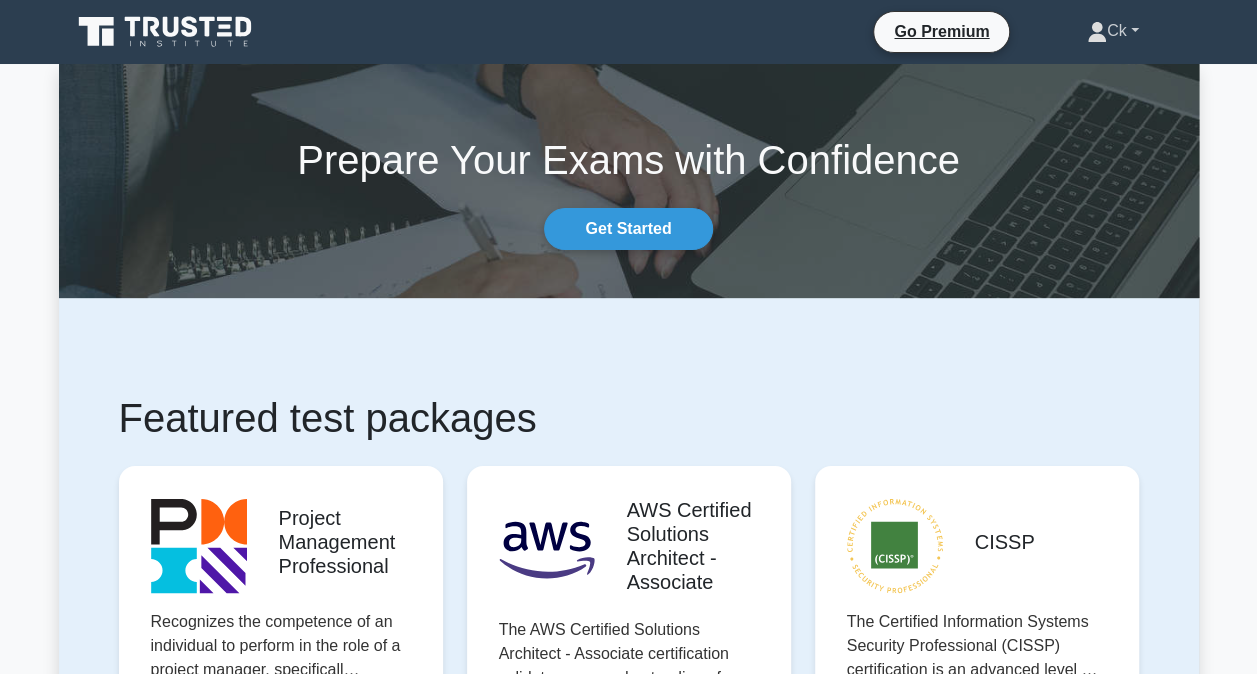 click on "Ck" at bounding box center [1113, 31] 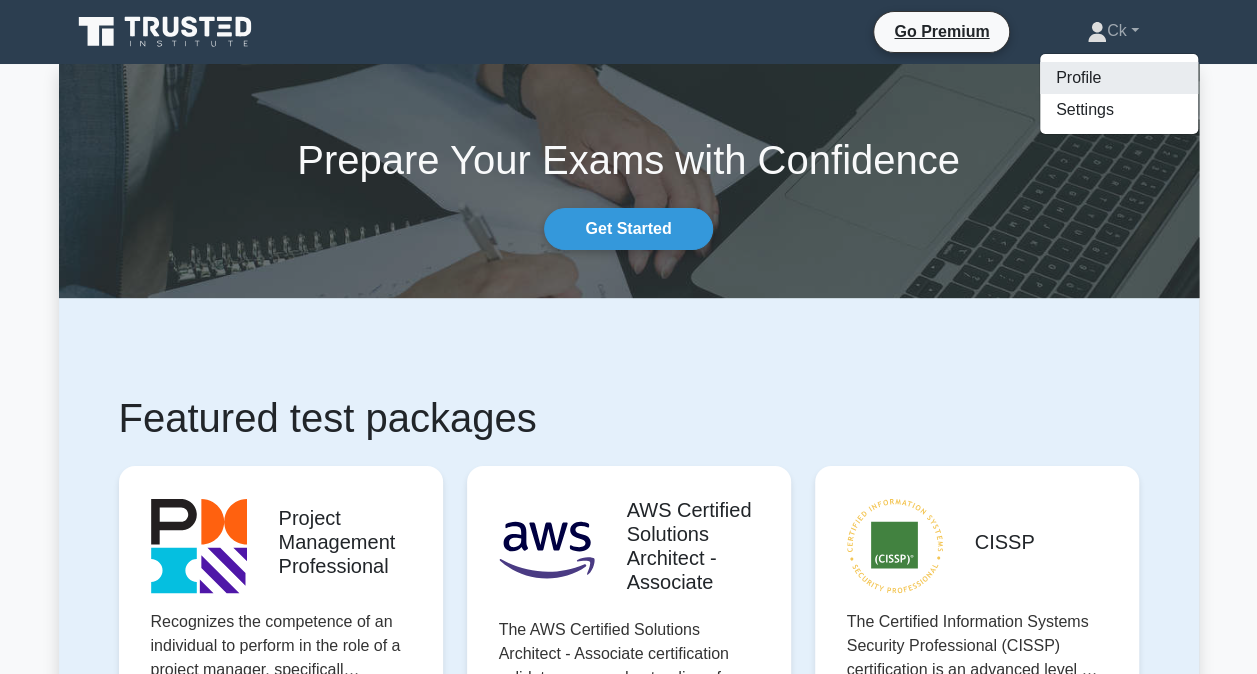 click on "Profile" at bounding box center [1119, 78] 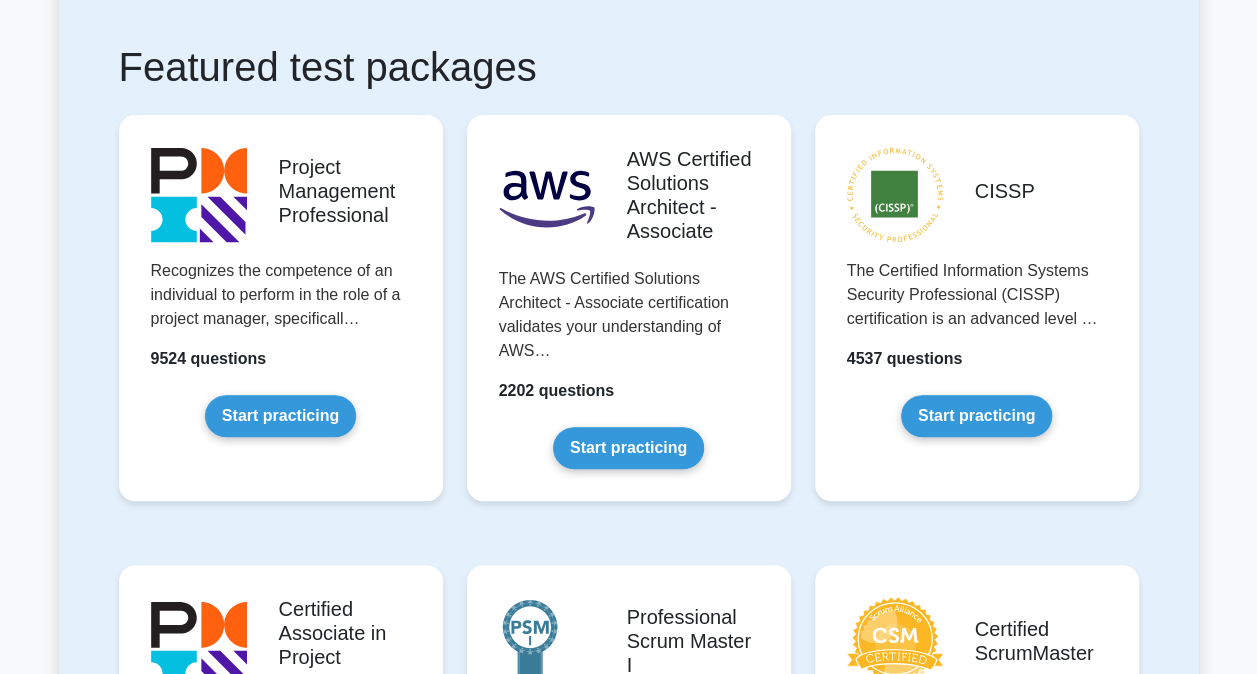 scroll, scrollTop: 346, scrollLeft: 0, axis: vertical 